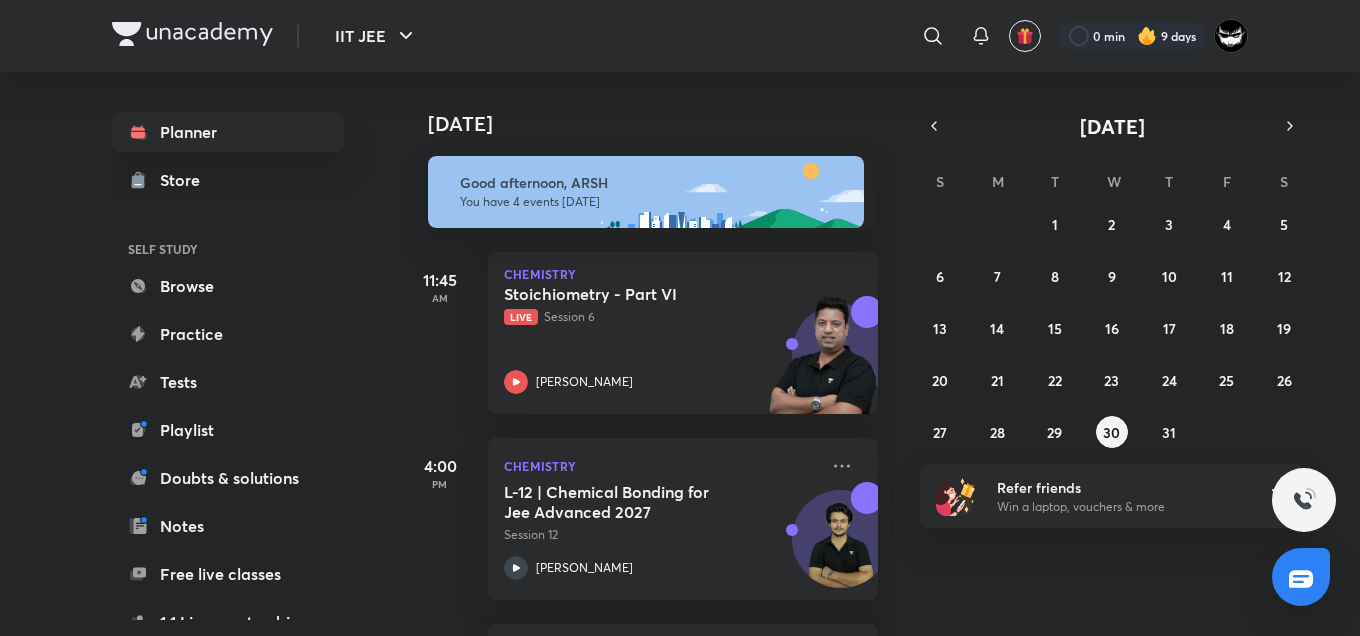 scroll, scrollTop: 0, scrollLeft: 0, axis: both 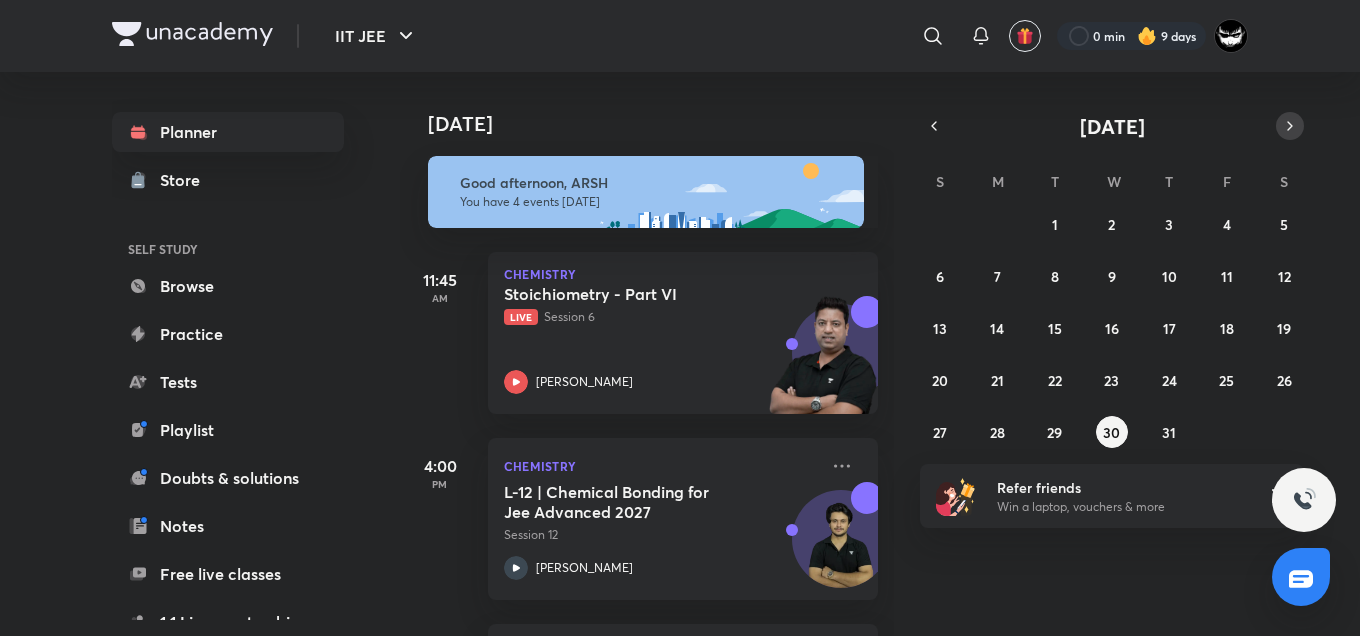 click 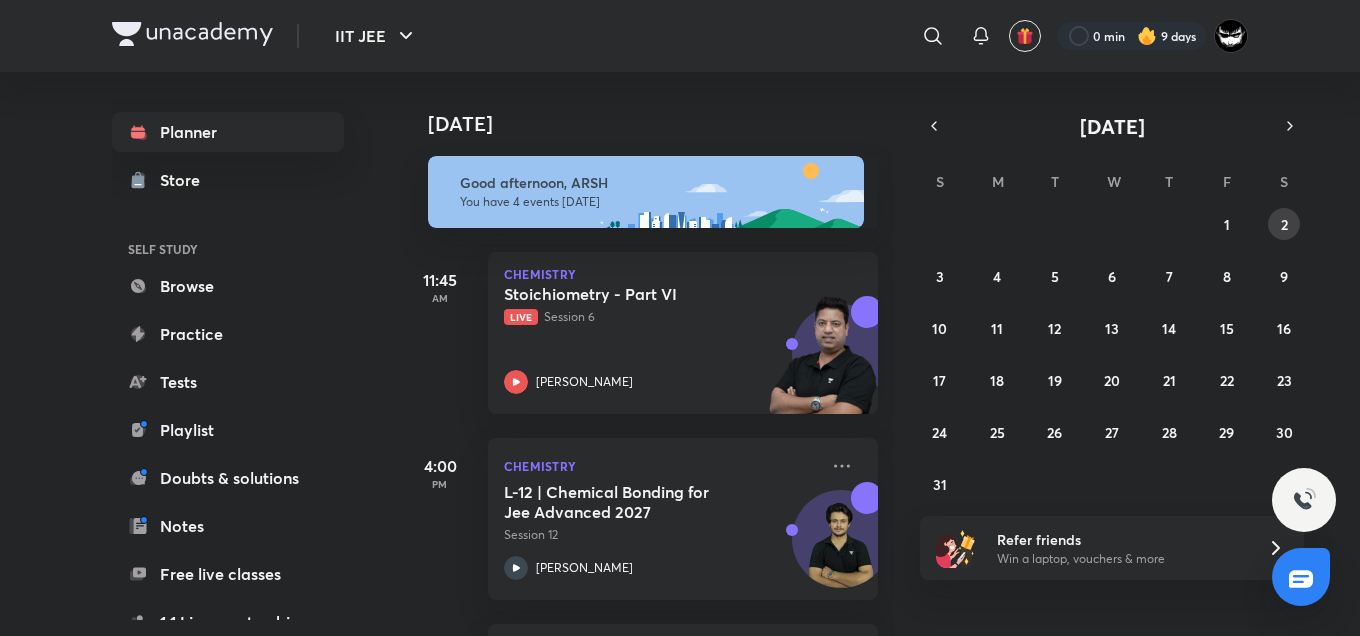 click on "2" at bounding box center (1284, 224) 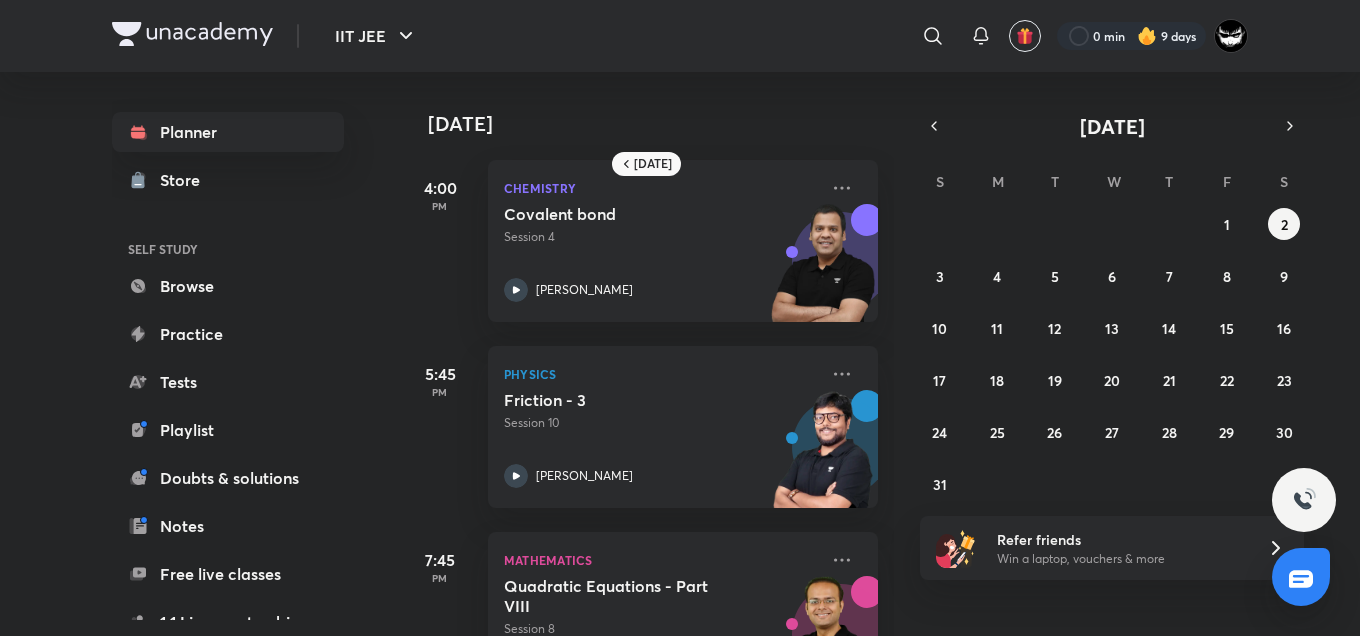 scroll, scrollTop: 88, scrollLeft: 0, axis: vertical 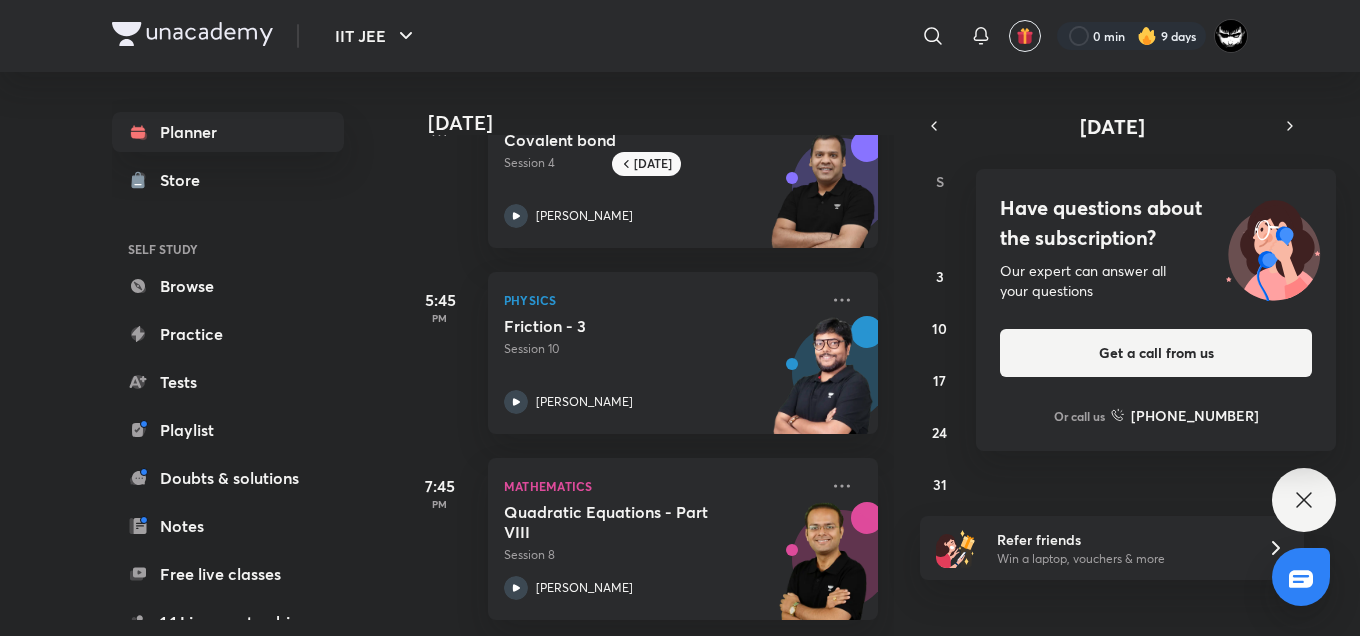 click on "Have questions about the subscription? Our expert can answer all your questions Get a call from us Or call us [PHONE_NUMBER]" at bounding box center (1304, 500) 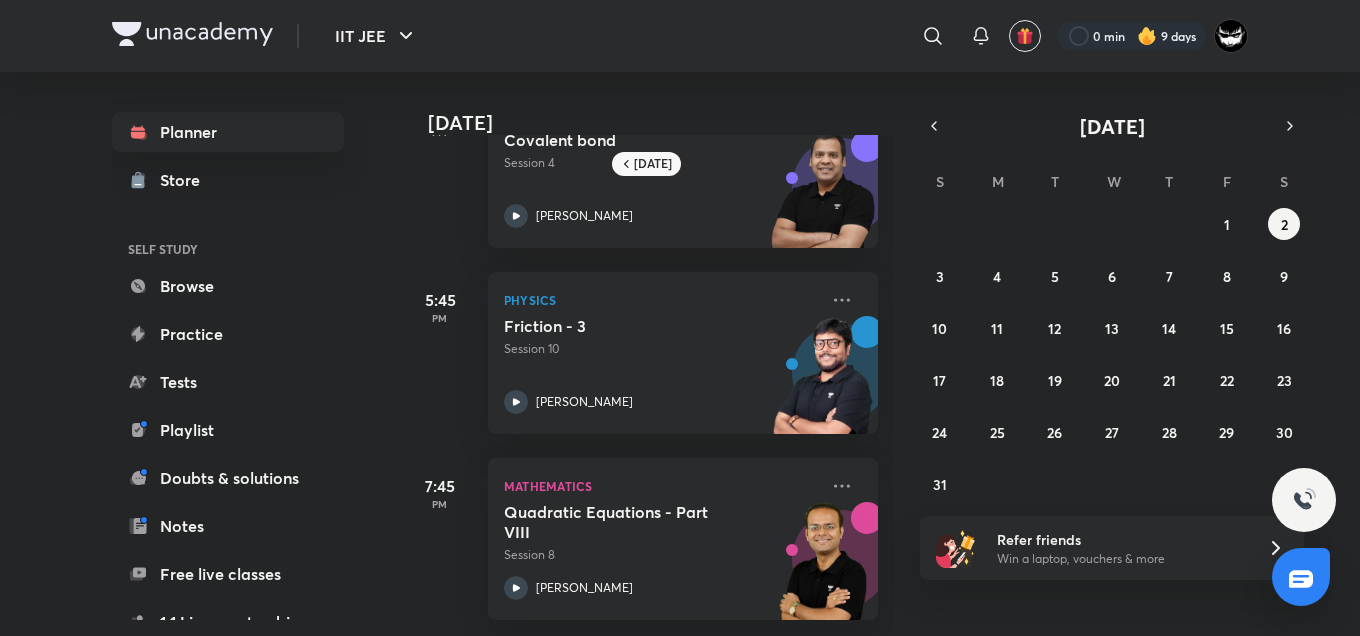 scroll, scrollTop: 0, scrollLeft: 0, axis: both 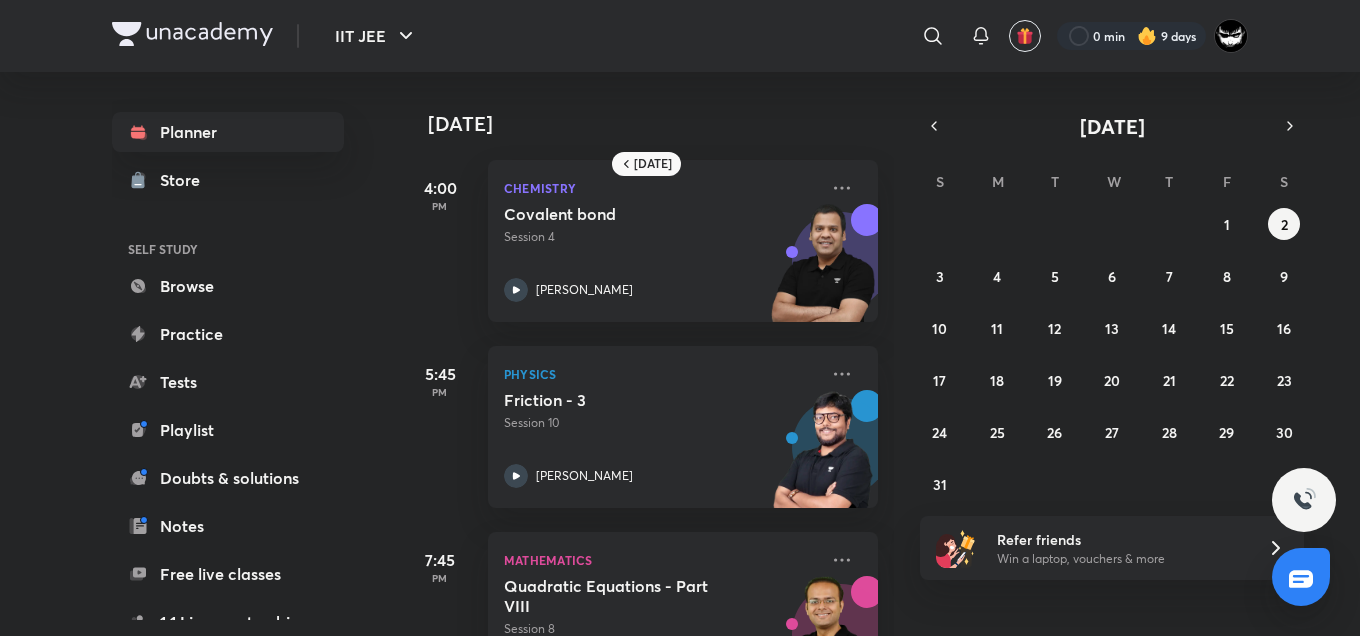 click on "27 28 29 30 31 1 2 3 4 5 6 7 8 9 10 11 12 13 14 15 16 17 18 19 20 21 22 23 24 25 26 27 28 29 30 31 1 2 3 4 5 6" at bounding box center [1112, 354] 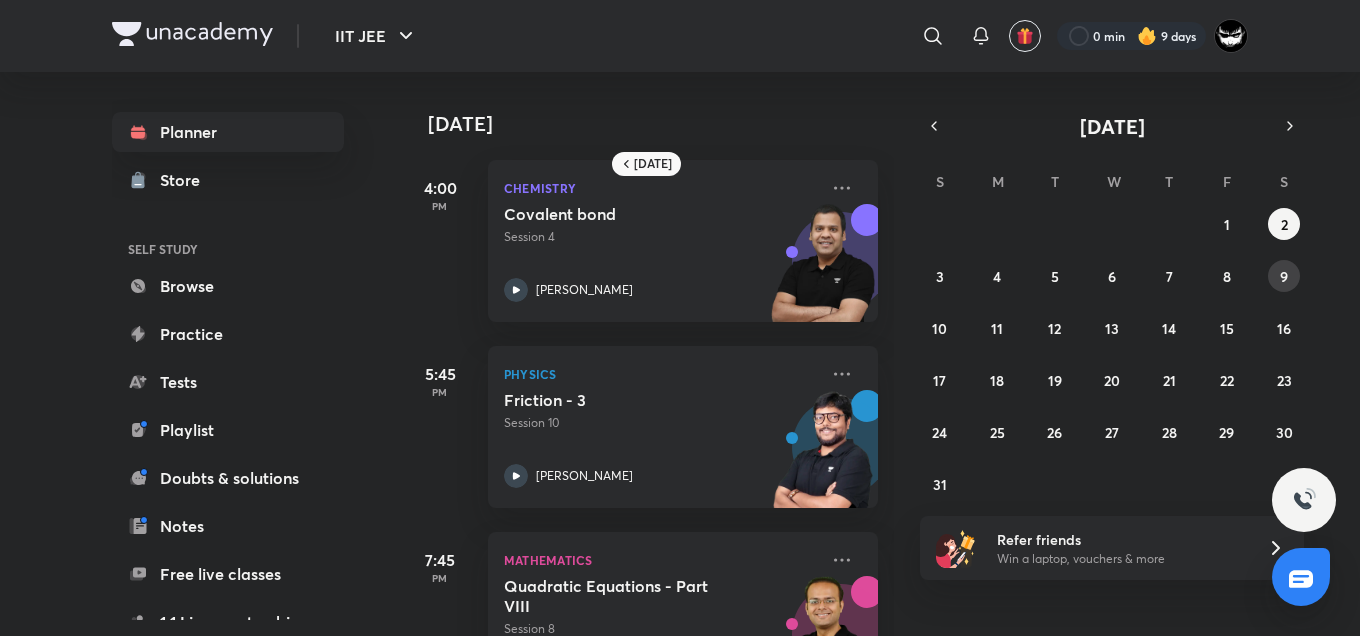 click on "9" at bounding box center [1284, 276] 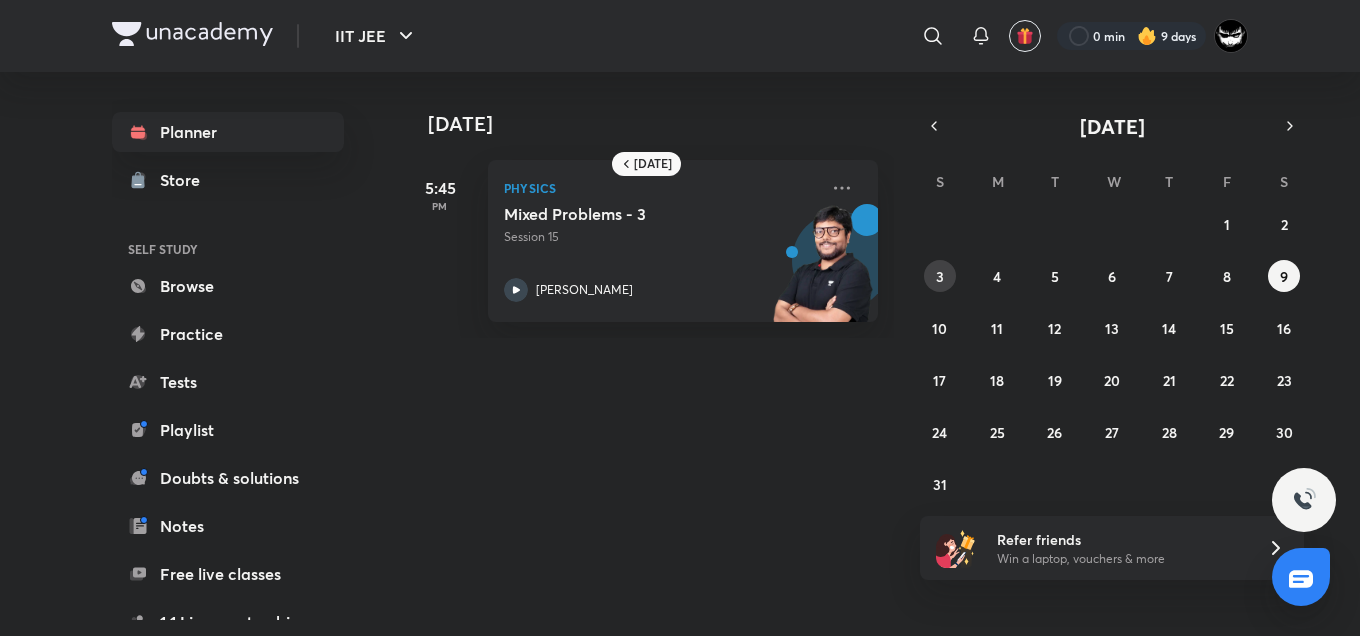 click on "3" at bounding box center (940, 276) 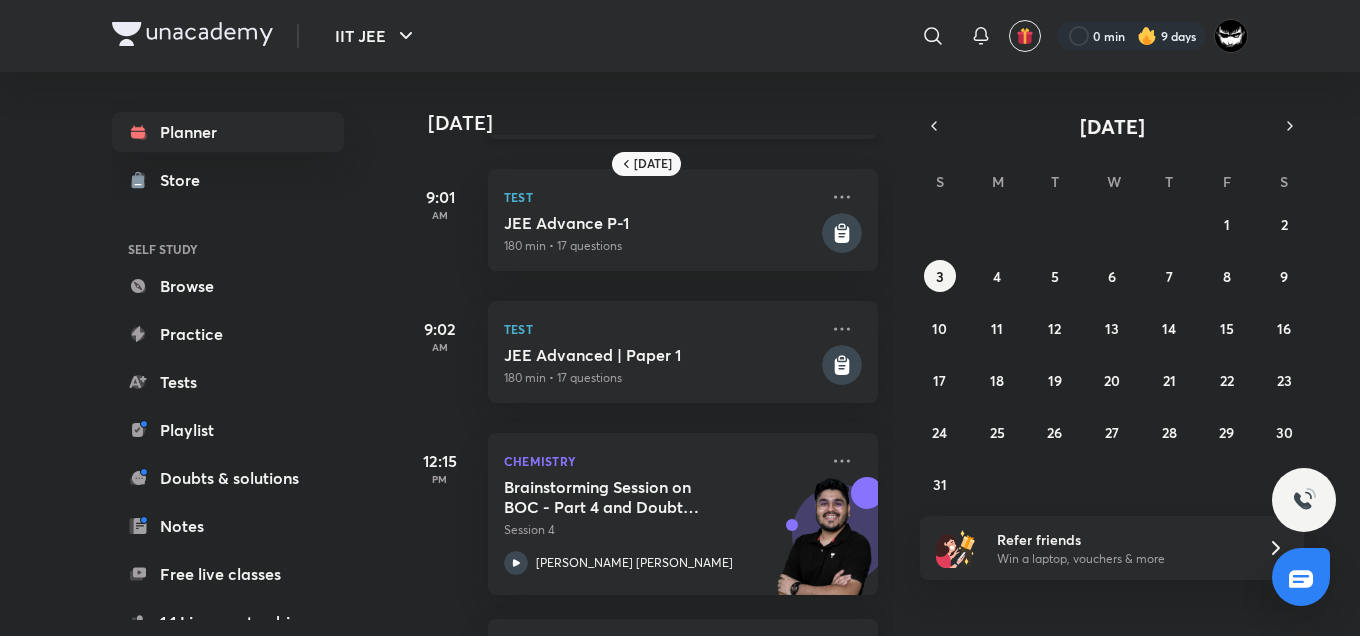 scroll, scrollTop: 0, scrollLeft: 0, axis: both 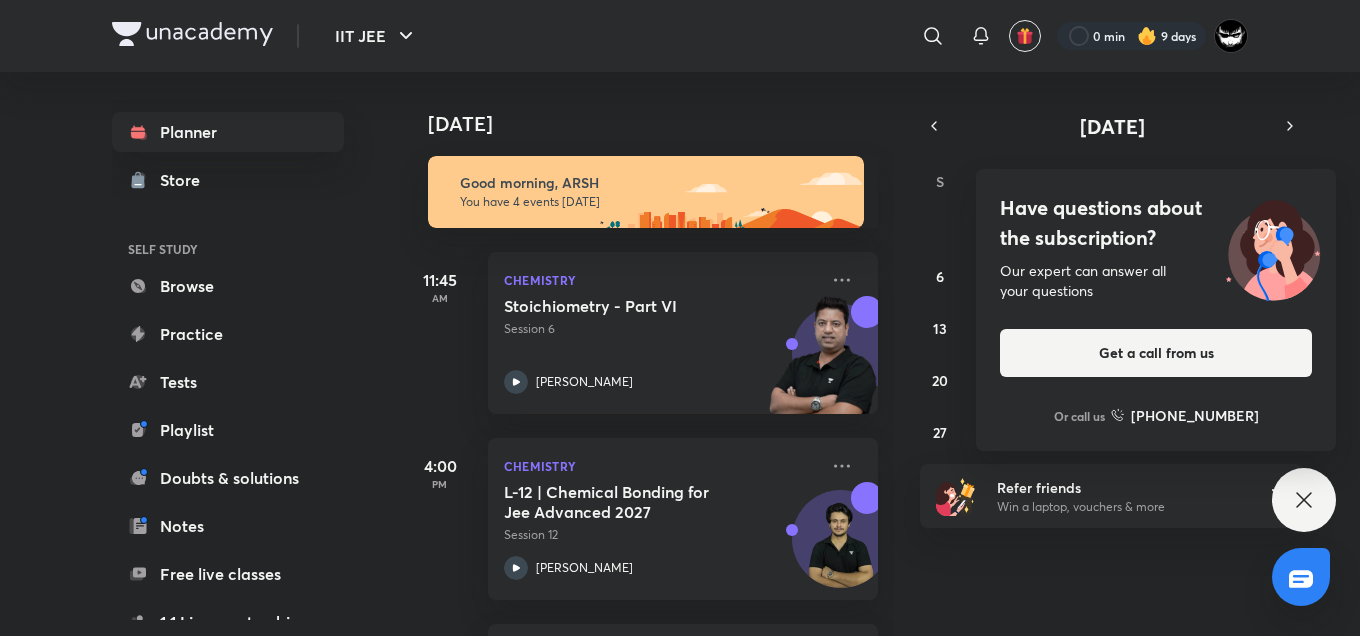 click on "Our expert can answer all your questions" at bounding box center (1156, 281) 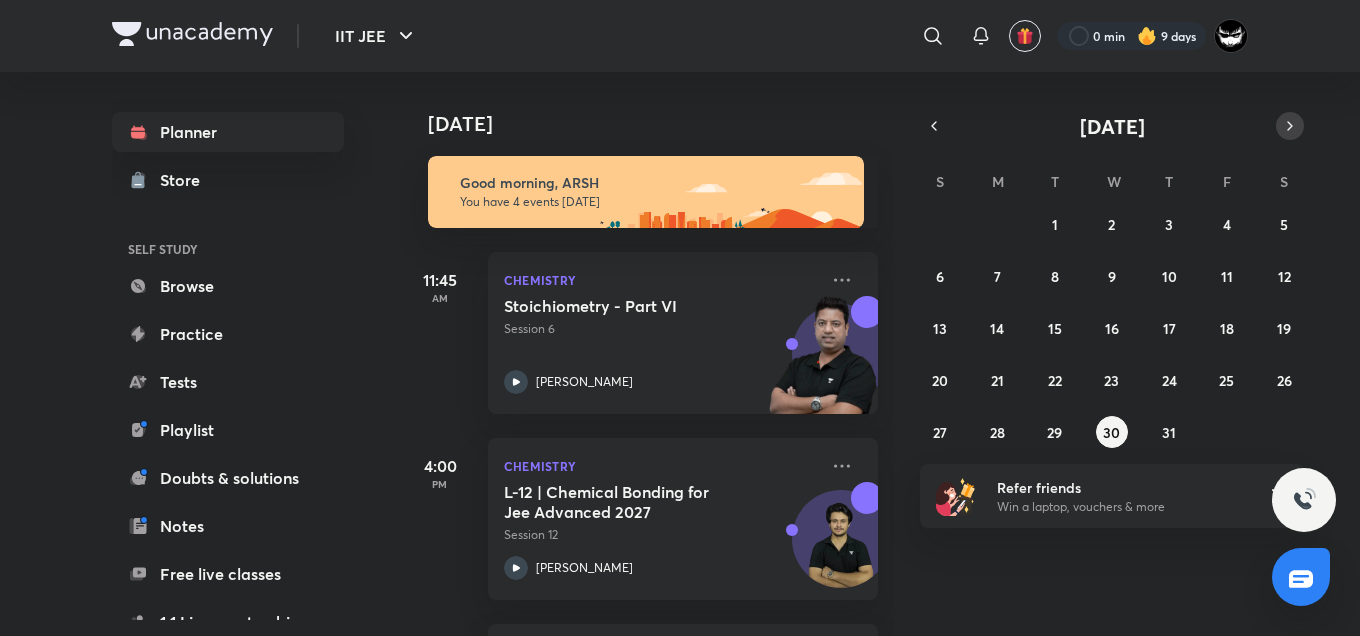 click 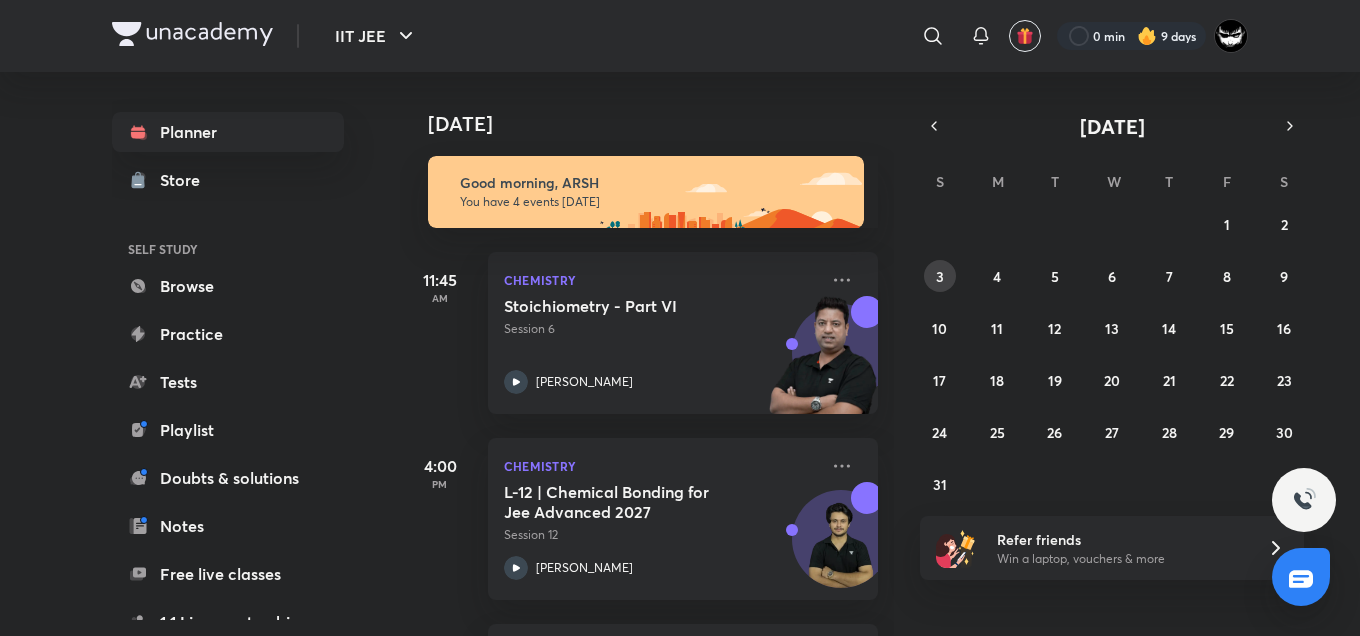 click on "3" at bounding box center (940, 276) 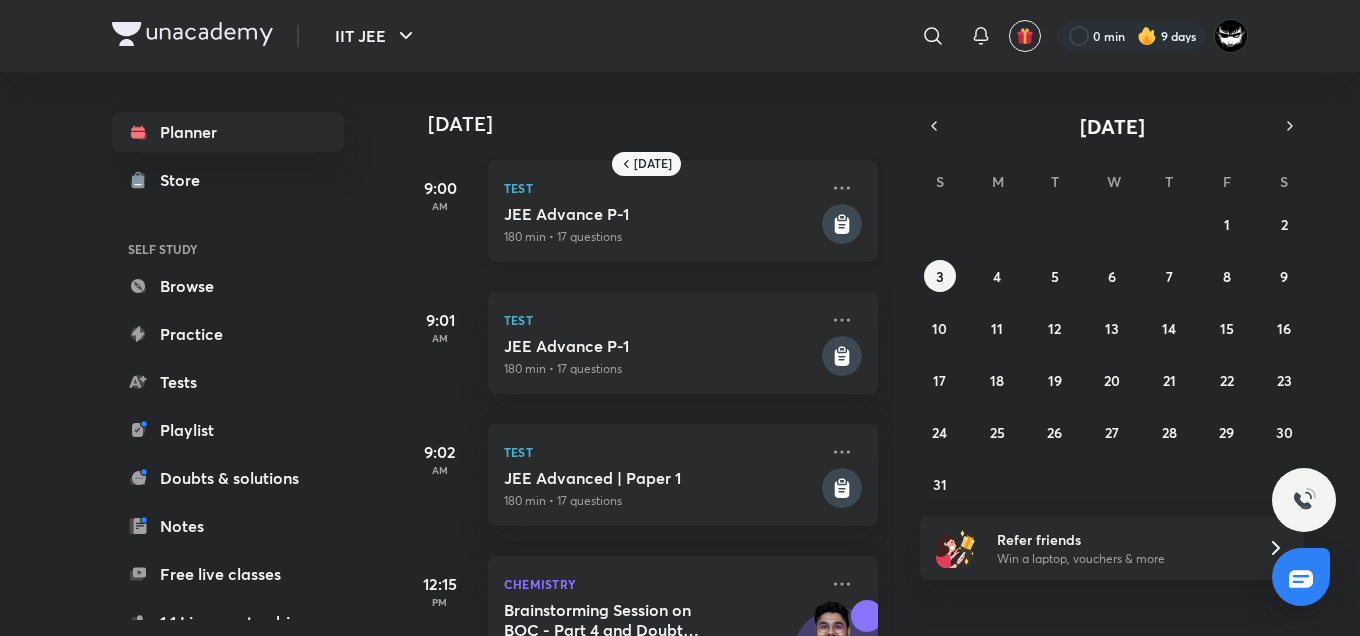 click on "JEE Advance P-1" at bounding box center [661, 214] 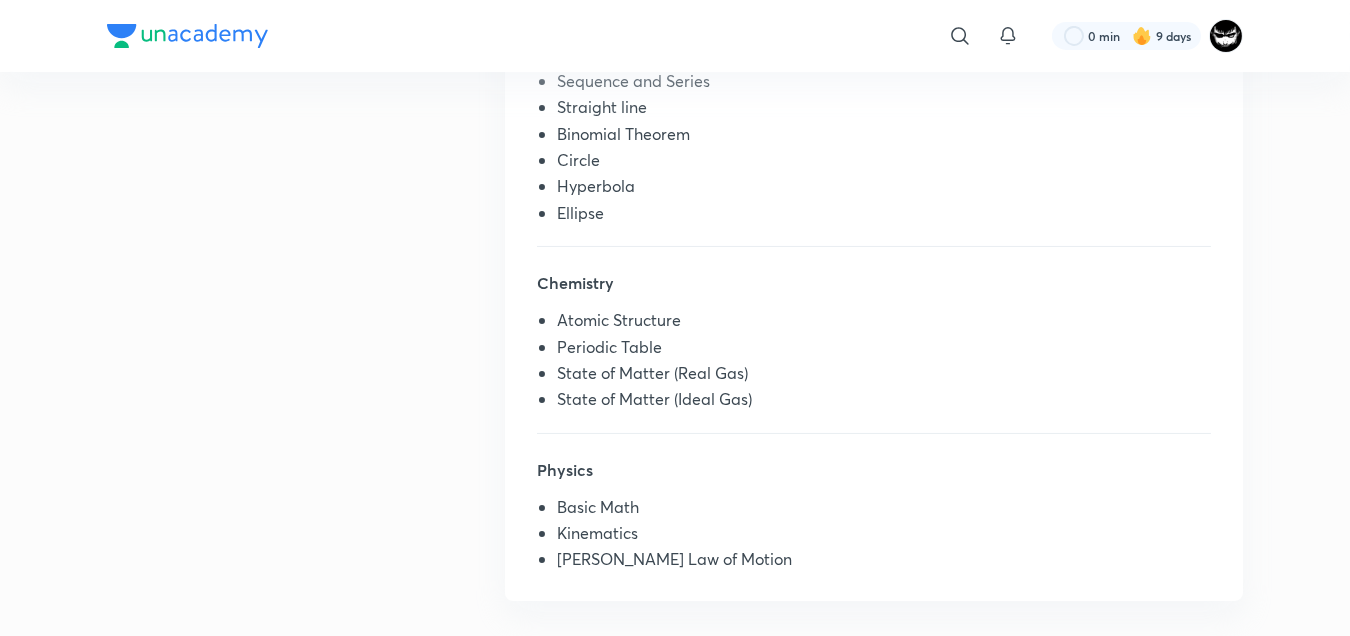 scroll, scrollTop: 630, scrollLeft: 0, axis: vertical 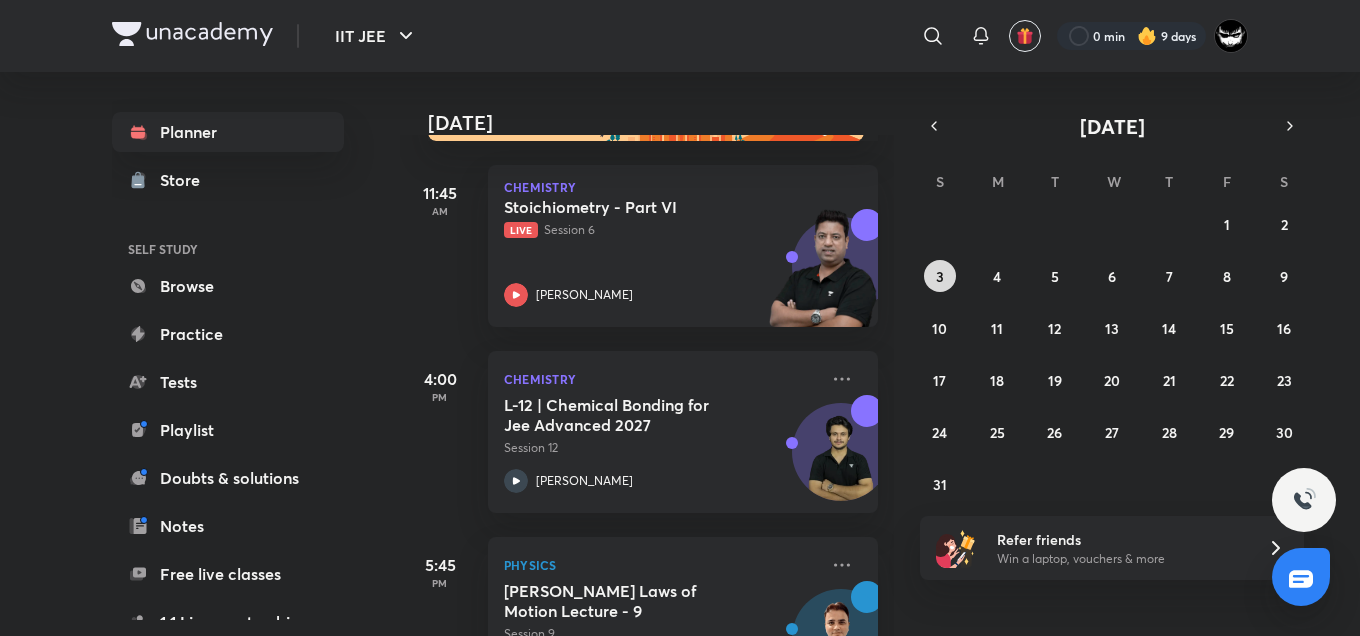 click on "3" at bounding box center (940, 276) 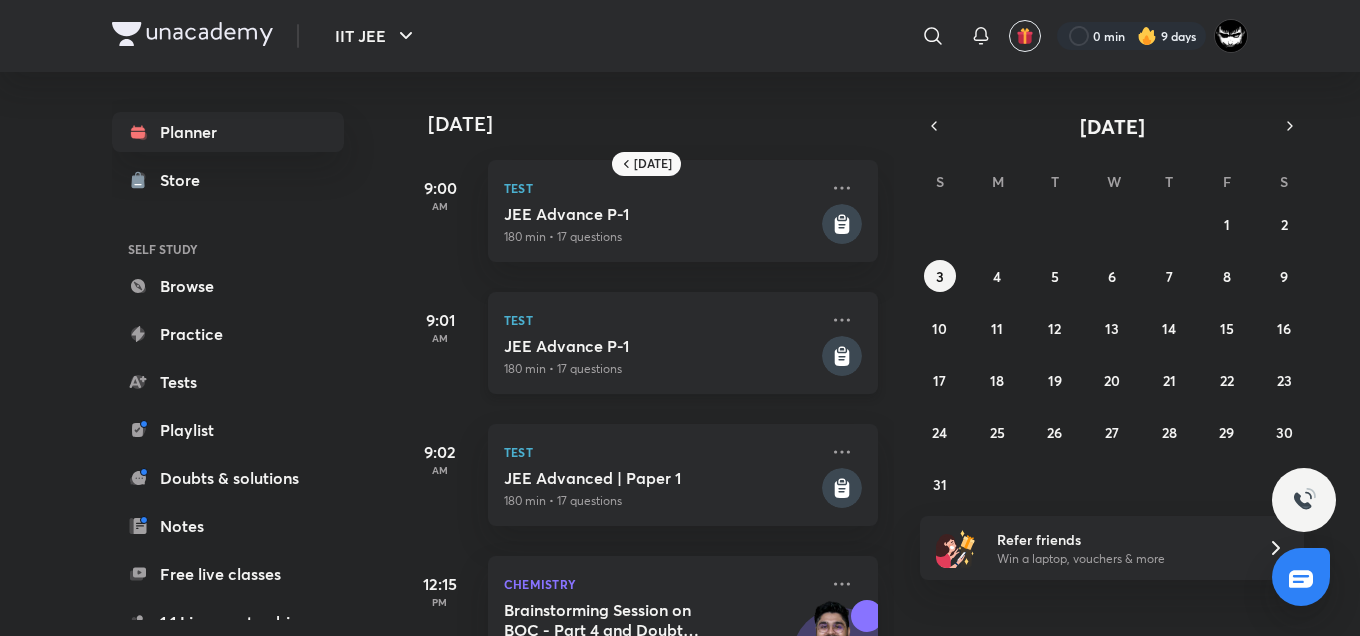 click on "180 min • 17 questions" at bounding box center [661, 369] 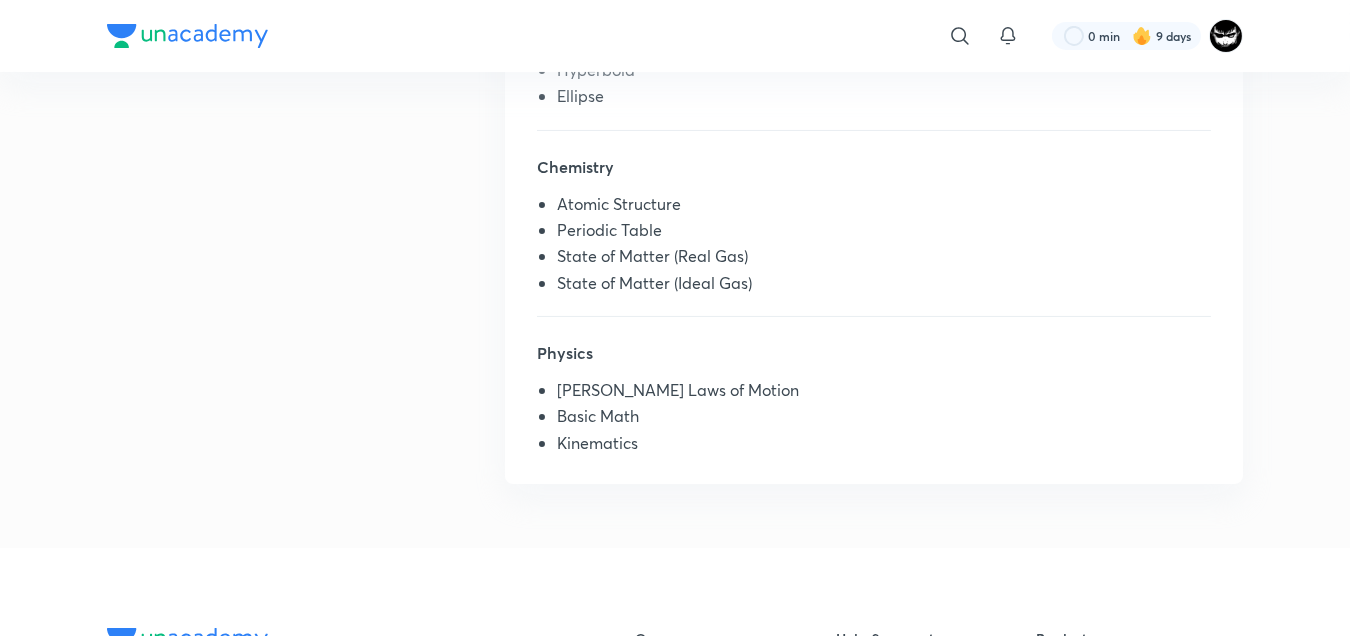 scroll, scrollTop: 758, scrollLeft: 0, axis: vertical 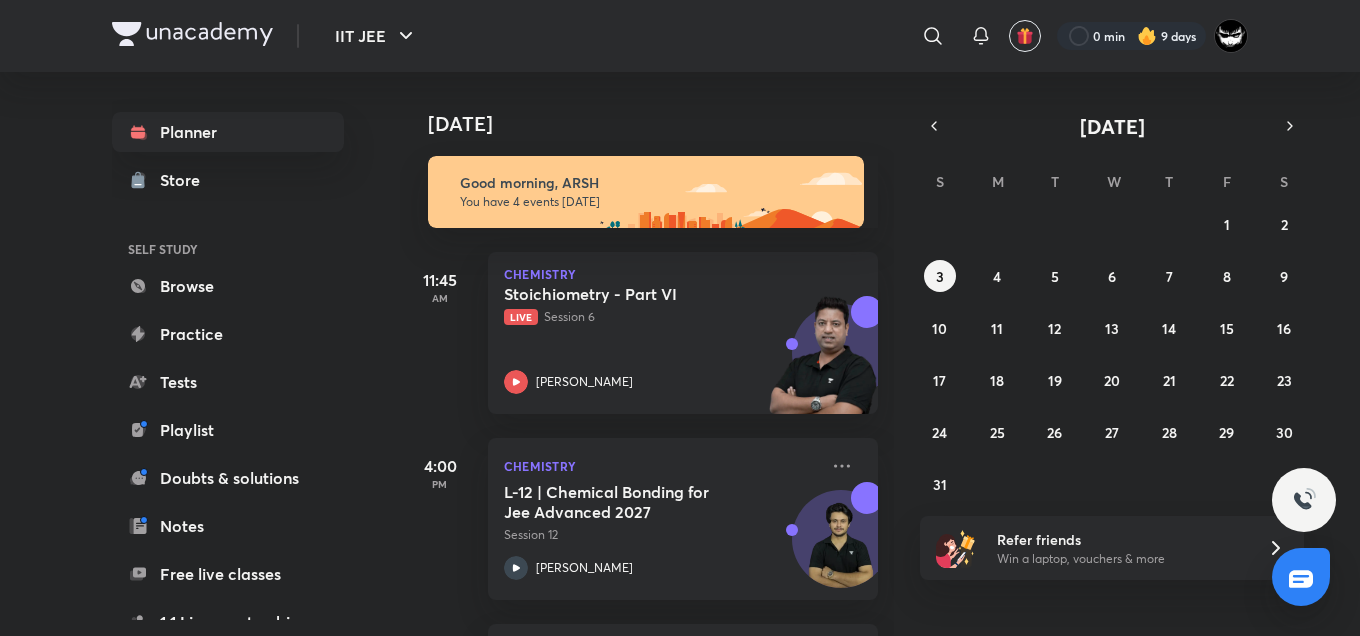 click on "[DATE] Good morning, ARSH You have 4 events [DATE] 11:45 AM Chemistry Stoichiometry - Part VI Live Session 6 [PERSON_NAME] 4:00 PM Chemistry L-12 | Chemical Bonding for Jee Advanced 2027 Session 12 [PERSON_NAME] 5:45 PM Physics [PERSON_NAME] Laws of Motion Lecture - 9 Session 9 [PERSON_NAME] 7:30 PM Mathematics Permutations and Combinations - Part 5 Session 5 [PERSON_NAME]" at bounding box center (878, 354) 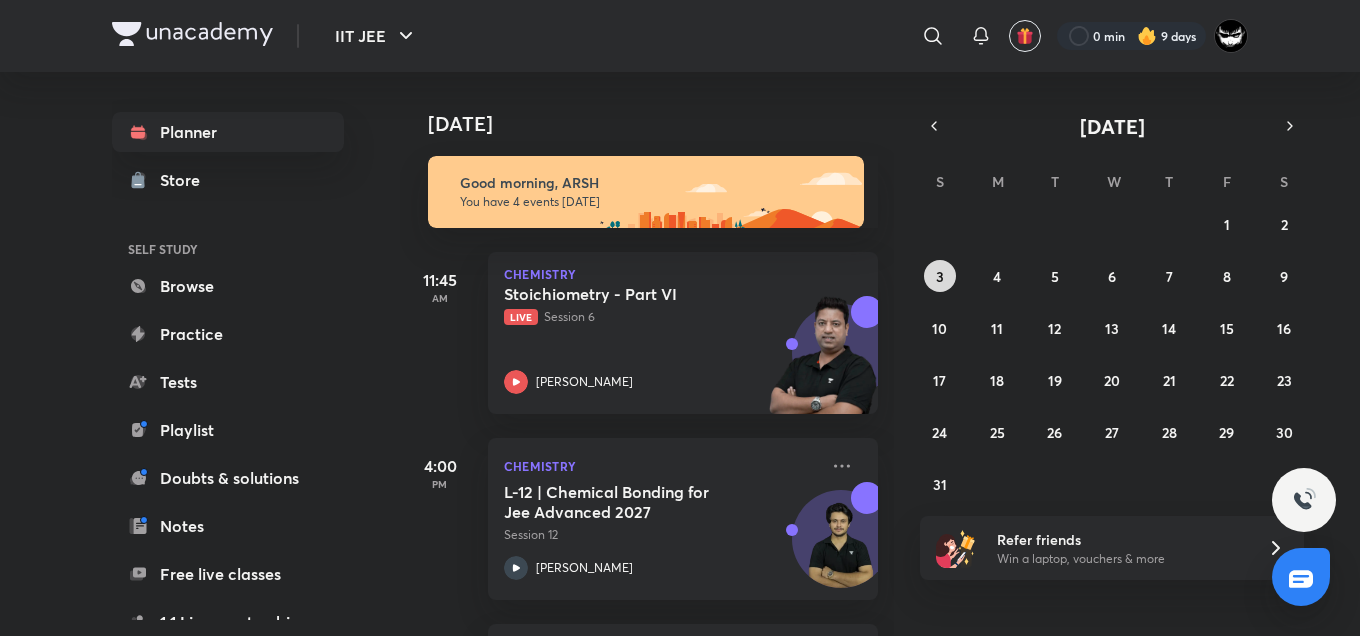 click on "3" at bounding box center [940, 276] 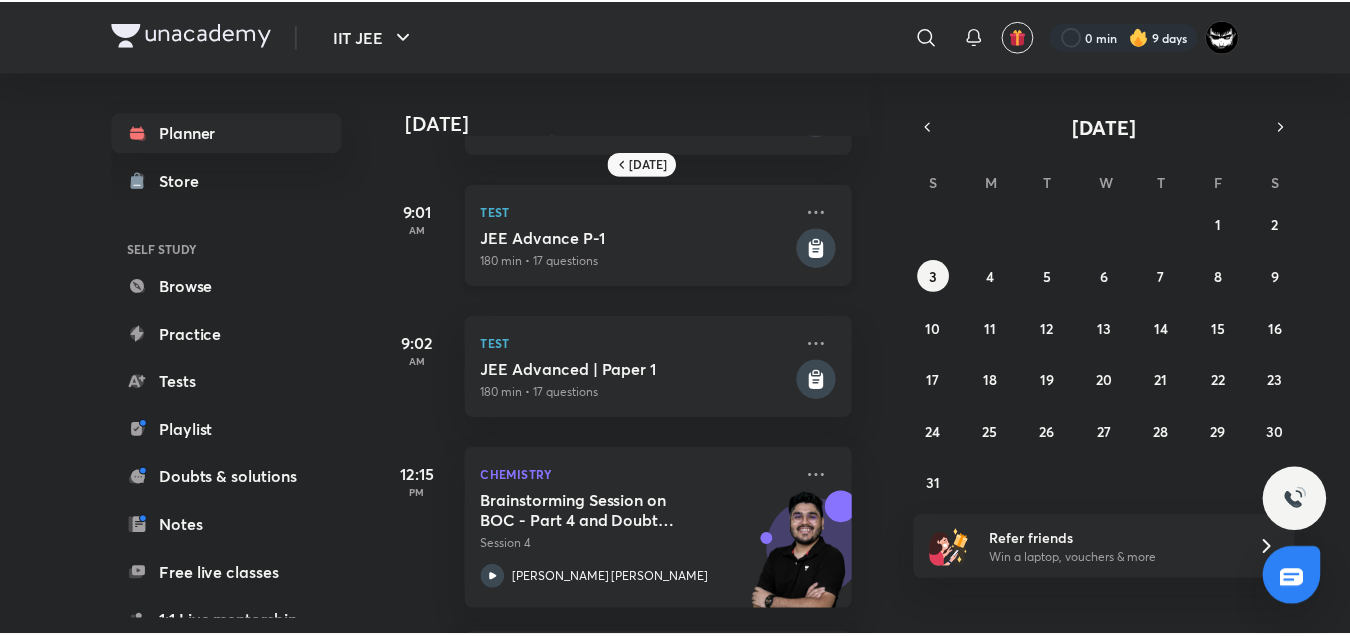 scroll, scrollTop: 123, scrollLeft: 20, axis: both 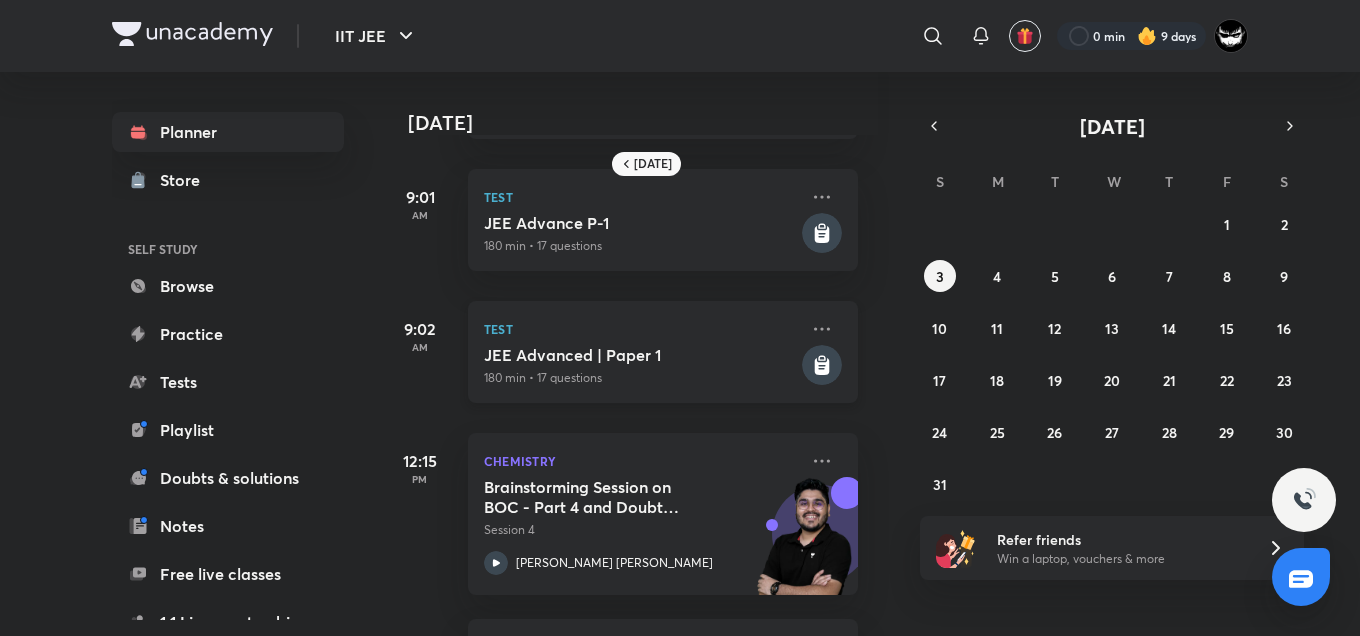 click on "Test" at bounding box center (641, 329) 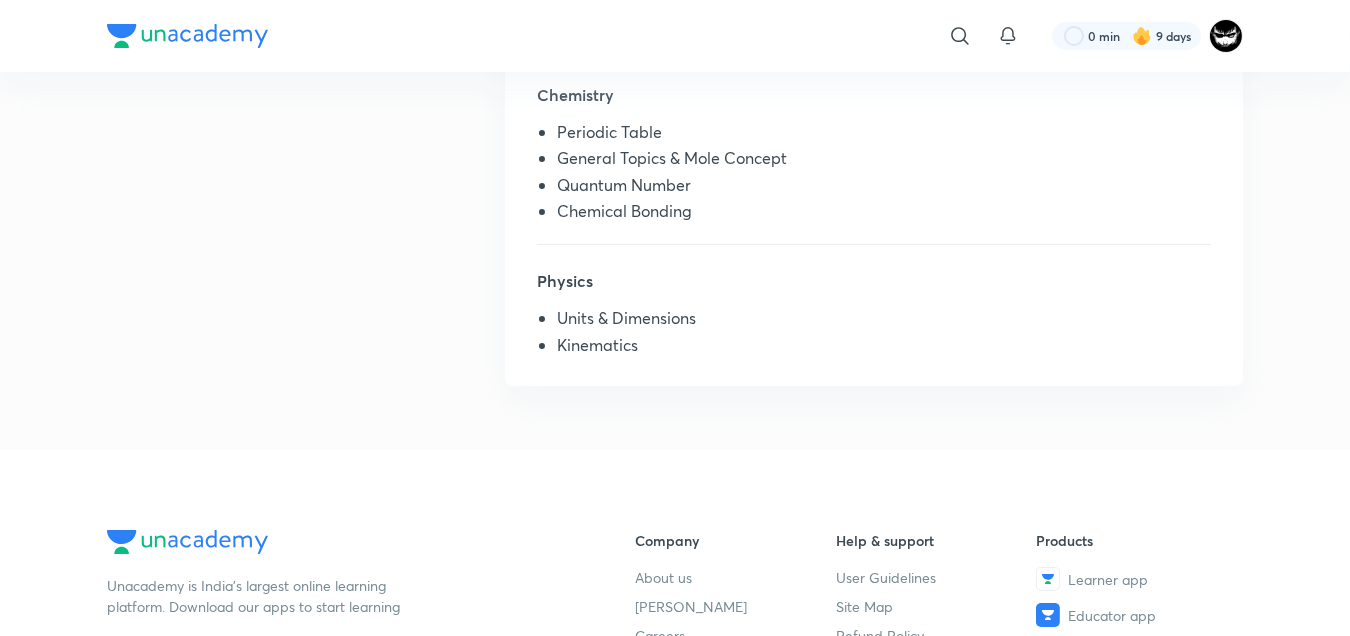 scroll, scrollTop: 642, scrollLeft: 0, axis: vertical 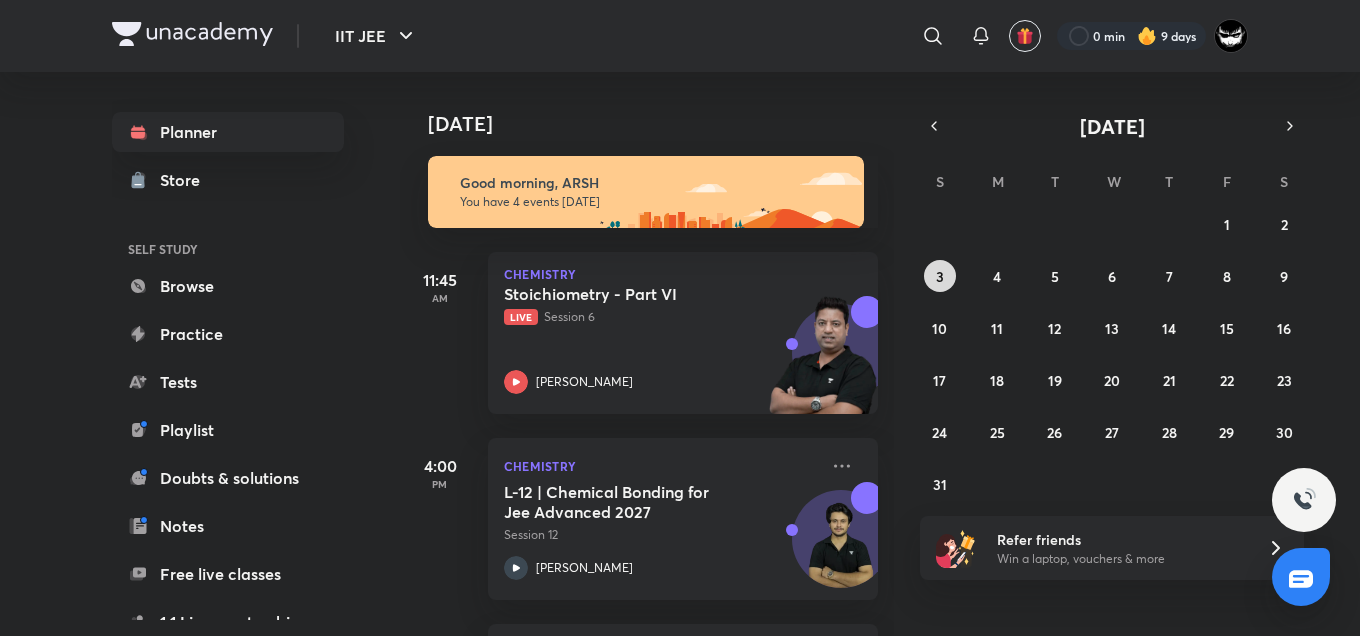 click on "3" at bounding box center (940, 276) 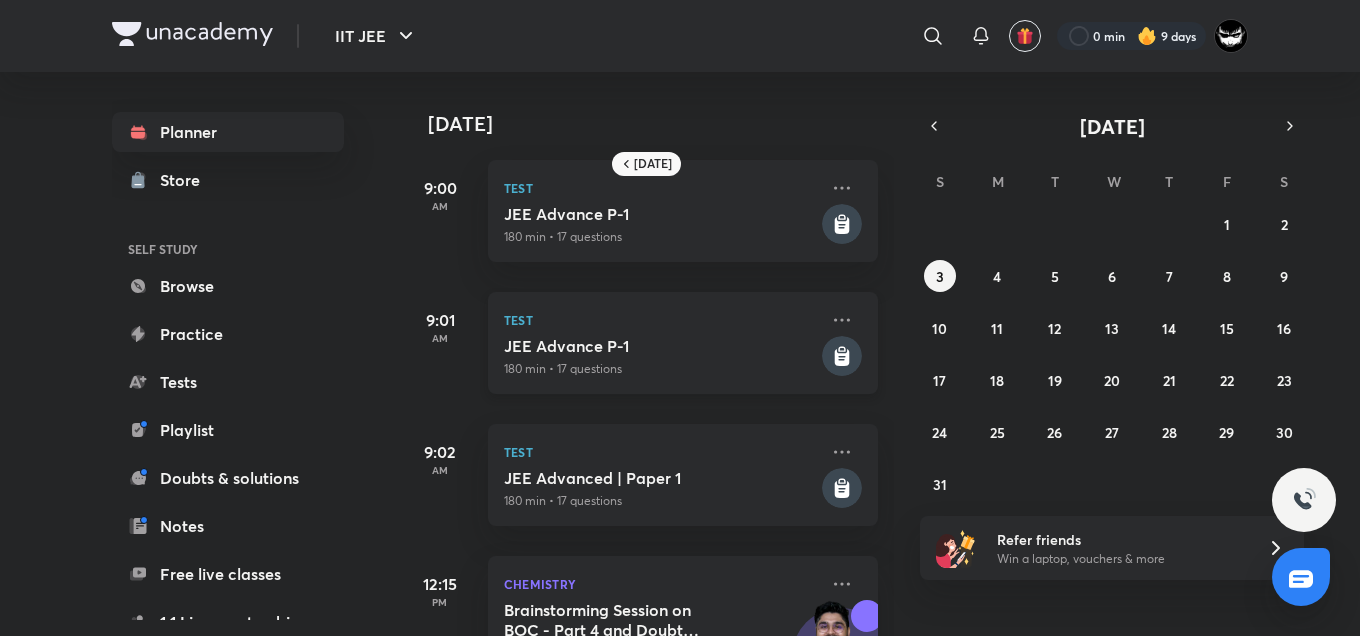 click on "JEE Advance P-1" at bounding box center (661, 346) 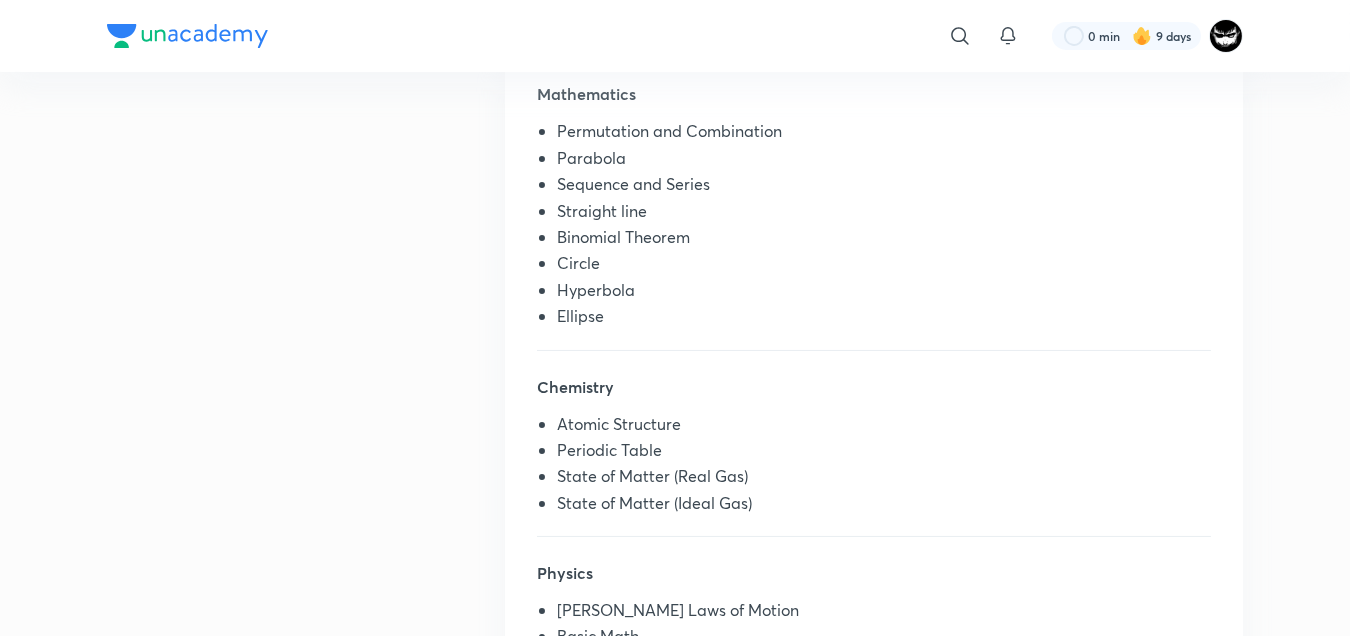 scroll, scrollTop: 584, scrollLeft: 0, axis: vertical 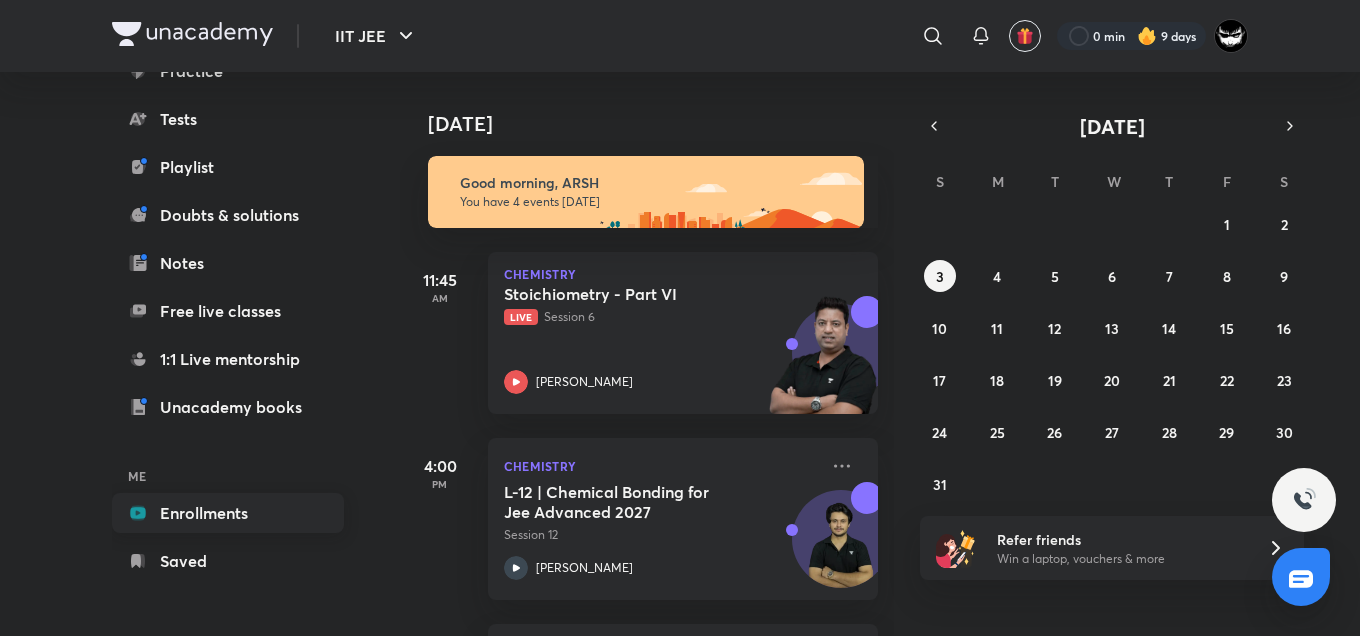 click on "Enrollments" at bounding box center [228, 513] 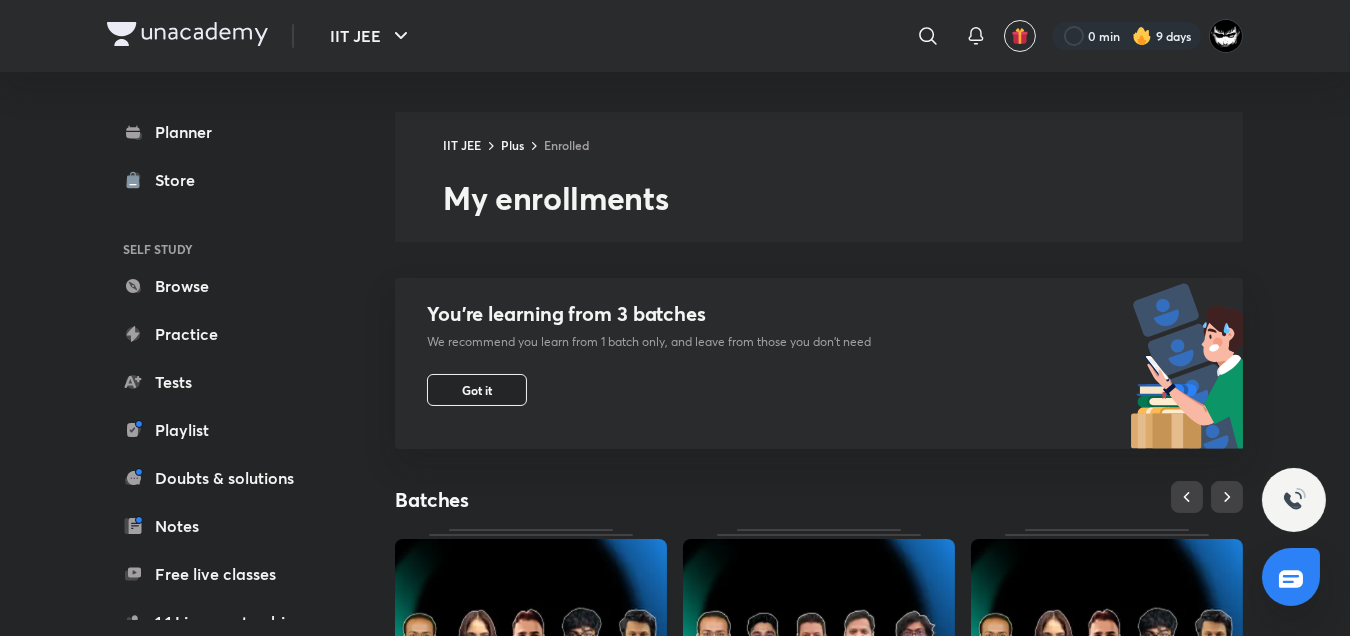 click on "Got it" at bounding box center (477, 390) 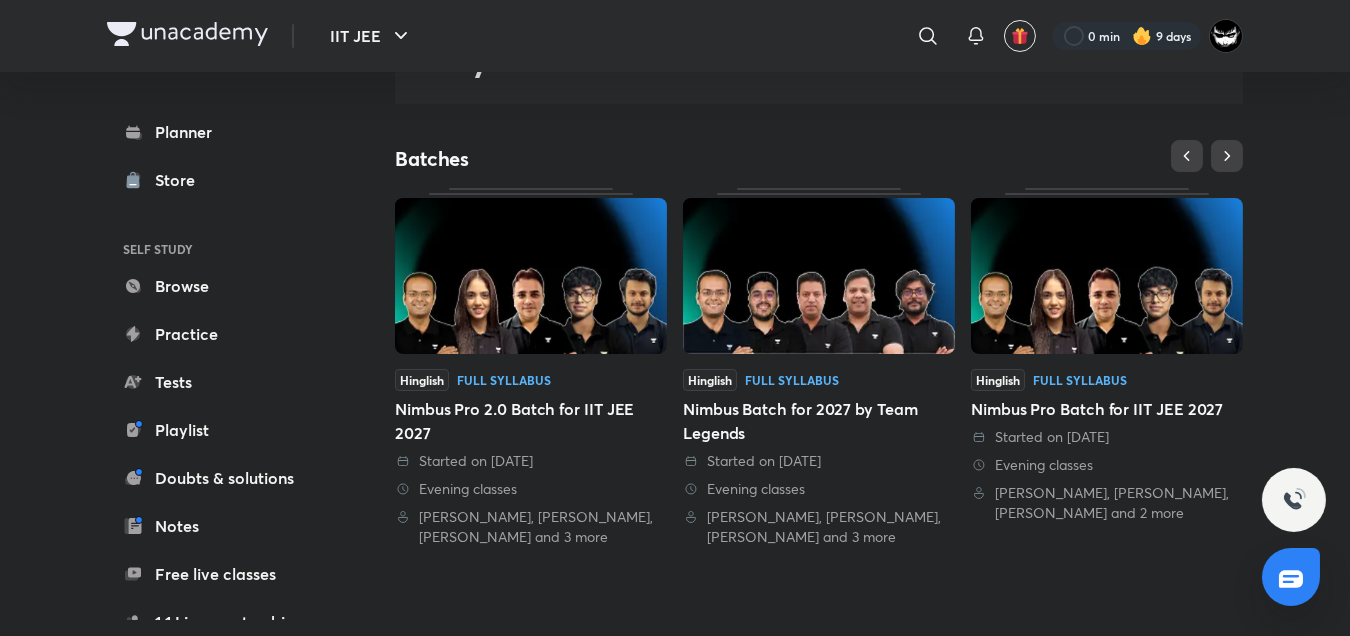 scroll, scrollTop: 157, scrollLeft: 0, axis: vertical 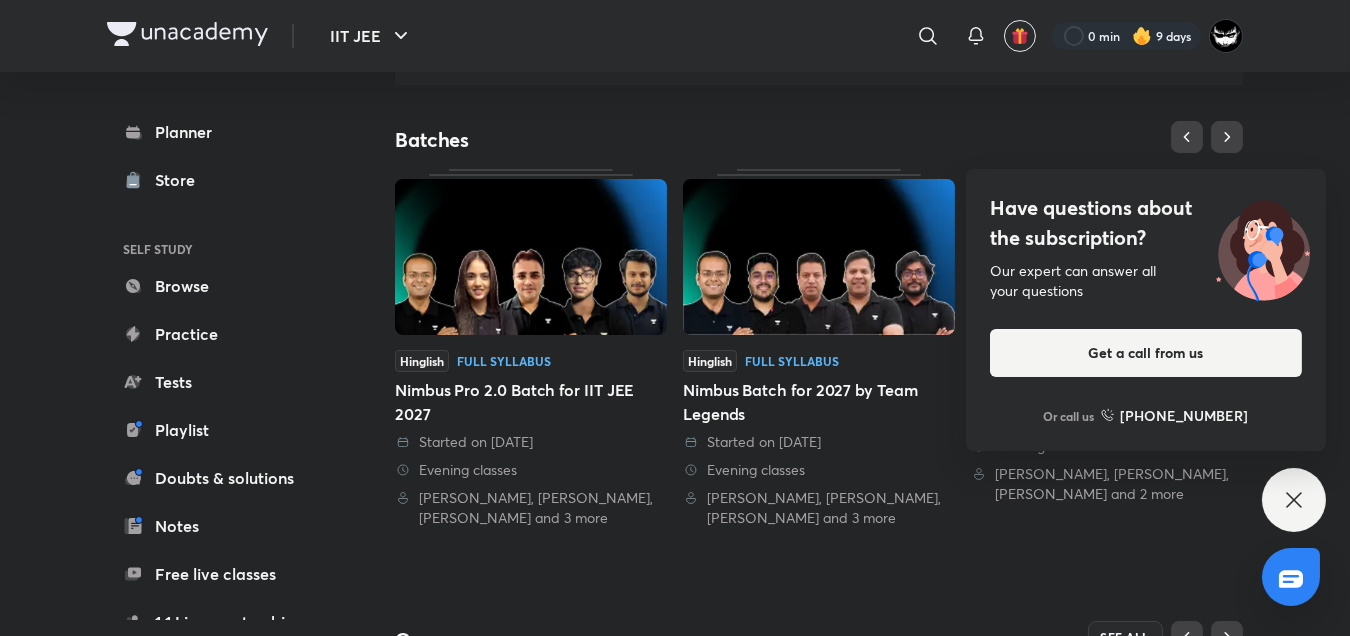 click on "Have questions about the subscription?" at bounding box center [1146, 223] 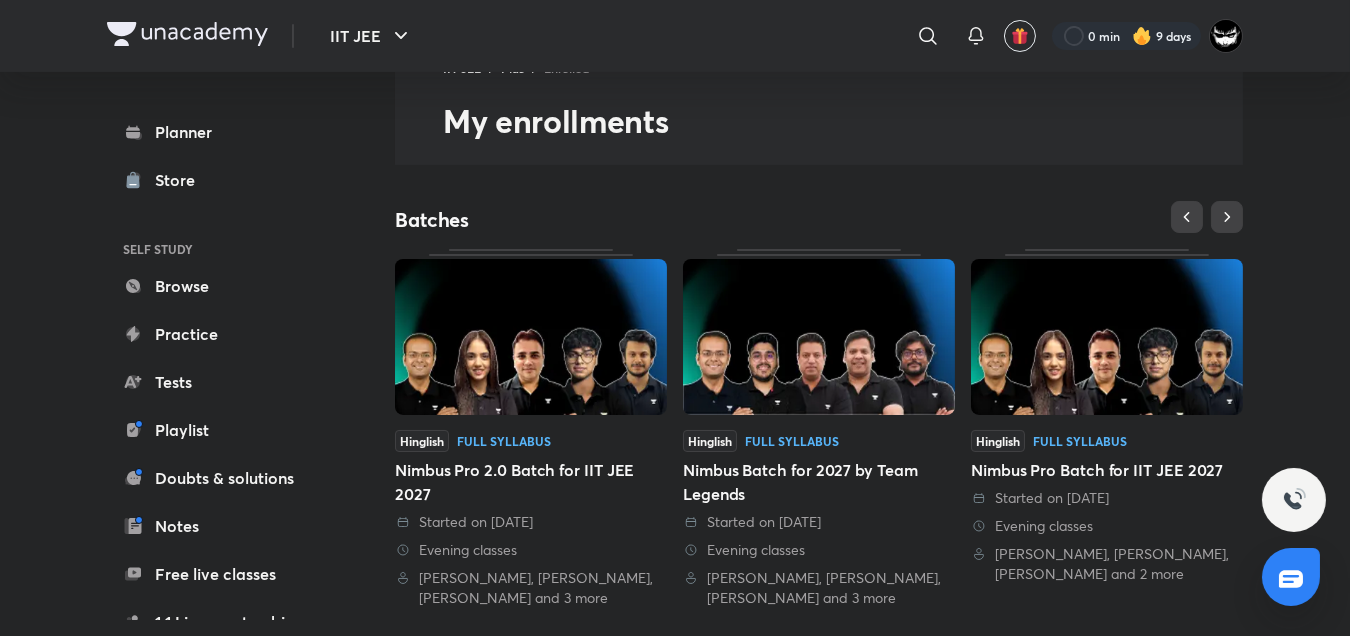 scroll, scrollTop: 64, scrollLeft: 0, axis: vertical 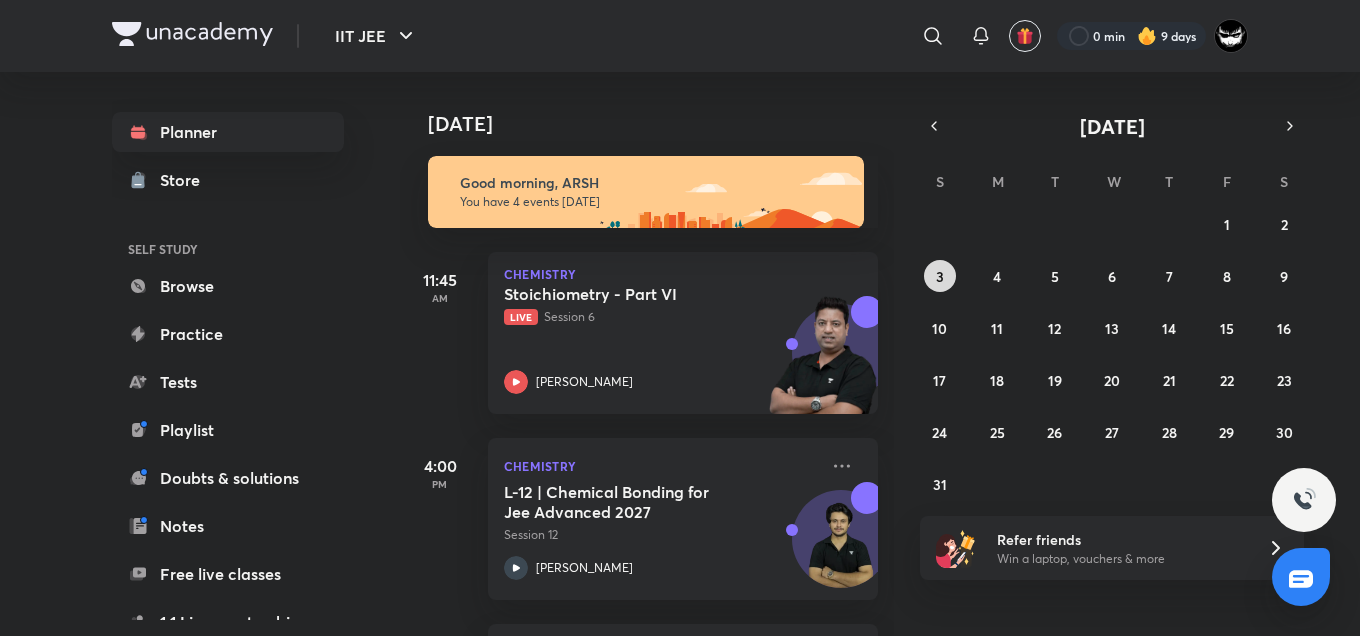 click on "3" at bounding box center (940, 276) 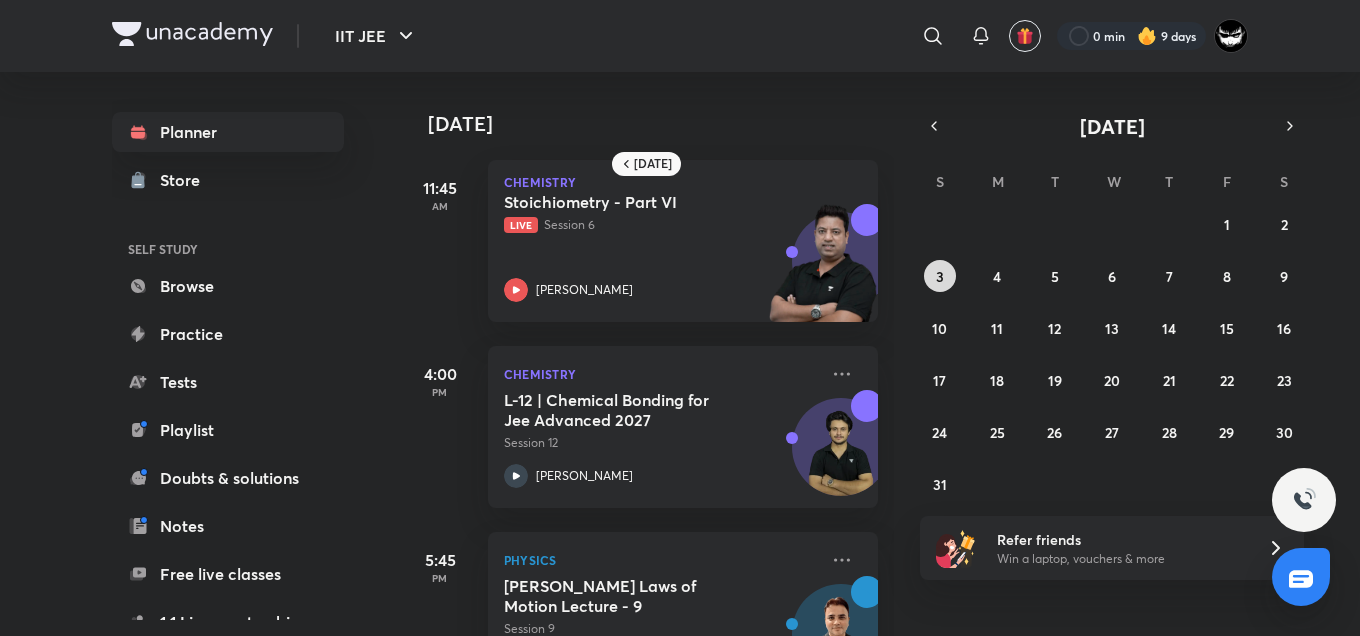 click on "3" at bounding box center (940, 276) 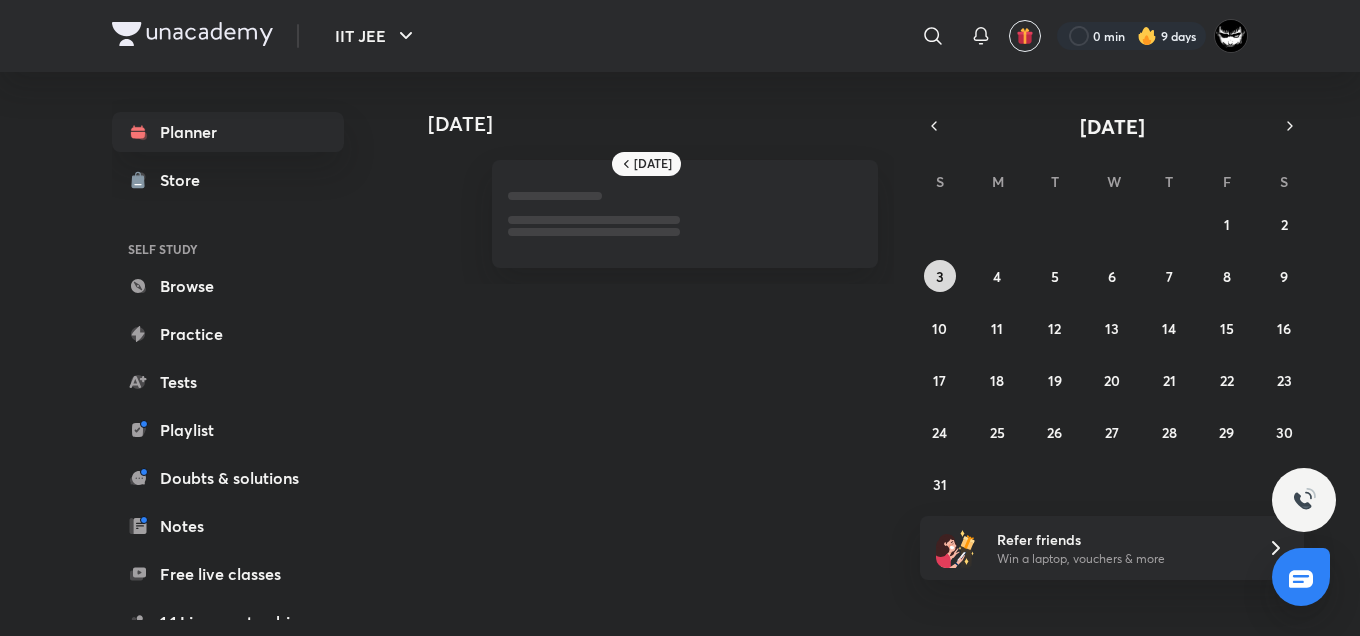 click on "3" at bounding box center (940, 276) 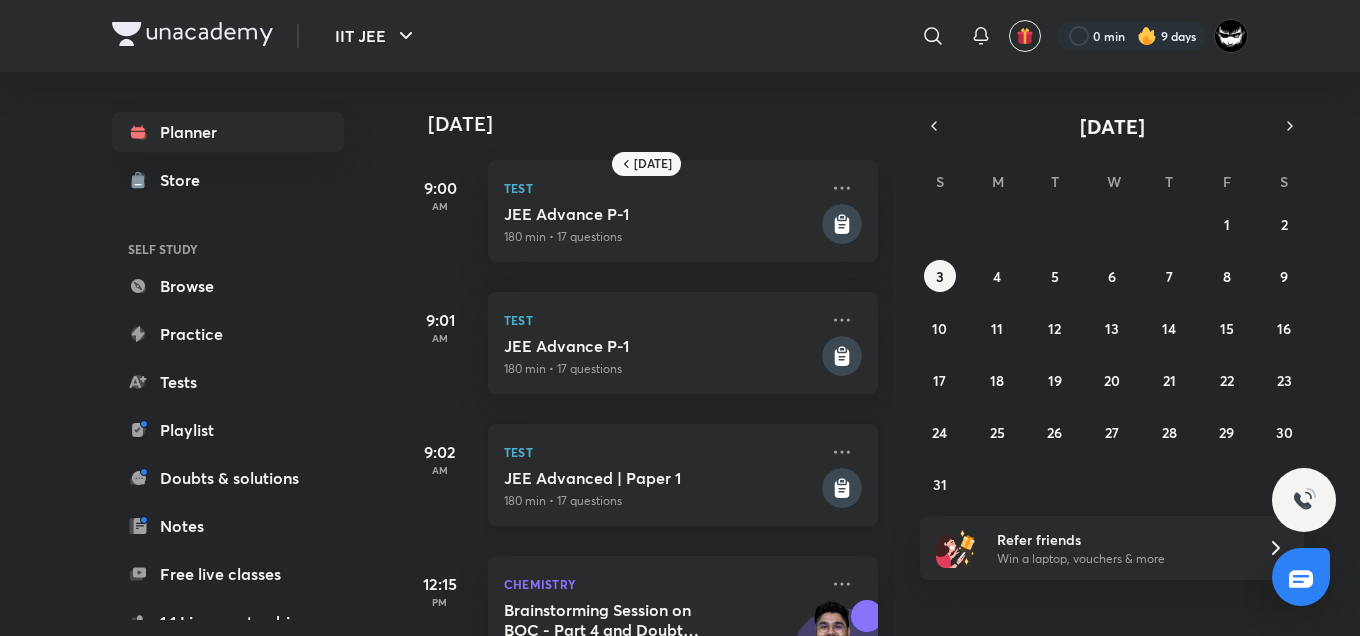 click on "Test JEE Advanced | Paper 1 180 min • 17 questions" at bounding box center [683, 475] 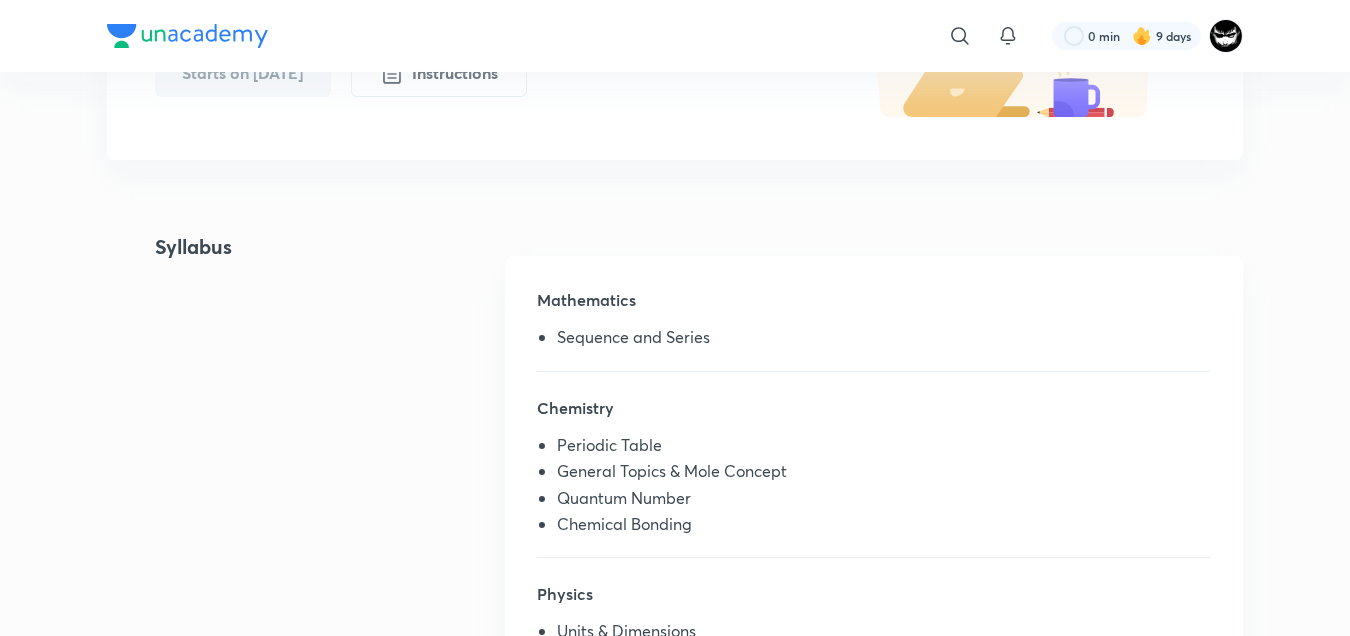 scroll, scrollTop: 331, scrollLeft: 0, axis: vertical 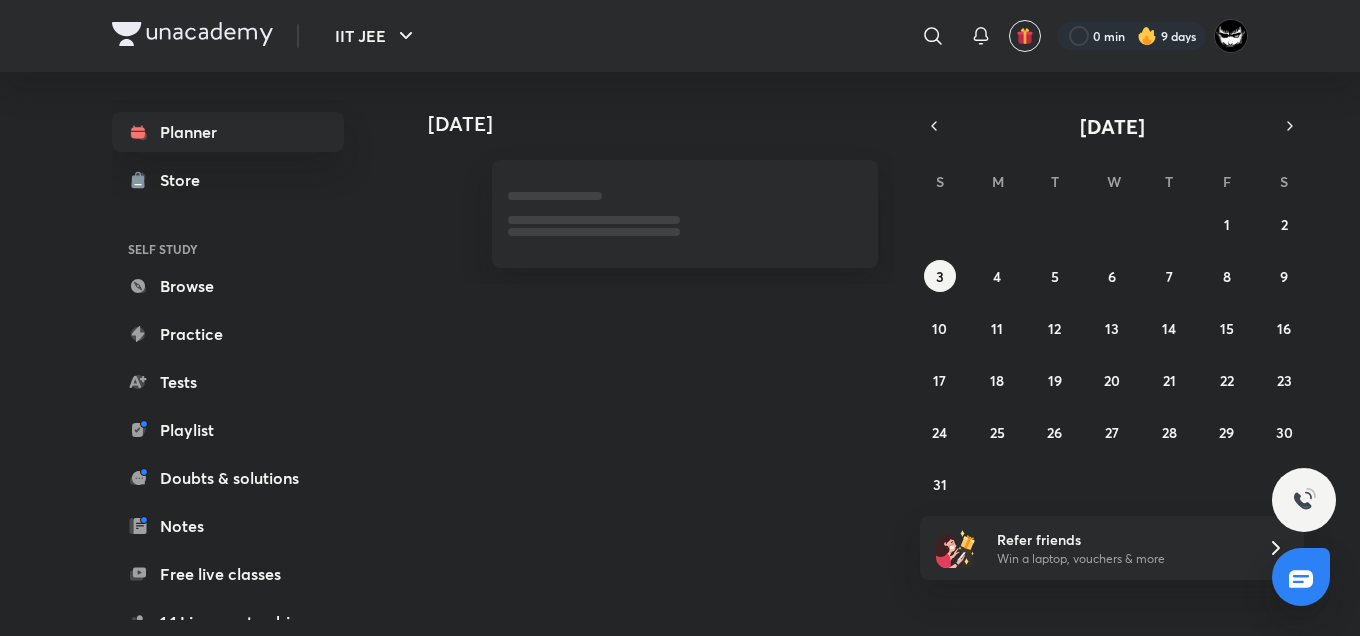 click on "[DATE]" at bounding box center [878, 178] 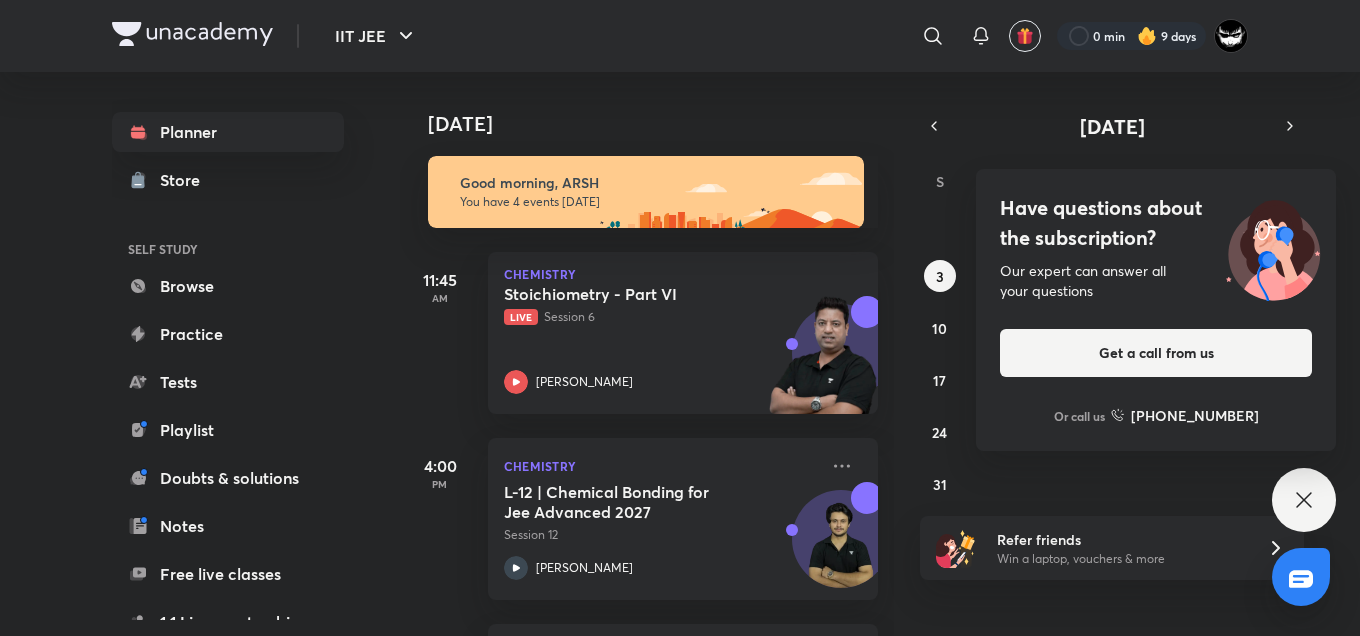 click on "Have questions about the subscription? Our expert can answer all your questions Get a call from us Or call us [PHONE_NUMBER]" at bounding box center (1156, 310) 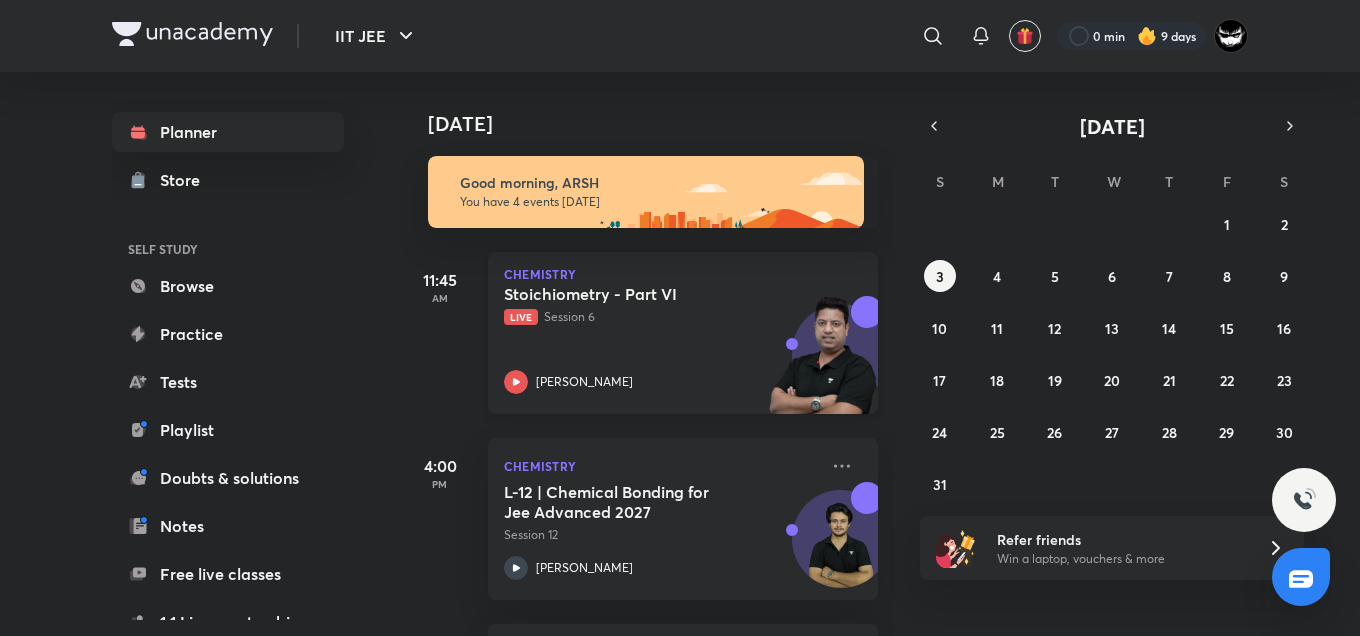 click on "Stoichiometry - Part VI Live Session 6 [PERSON_NAME]" at bounding box center (661, 339) 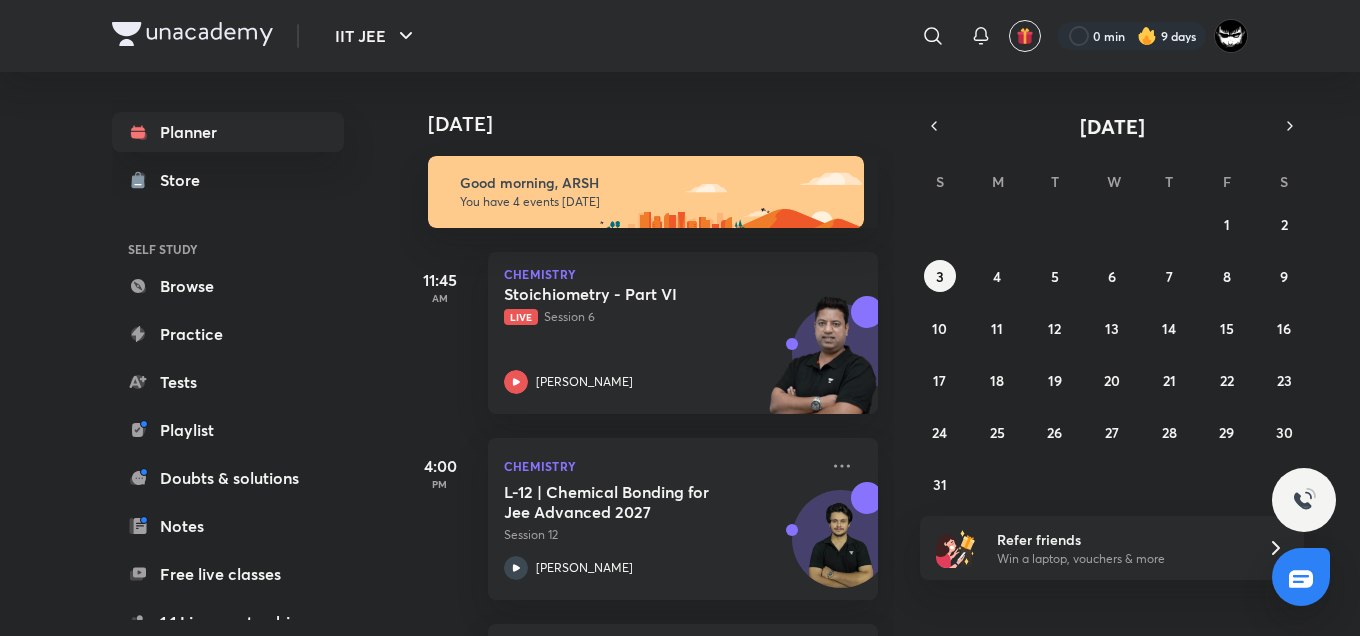 click on "[DATE] Good morning, ARSH You have 4 events [DATE] 11:45 AM Chemistry Stoichiometry - Part VI Live Session 6 [PERSON_NAME] 4:00 PM Chemistry L-12 | Chemical Bonding for Jee Advanced 2027 Session 12 [PERSON_NAME] 5:45 PM Physics [PERSON_NAME] Laws of Motion Lecture - 9 Session 9 [PERSON_NAME] 7:30 PM Mathematics Permutations and Combinations - Part 5 Session 5 [PERSON_NAME]" at bounding box center [878, 354] 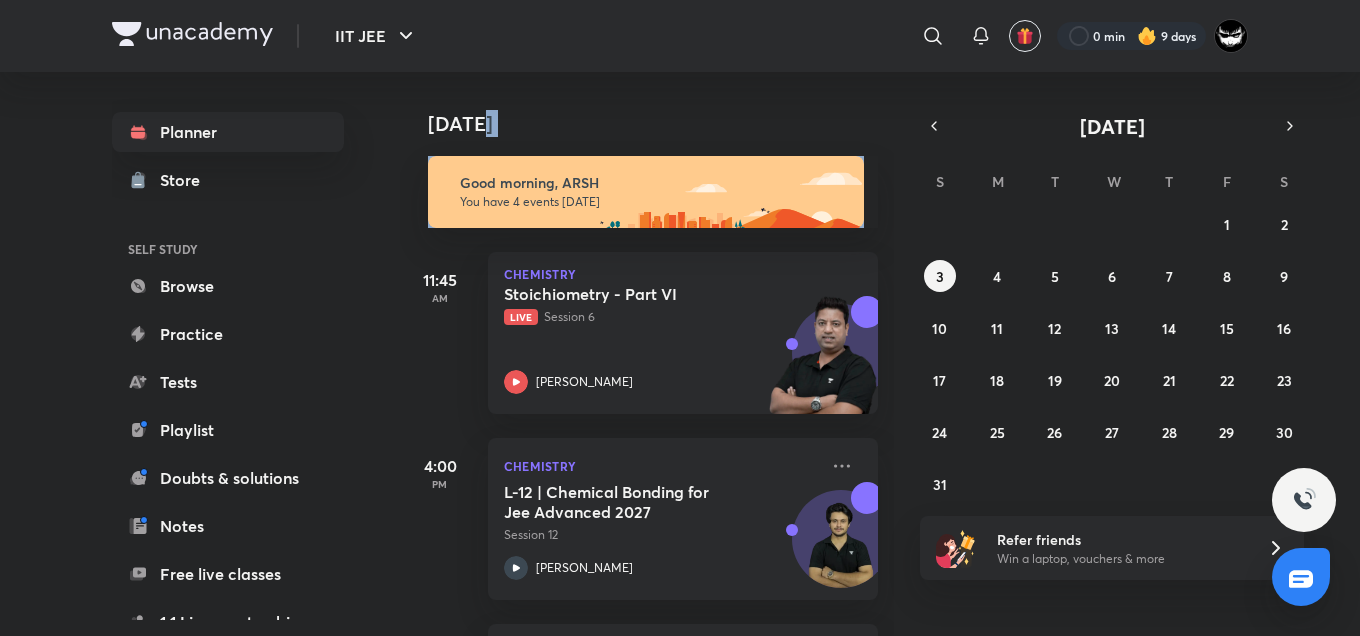 click on "[DATE] Good morning, ARSH You have 4 events [DATE] 11:45 AM Chemistry Stoichiometry - Part VI Live Session 6 [PERSON_NAME] 4:00 PM Chemistry L-12 | Chemical Bonding for Jee Advanced 2027 Session 12 [PERSON_NAME] 5:45 PM Physics [PERSON_NAME] Laws of Motion Lecture - 9 Session 9 [PERSON_NAME] 7:30 PM Mathematics Permutations and Combinations - Part 5 Session 5 [PERSON_NAME]" at bounding box center [878, 354] 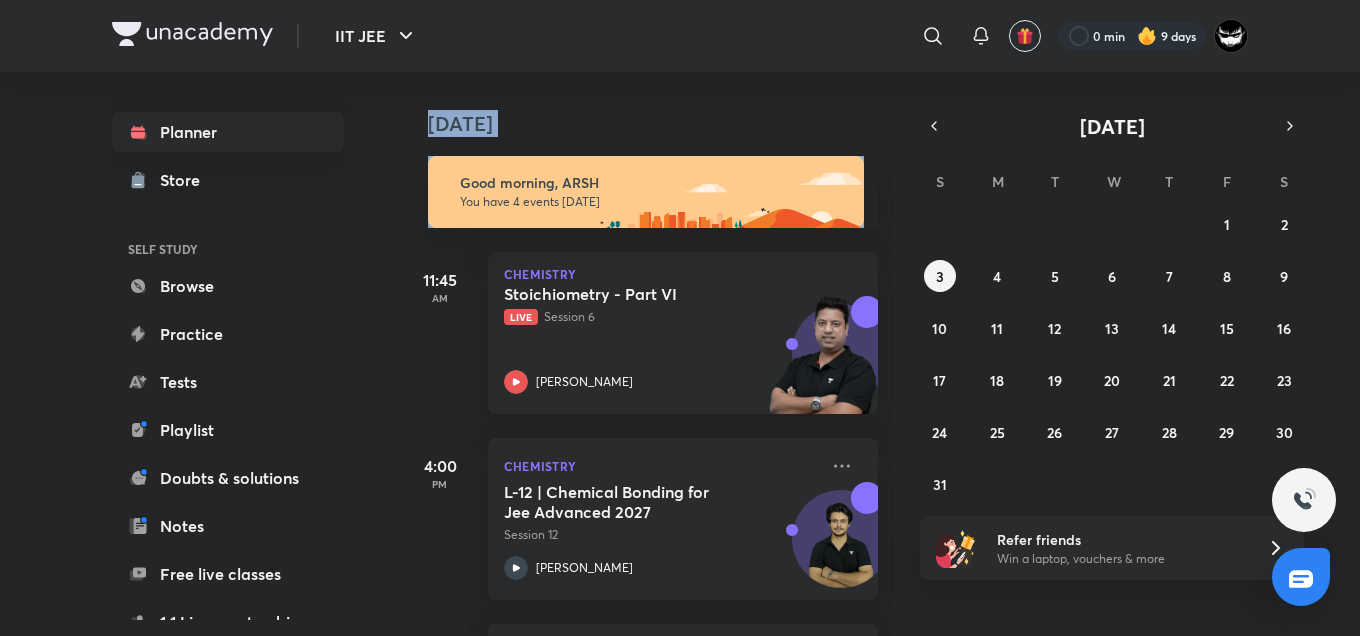 click on "[DATE] Good morning, ARSH You have 4 events [DATE] 11:45 AM Chemistry Stoichiometry - Part VI Live Session 6 [PERSON_NAME] 4:00 PM Chemistry L-12 | Chemical Bonding for Jee Advanced 2027 Session 12 [PERSON_NAME] 5:45 PM Physics [PERSON_NAME] Laws of Motion Lecture - 9 Session 9 [PERSON_NAME] 7:30 PM Mathematics Permutations and Combinations - Part 5 Session 5 [PERSON_NAME]" at bounding box center (878, 354) 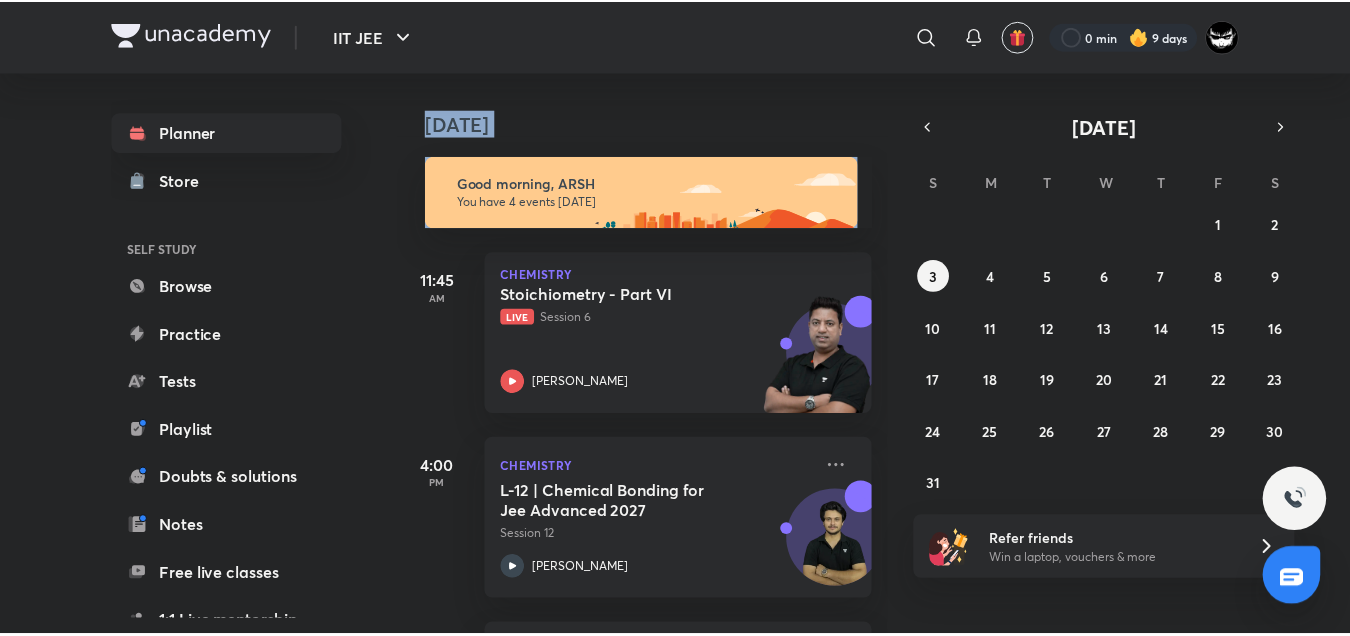 scroll, scrollTop: 366, scrollLeft: 0, axis: vertical 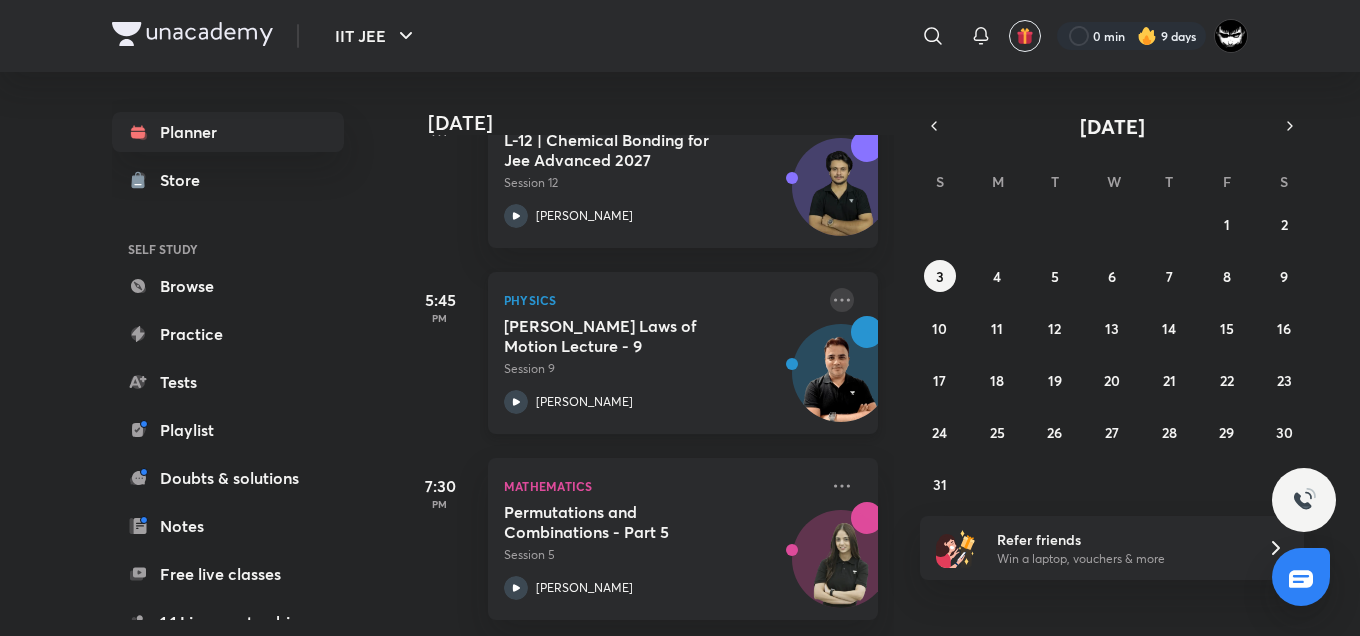 click 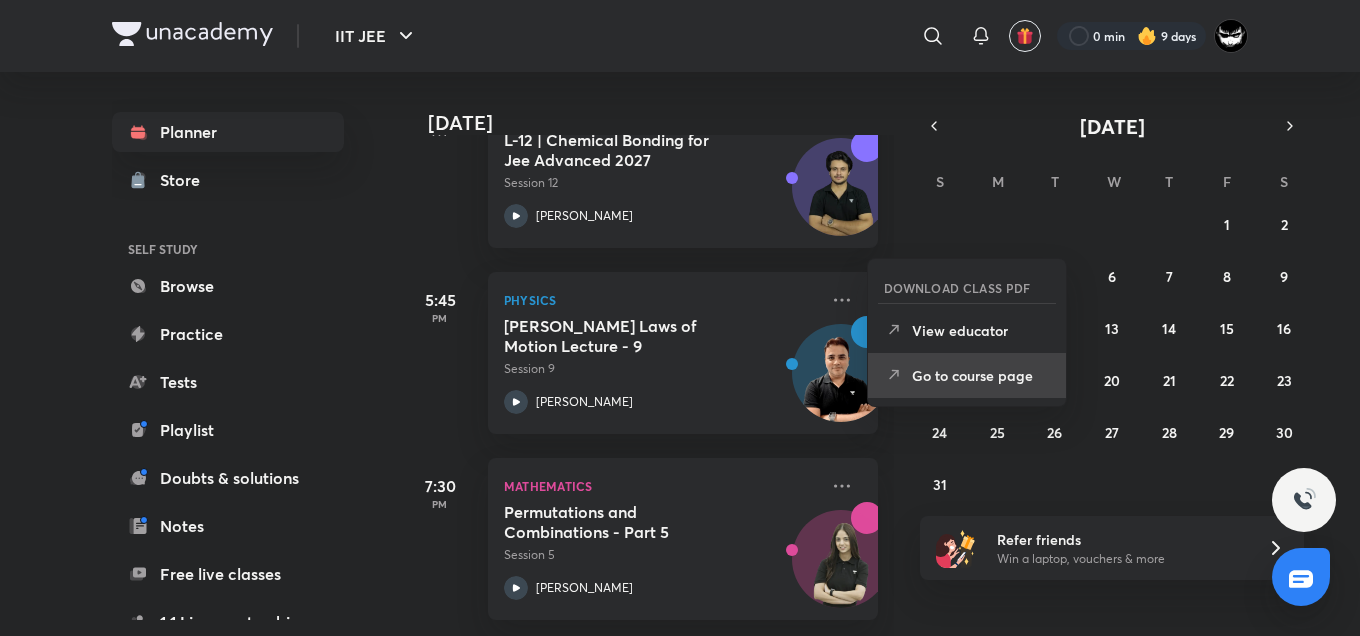 click on "Go to course page" at bounding box center [981, 375] 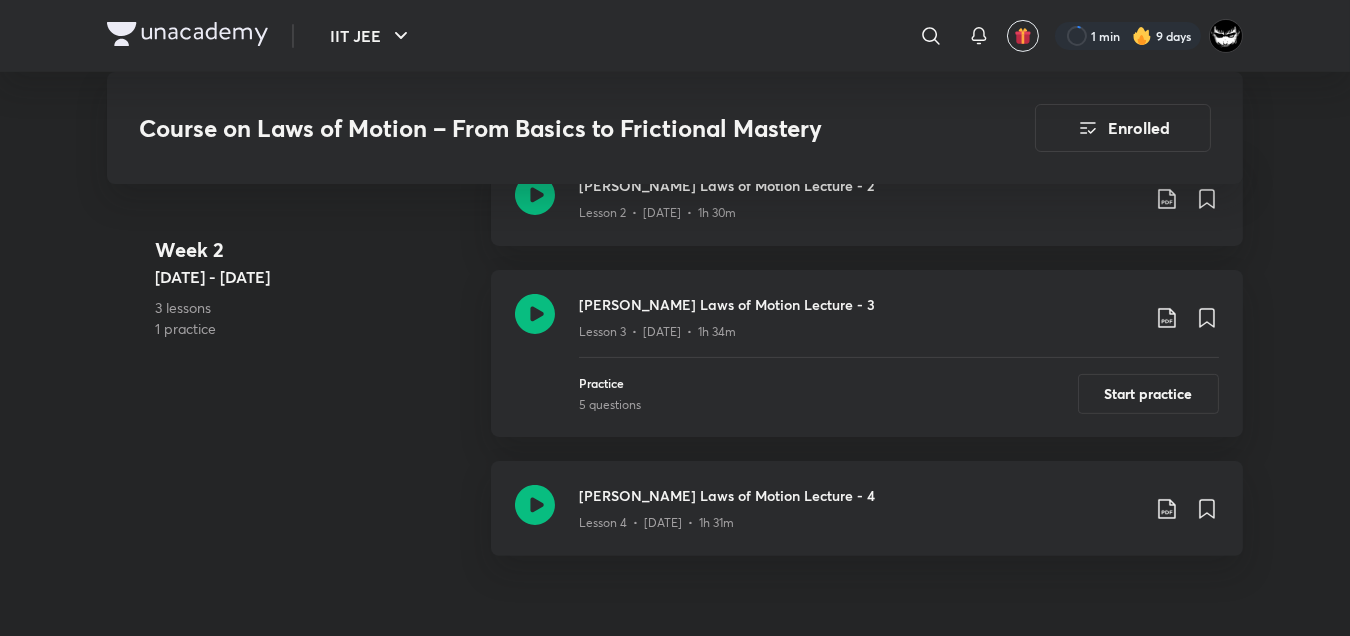 scroll, scrollTop: 1382, scrollLeft: 0, axis: vertical 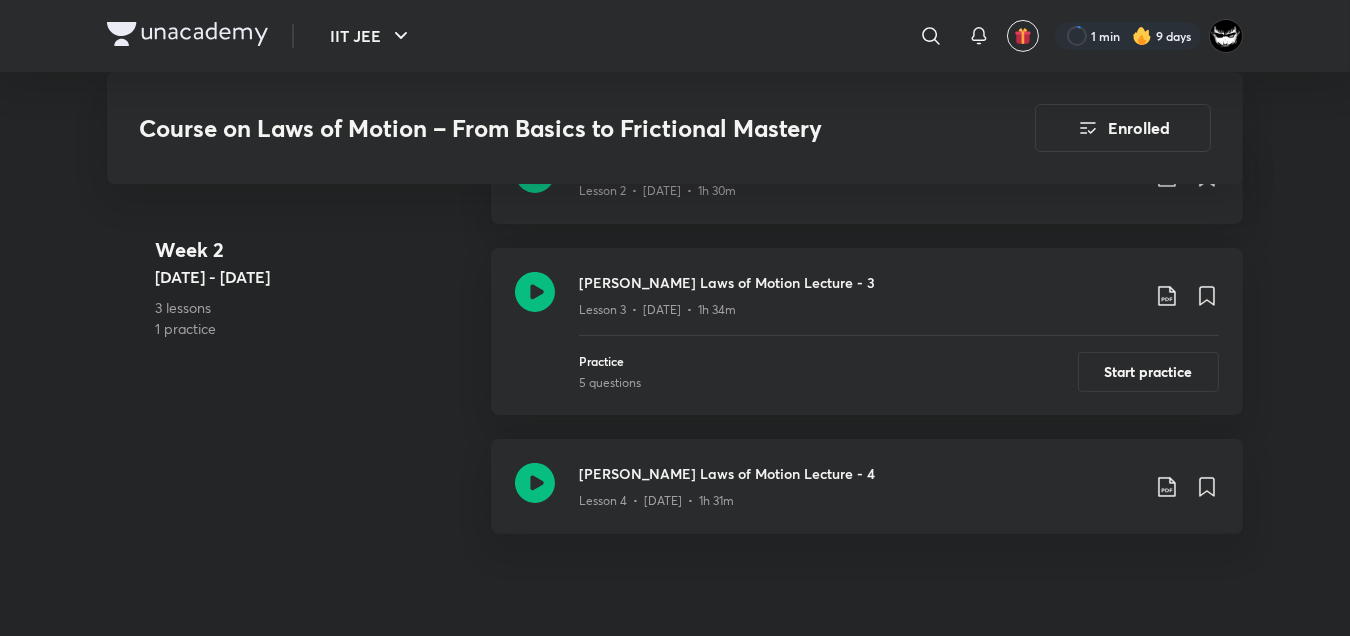 click on "IIT JEE ​ 1 min 9 days Course on Laws of Motion – From Basics to Frictional Mastery Enrolled IIT JEE Plus Syllabus Physics Hinglish Course on Laws of Motion – From Basics to Frictional Mastery [PERSON_NAME] In this course, [PERSON_NAME] will provide in-depth knowledge of the Laws of Motion. The course will be helpful for aspirants preparing for JEE Mains & Advanced. Learners at any stage of their preparation will be...  Read more Updates About Enrolled Demo classes   Watch free classes by the educators of this batch   1.5K Hinglish Physics Mastering Physics for JEE: Strategy to Excel in [DATE] & 2027 [PERSON_NAME] [DATE] • 2h    305 Hinglish Strategy and College Overview POV: You're Prepping for JEE but Doing It Wrong 😶‍🌫️ [PERSON_NAME] [DATE] • 1h  Resume Lesson 2 from 88:25mins [PERSON_NAME] Laws of Motion Lecture - 2 Lesson 2  •  [DATE]  •  1h 30m  Week [DATE] 7 - [DATE] 1 lesson [PERSON_NAME] Laws of Motion Lecture - 1 Lesson 1  •  [DATE]  •  1h 32m  Week [DATE] - [DATE] 3 lessons" at bounding box center [675, 1008] 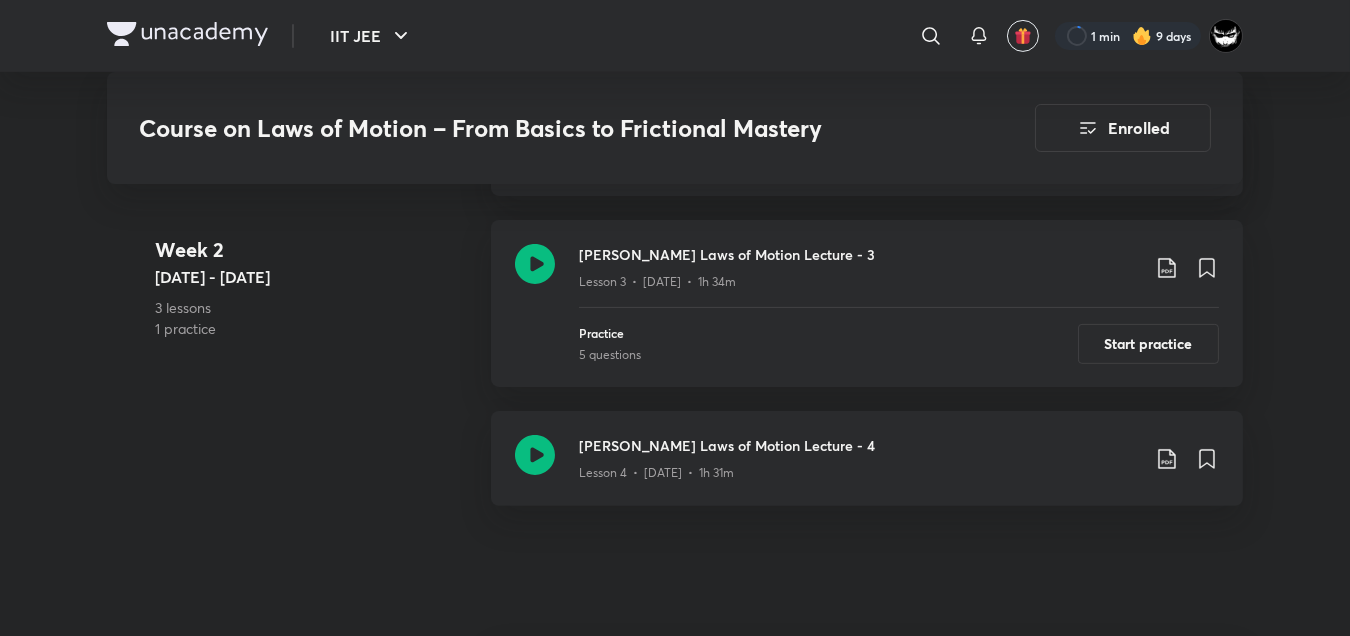 scroll, scrollTop: 1427, scrollLeft: 0, axis: vertical 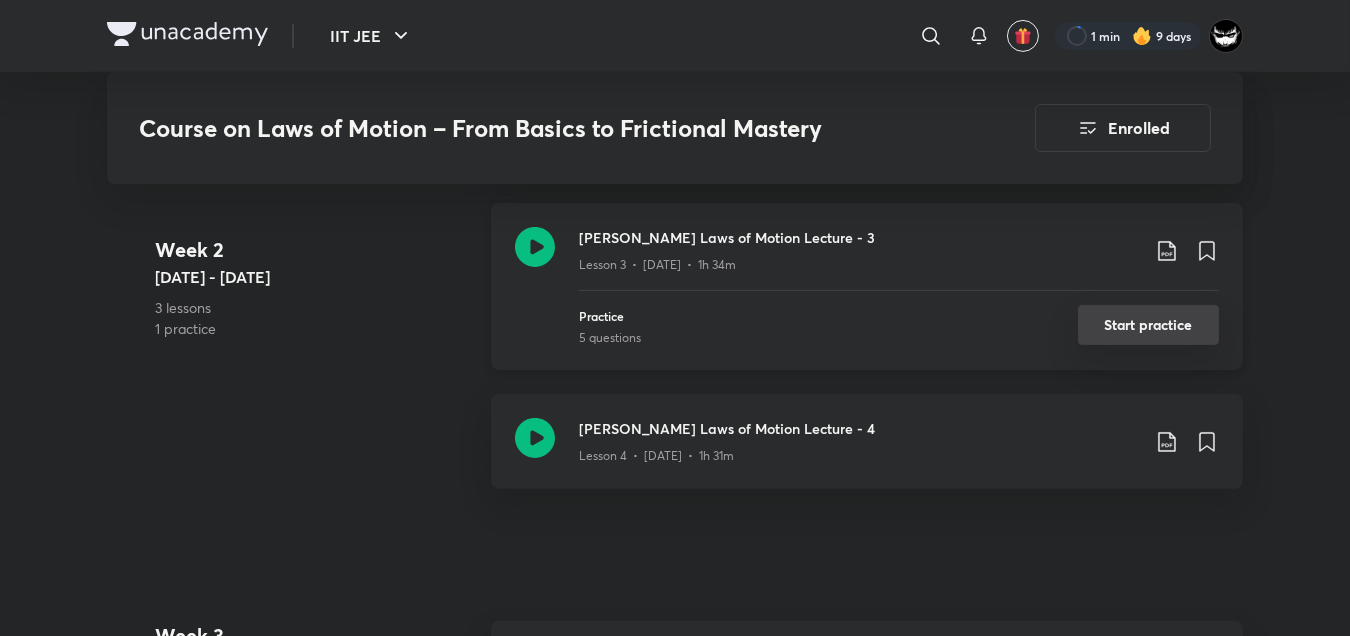 click on "Start practice" at bounding box center (1148, 325) 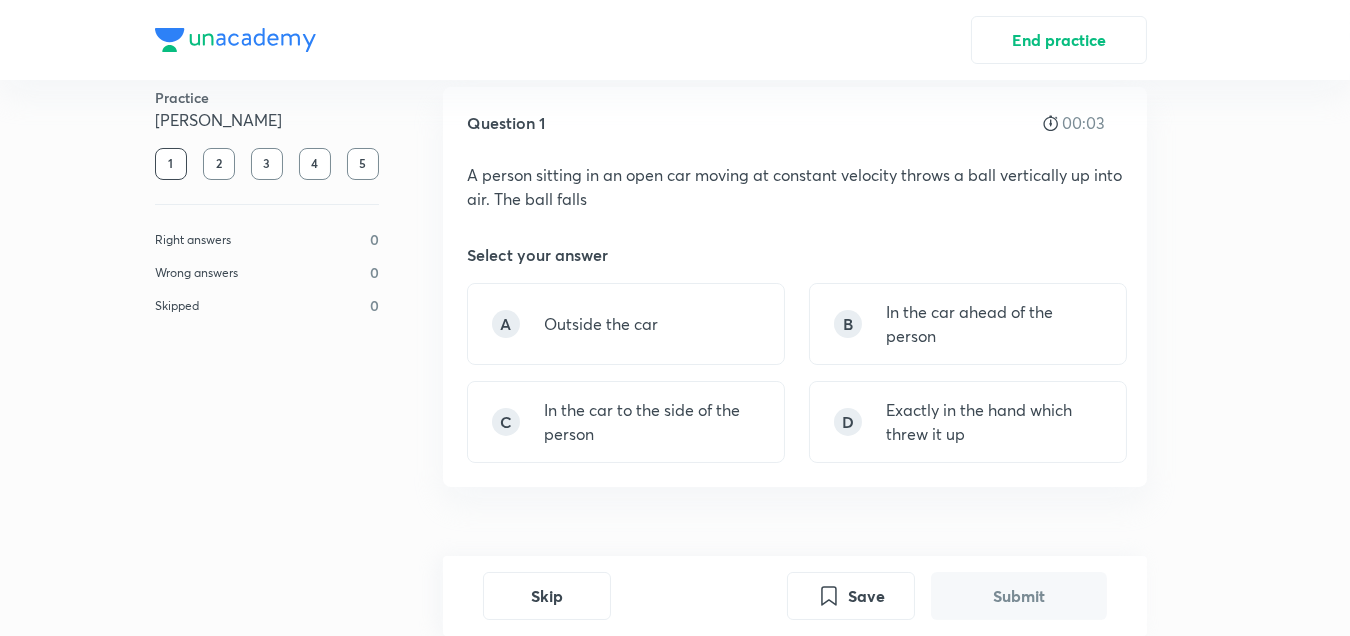 scroll, scrollTop: 36, scrollLeft: 0, axis: vertical 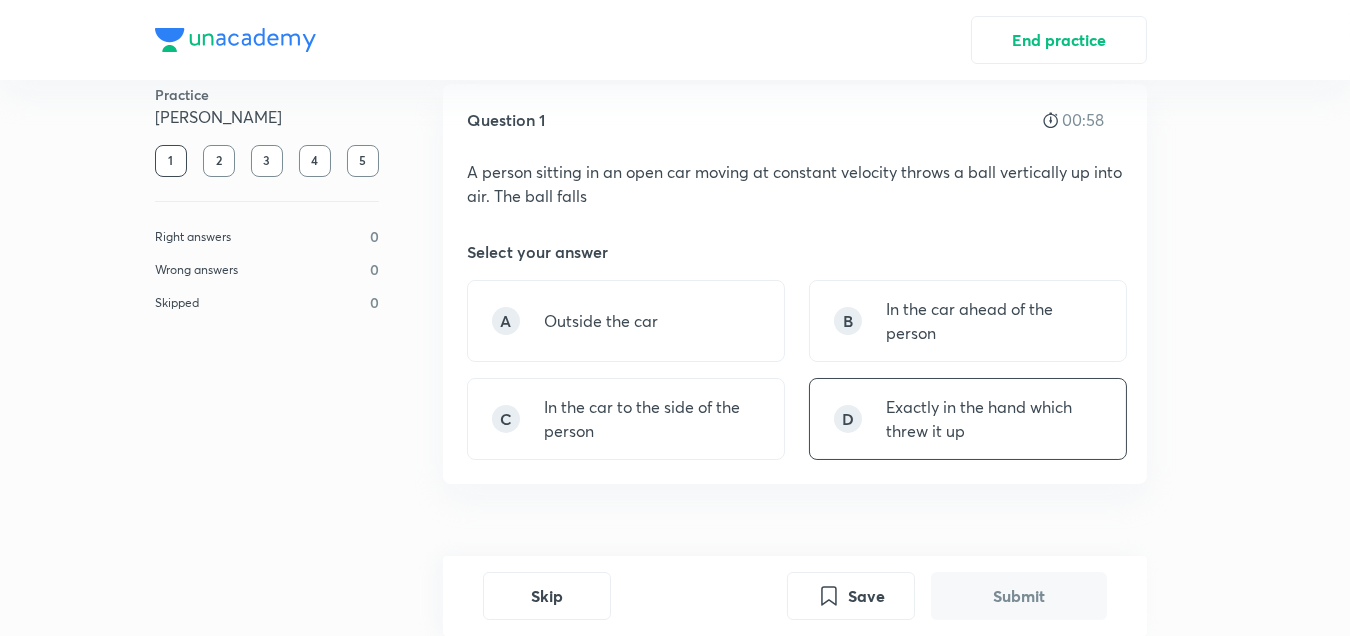 click on "Exactly in the hand which threw it up" at bounding box center (994, 419) 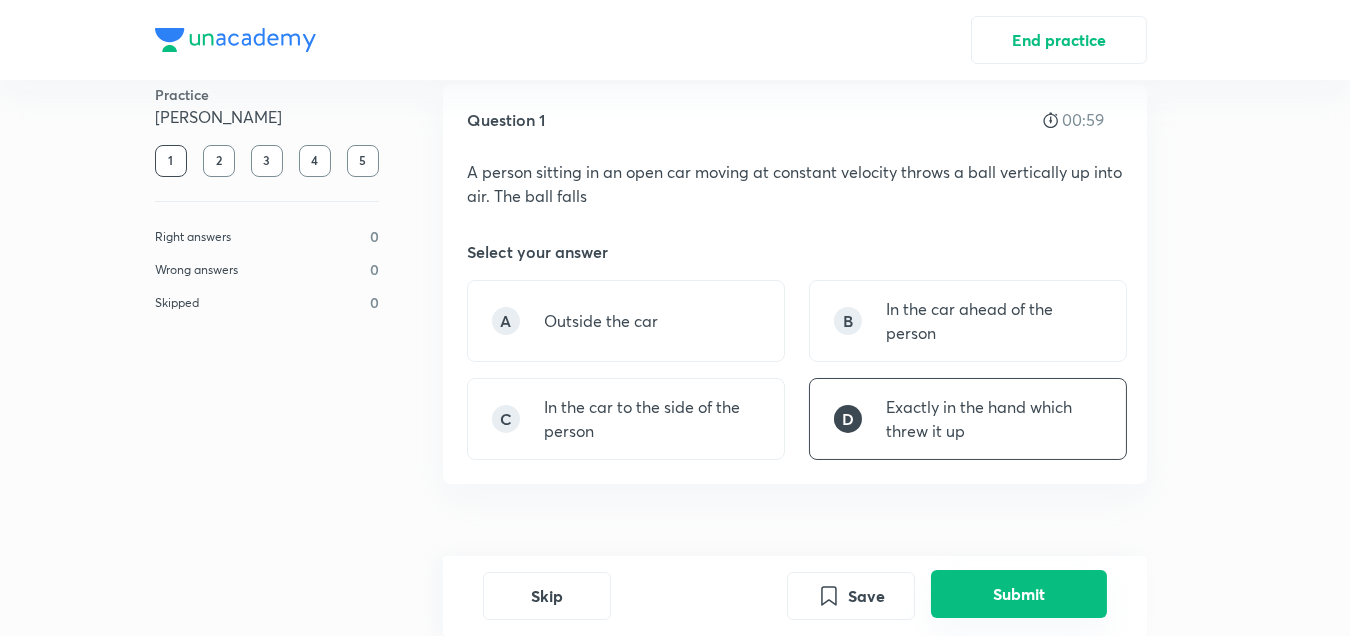 click on "Submit" at bounding box center [1019, 594] 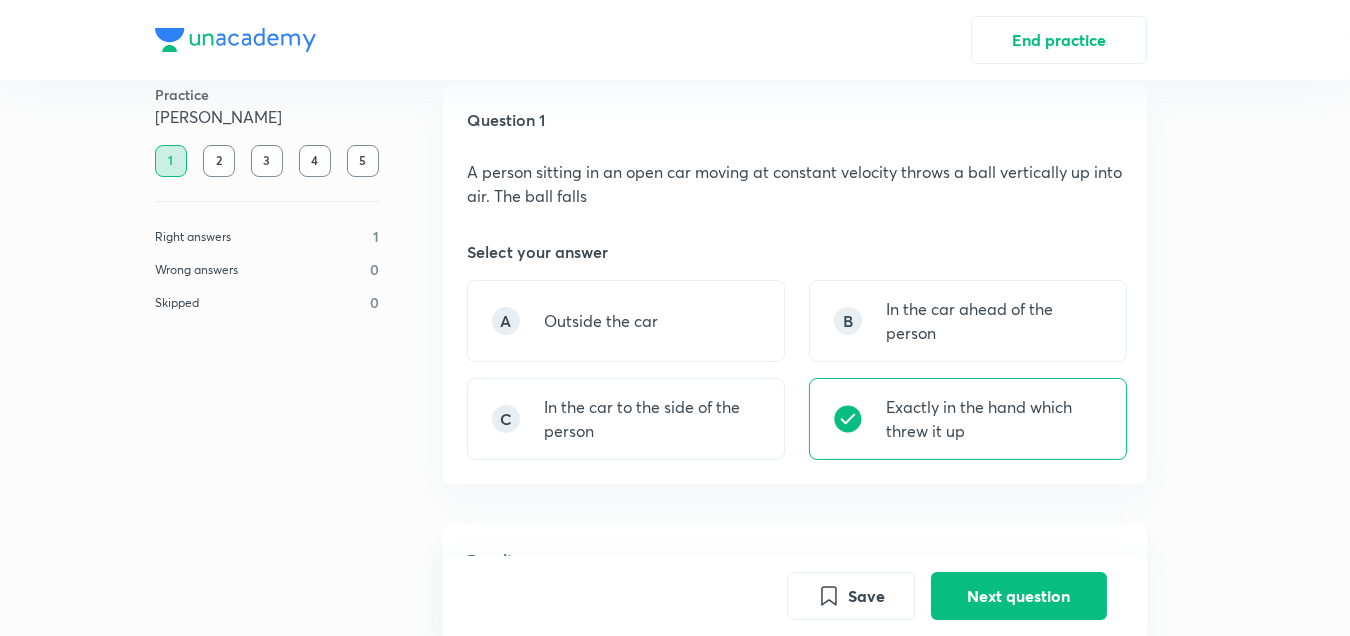 scroll, scrollTop: 558, scrollLeft: 0, axis: vertical 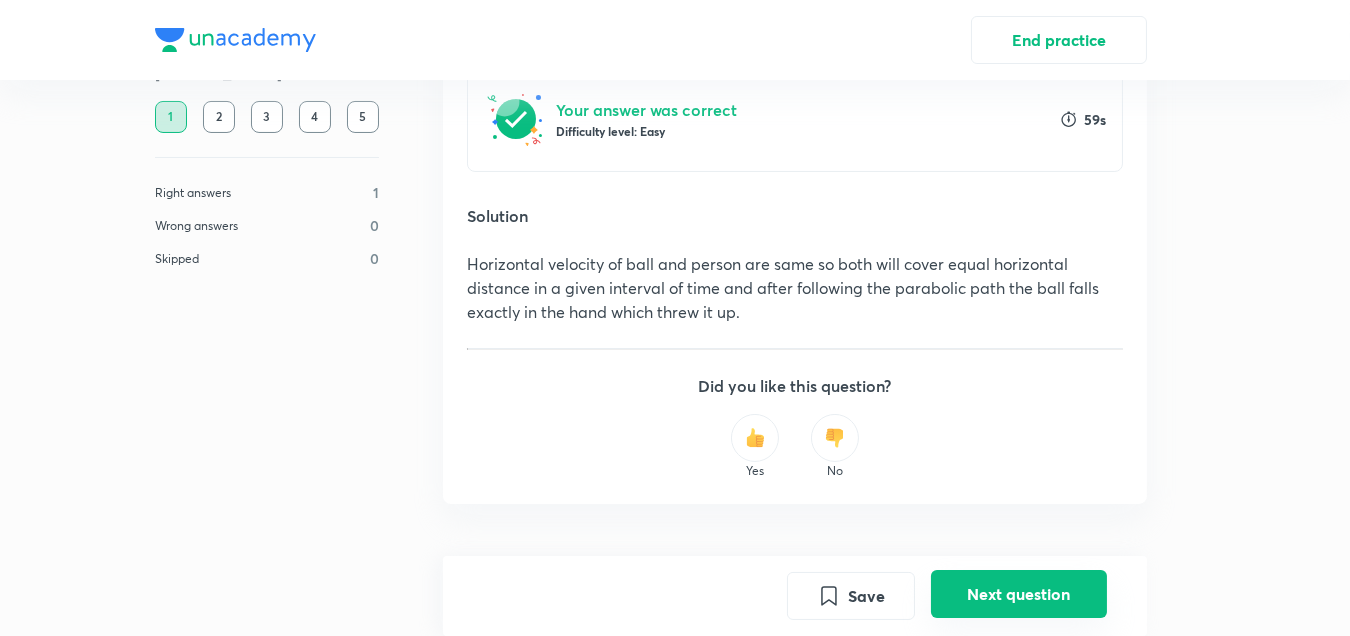 click on "Next question" at bounding box center (1019, 594) 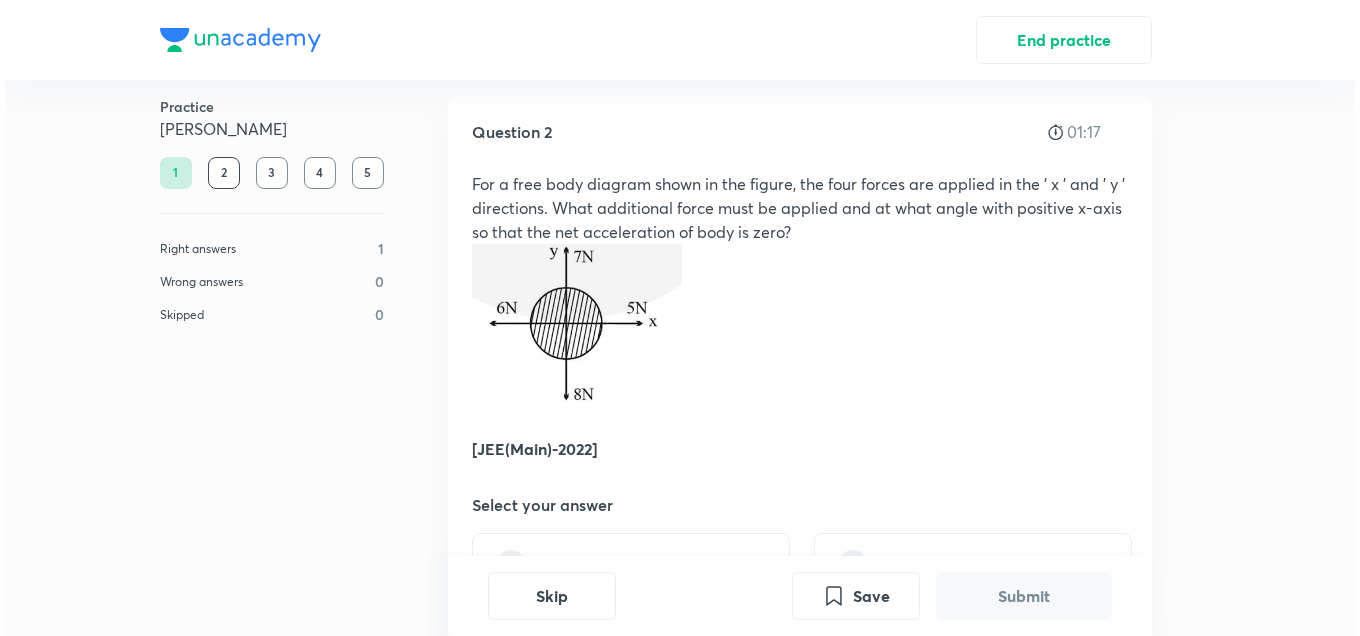 scroll, scrollTop: 23, scrollLeft: 0, axis: vertical 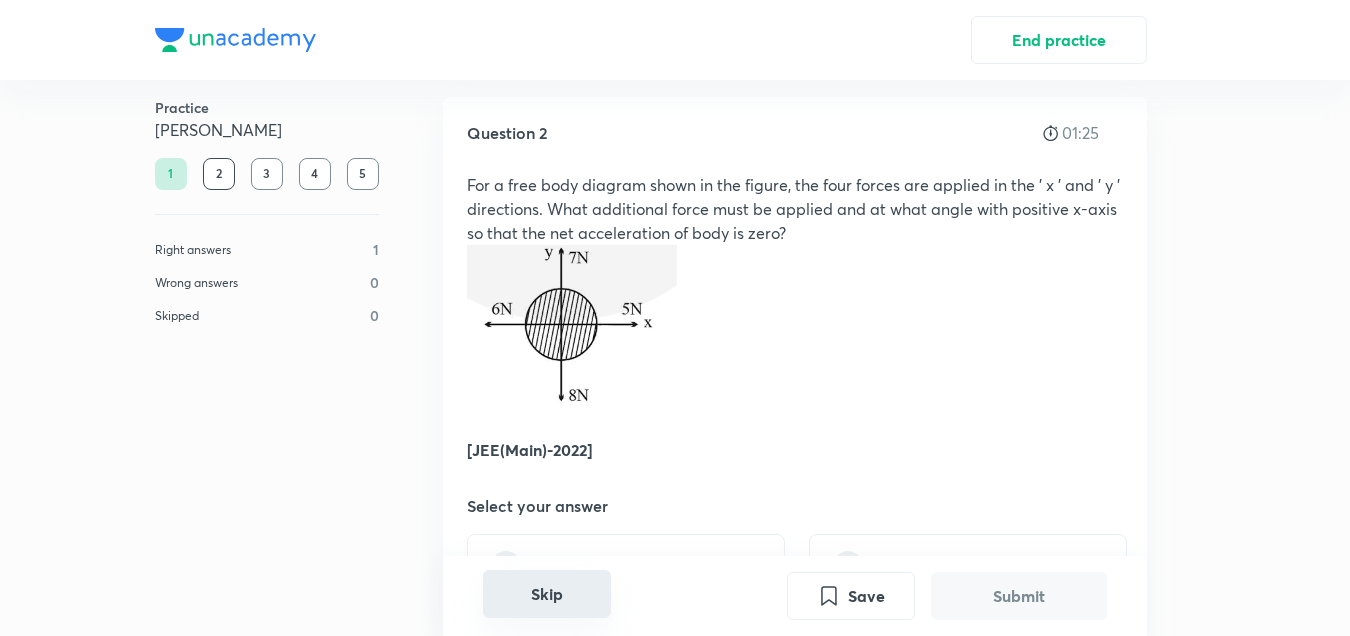 click on "Skip" at bounding box center (547, 594) 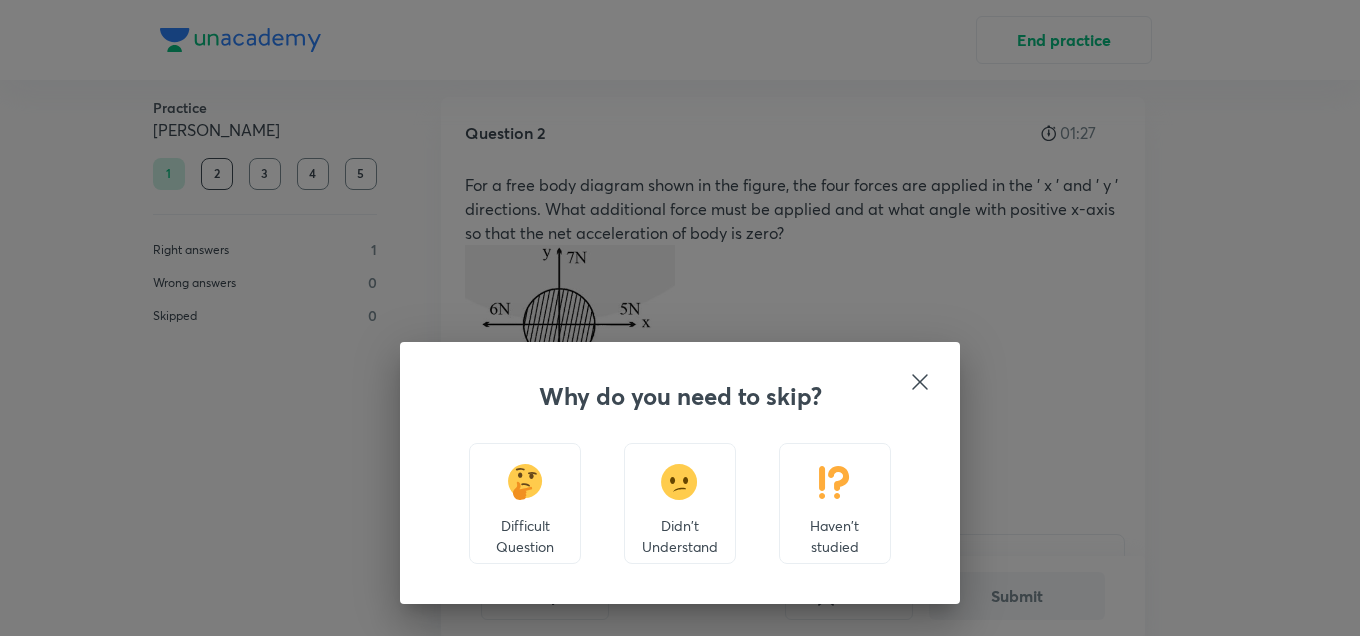 click at bounding box center [679, 482] 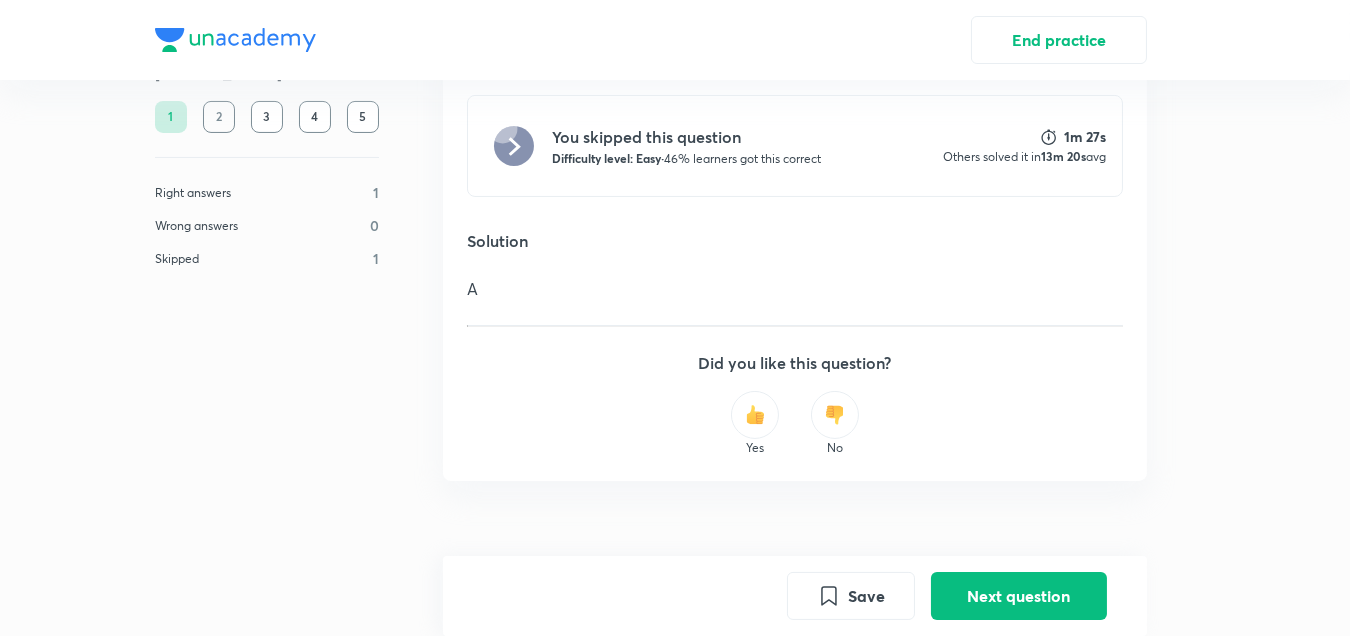 scroll, scrollTop: 740, scrollLeft: 0, axis: vertical 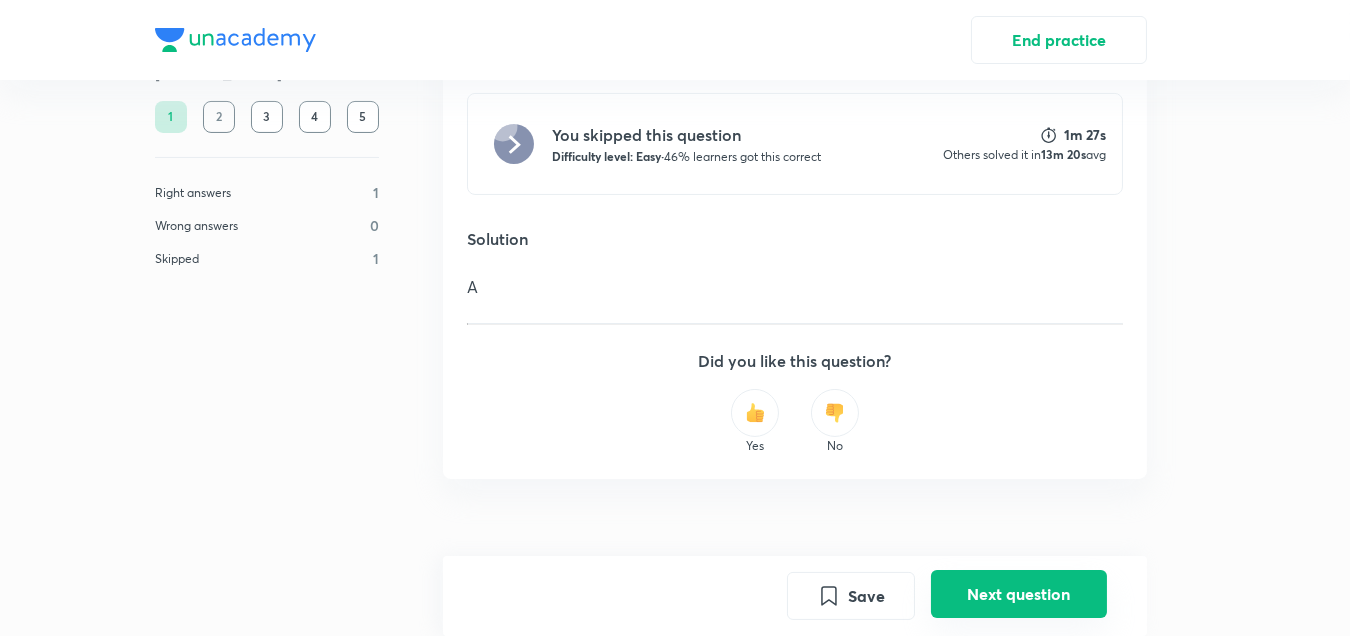click on "Next question" at bounding box center (1019, 594) 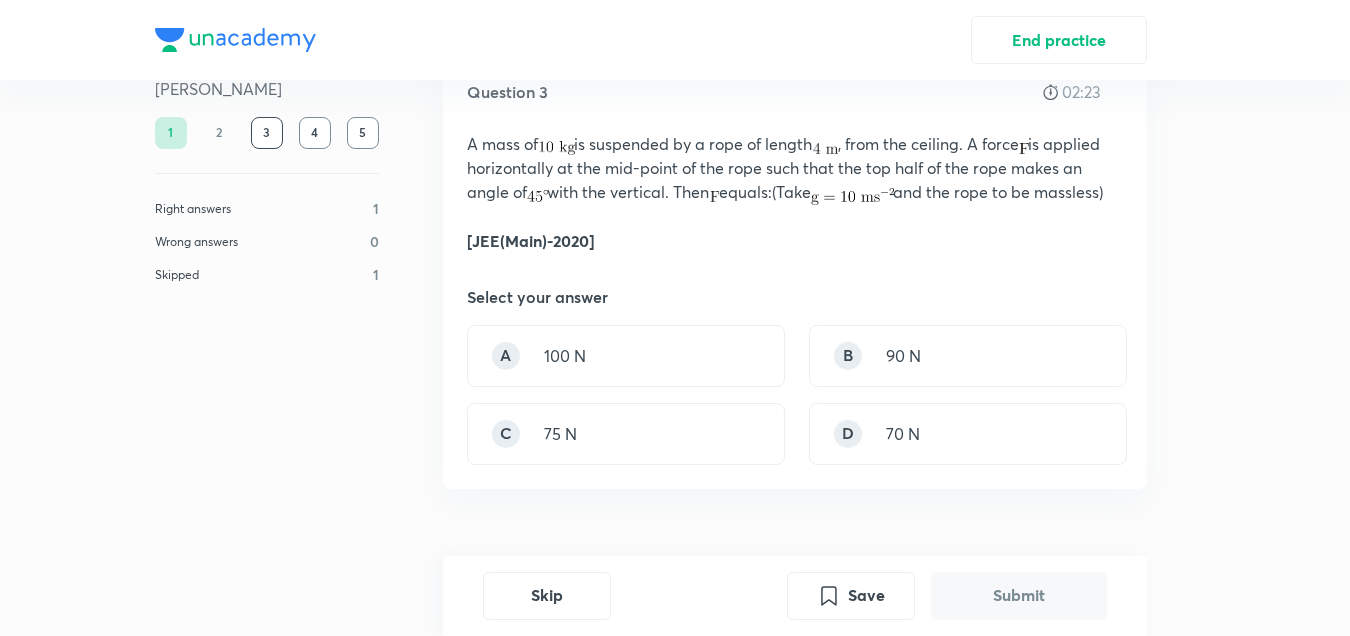 scroll, scrollTop: 66, scrollLeft: 0, axis: vertical 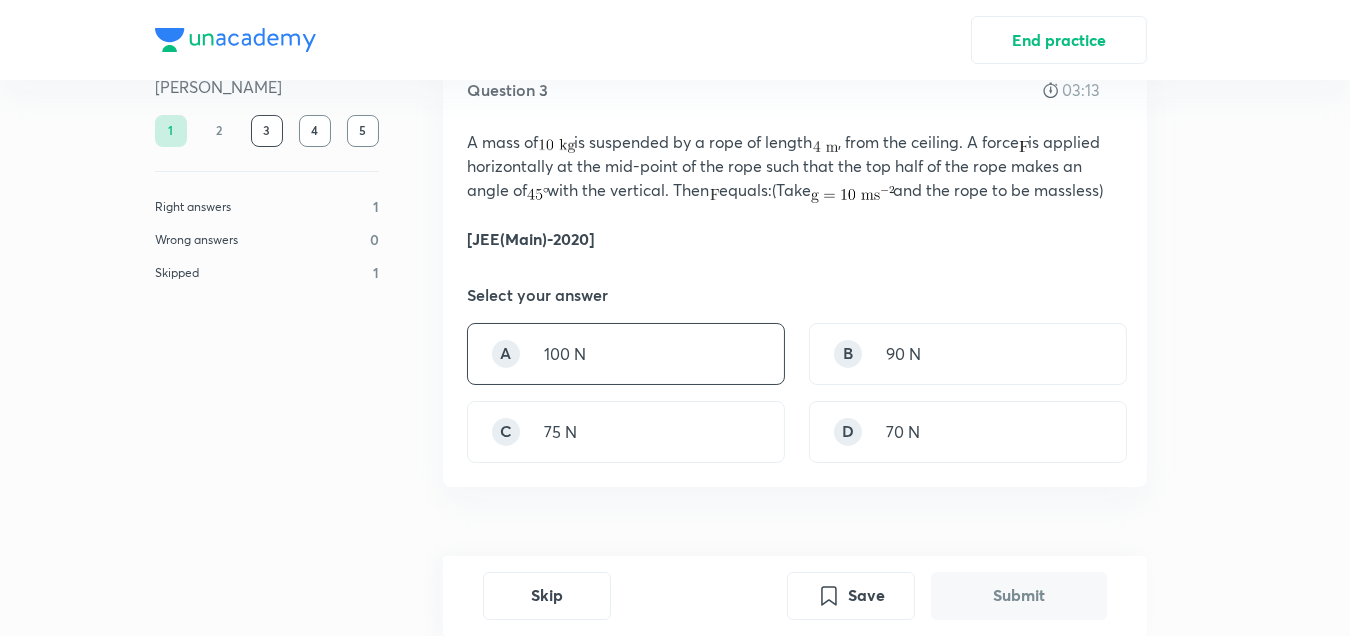 click on "A 100 N" at bounding box center (626, 354) 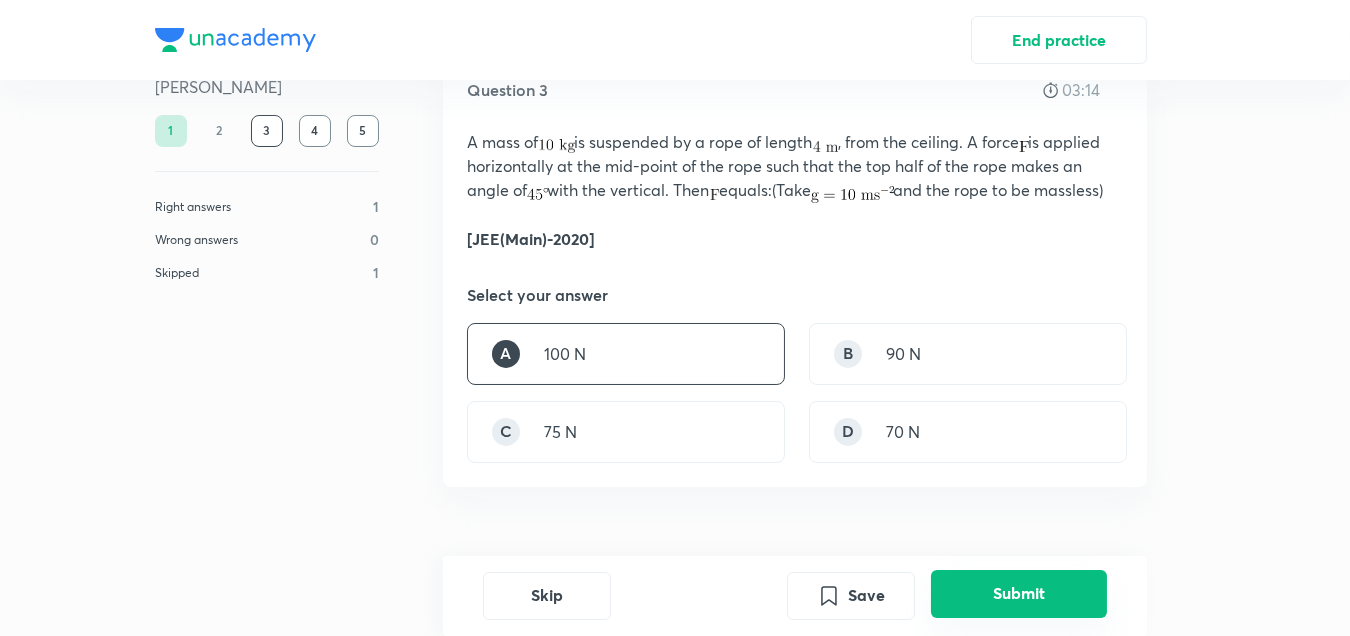 click on "Submit" at bounding box center (1019, 594) 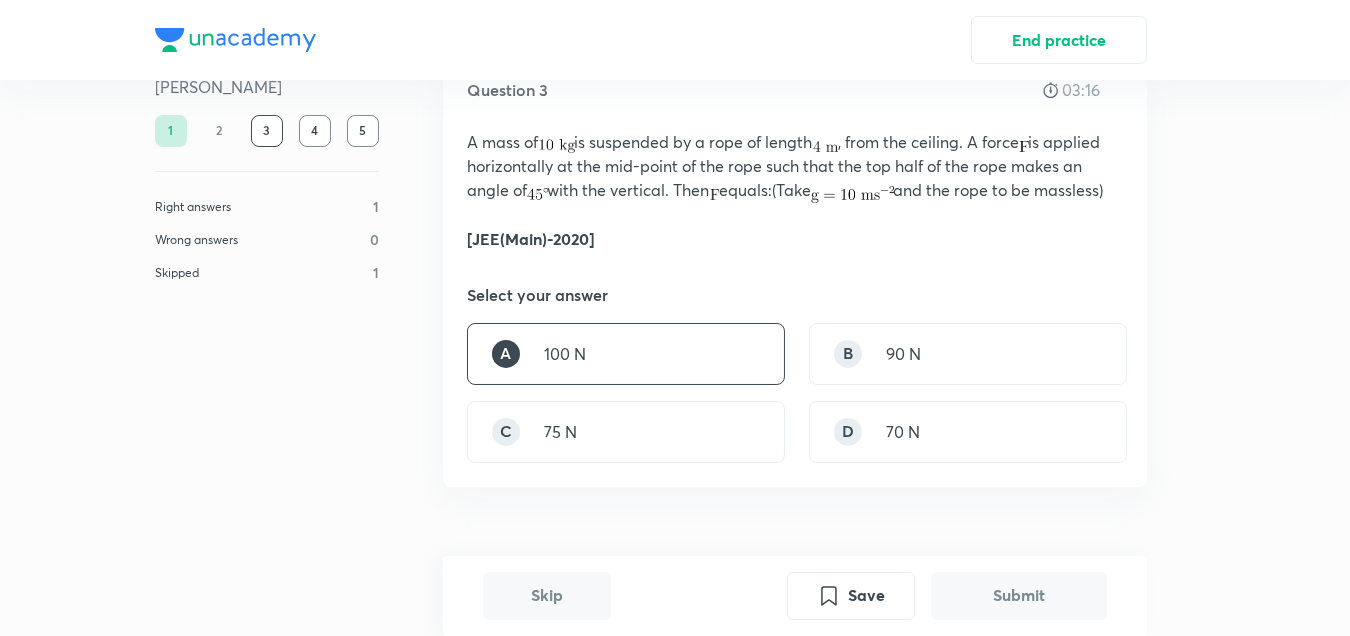 scroll, scrollTop: 569, scrollLeft: 0, axis: vertical 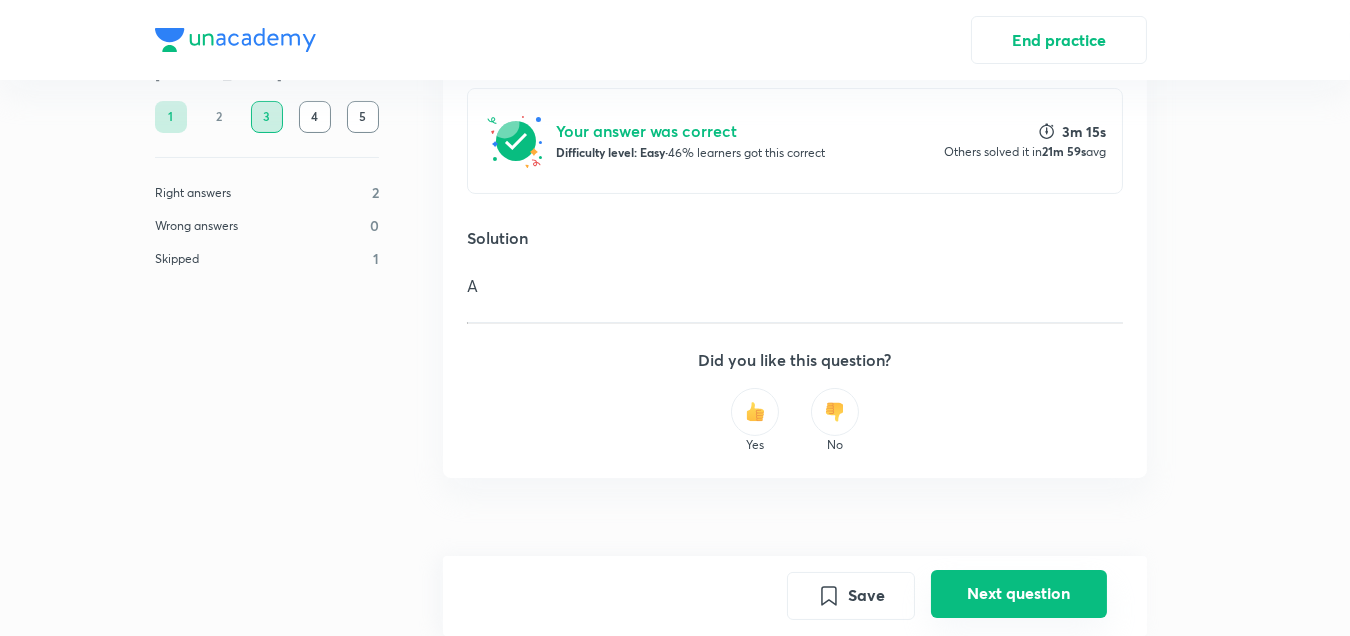 click on "Next question" at bounding box center [1019, 594] 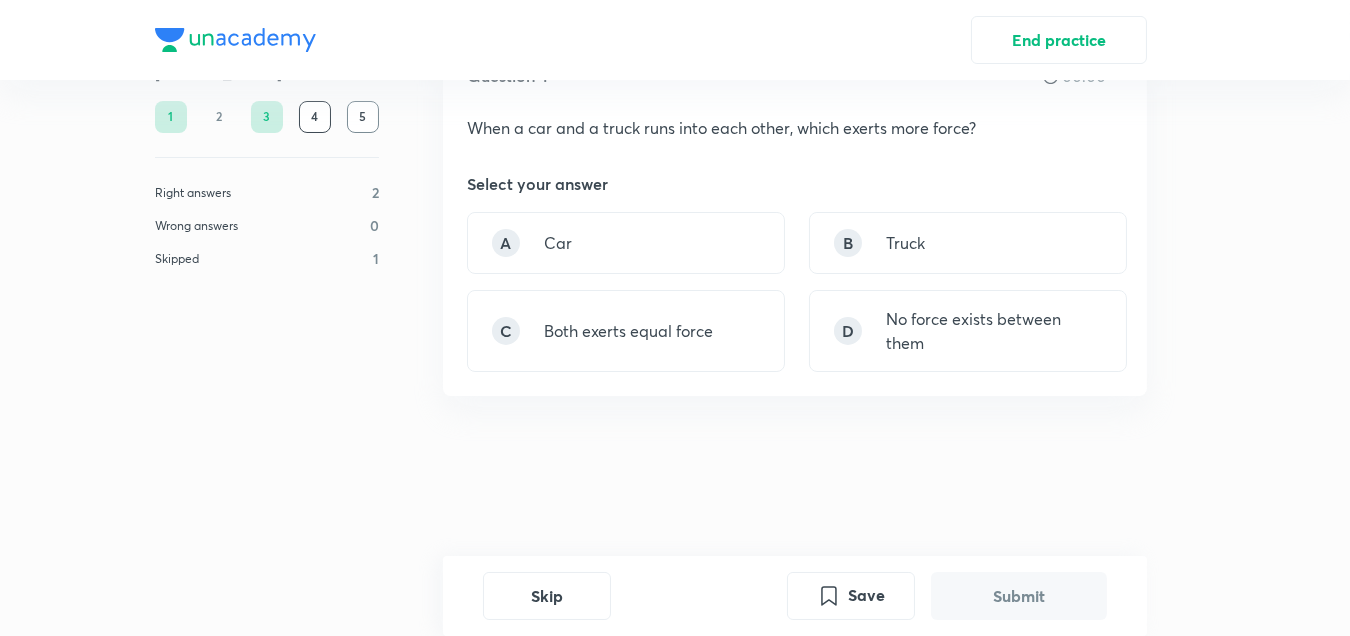 scroll, scrollTop: 0, scrollLeft: 0, axis: both 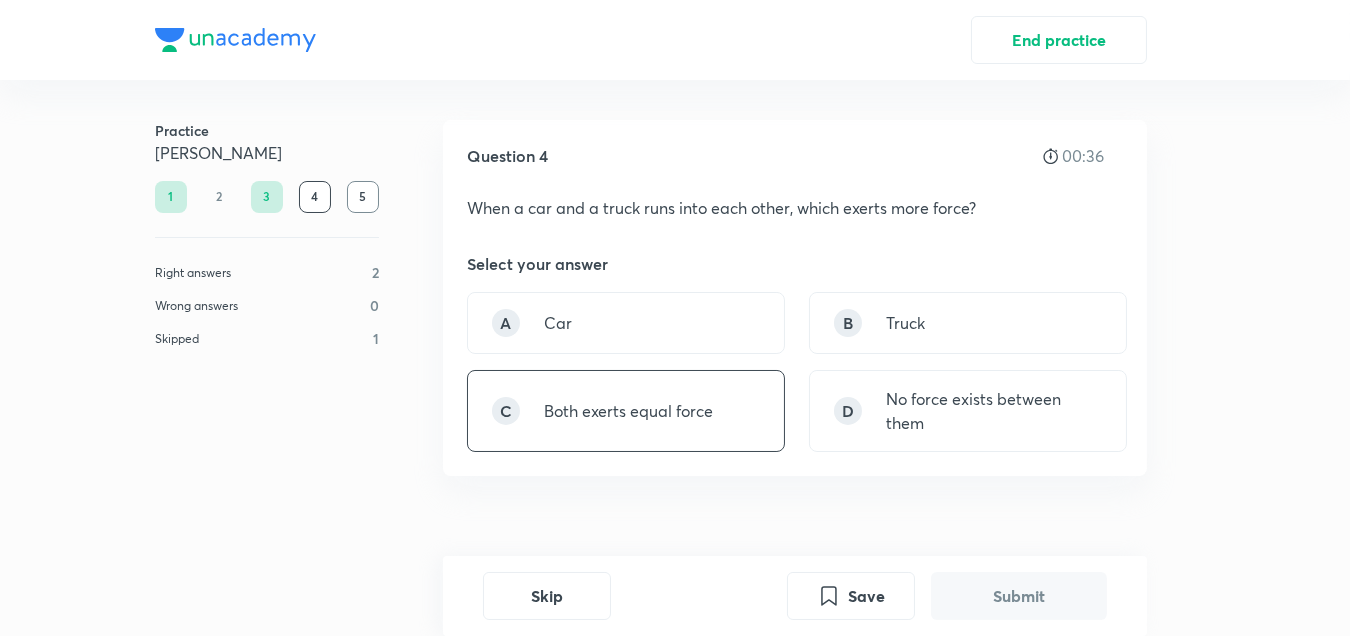 click on "C Both exerts equal force" at bounding box center [626, 411] 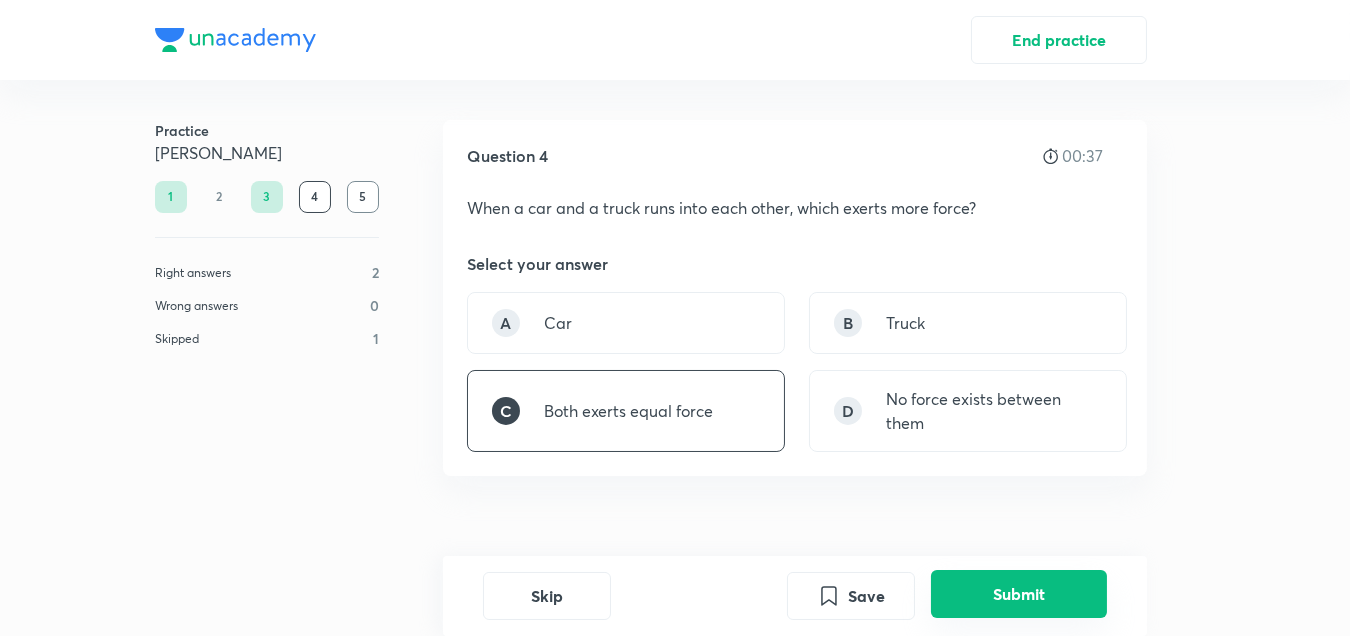 click on "Submit" at bounding box center [1019, 594] 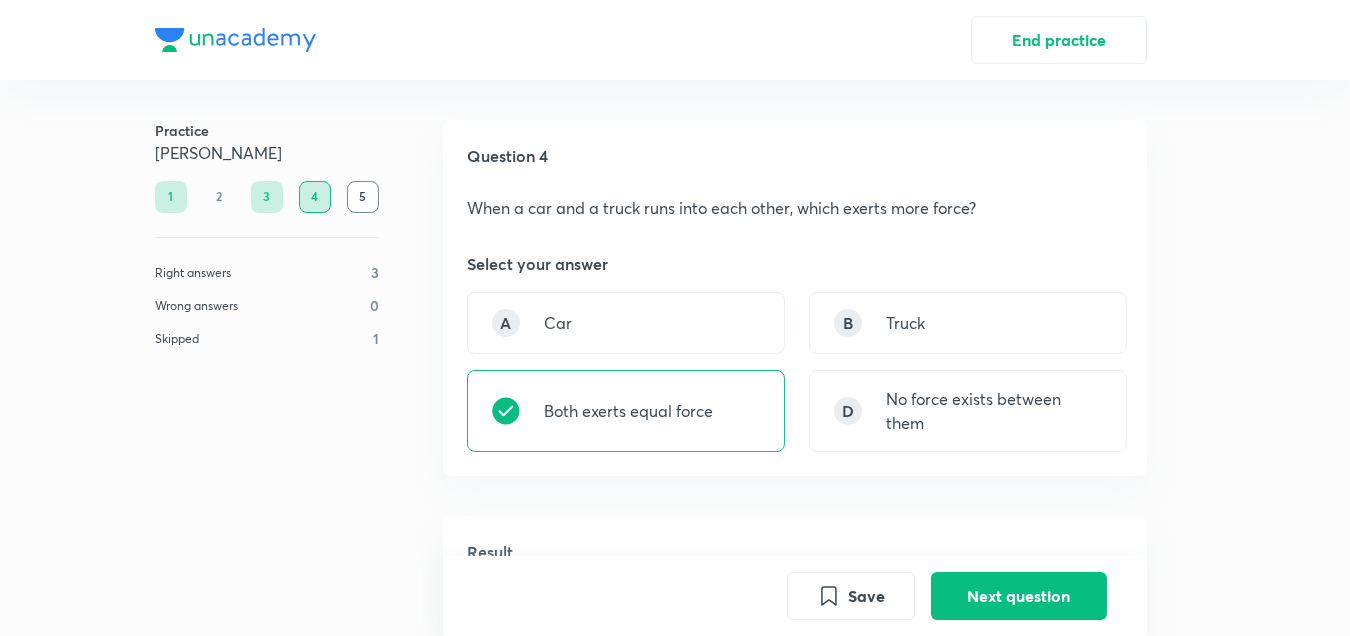 scroll, scrollTop: 469, scrollLeft: 0, axis: vertical 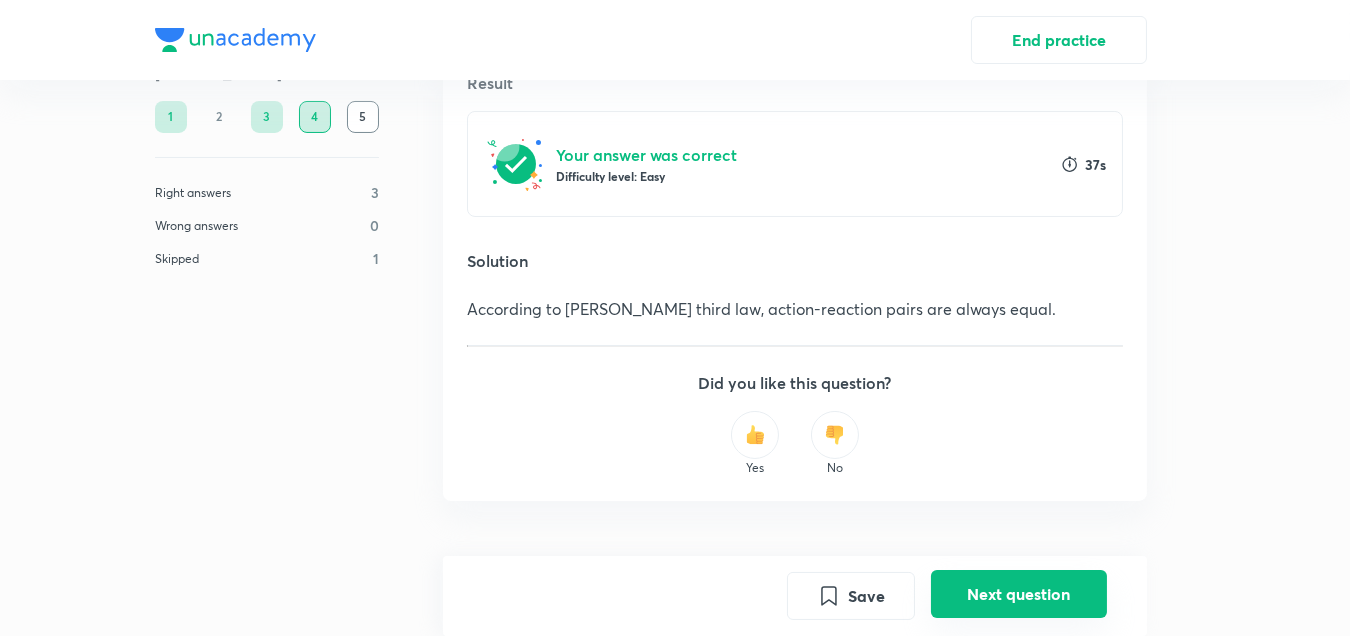 click on "Next question" at bounding box center [1019, 594] 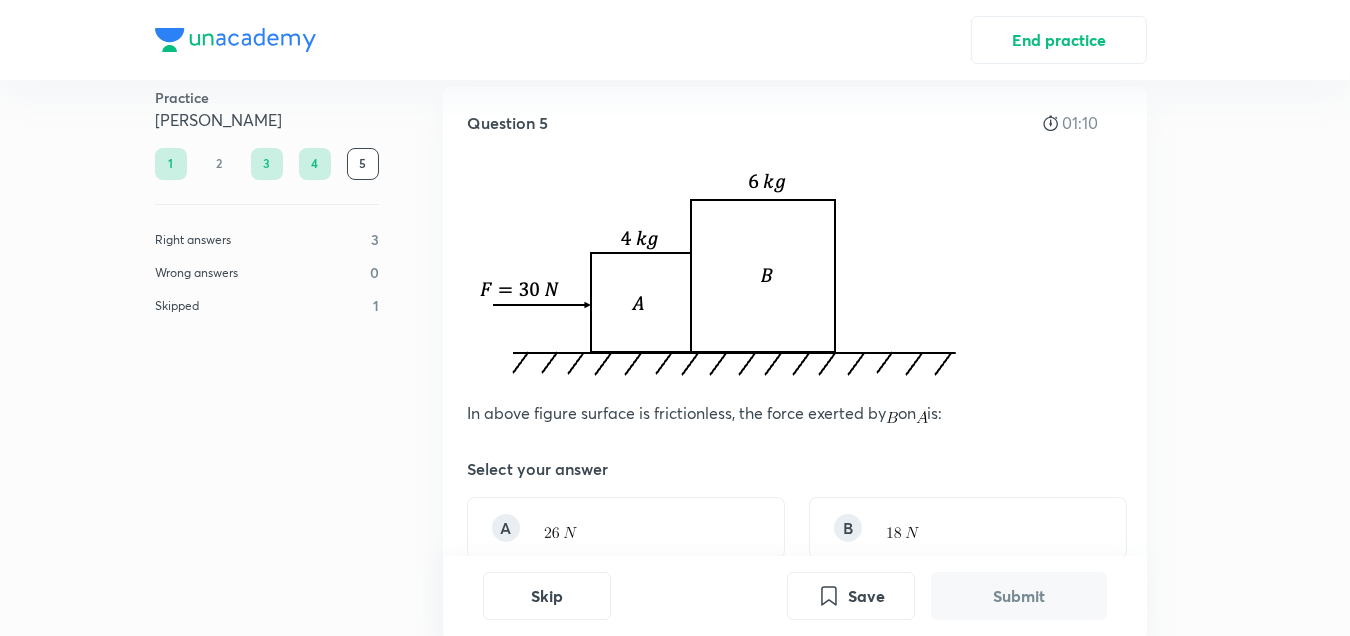 scroll, scrollTop: 35, scrollLeft: 0, axis: vertical 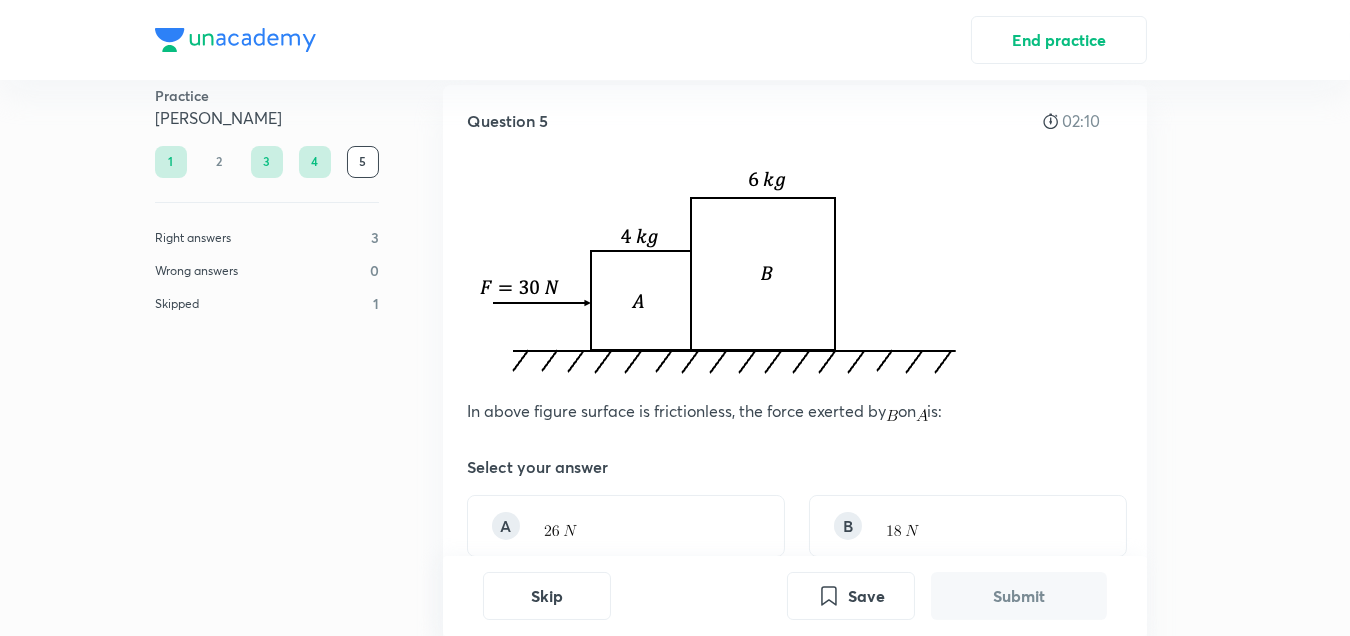 type 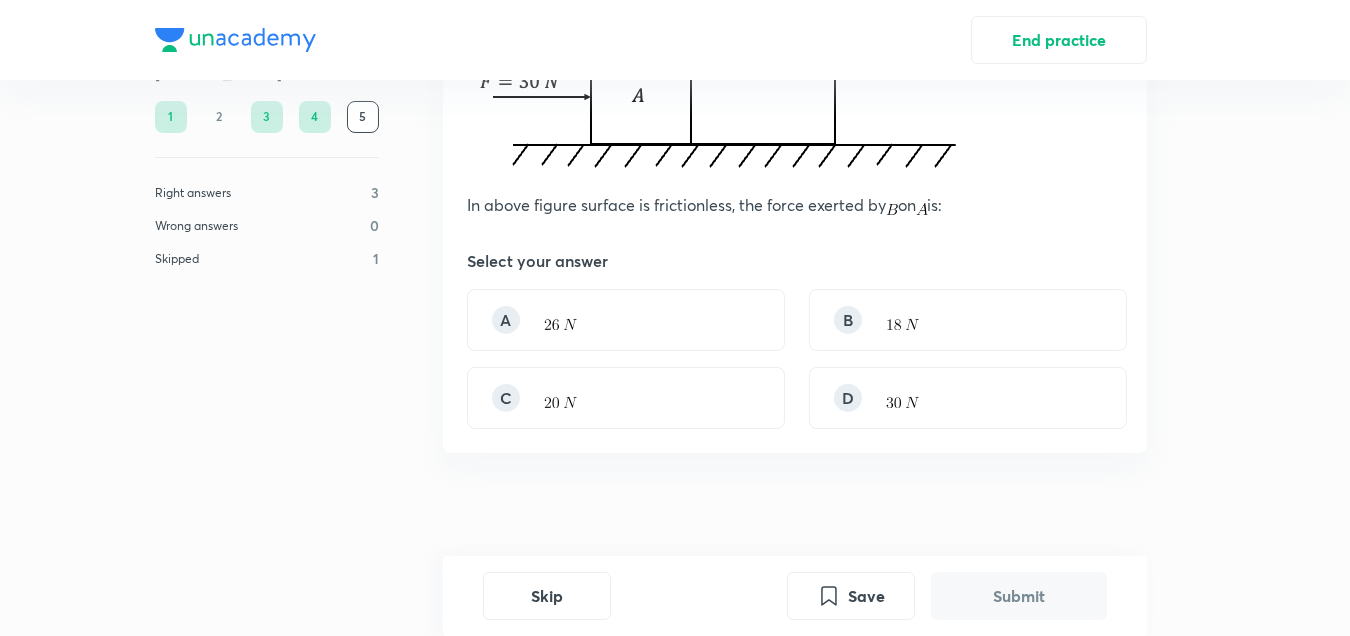 scroll, scrollTop: 245, scrollLeft: 0, axis: vertical 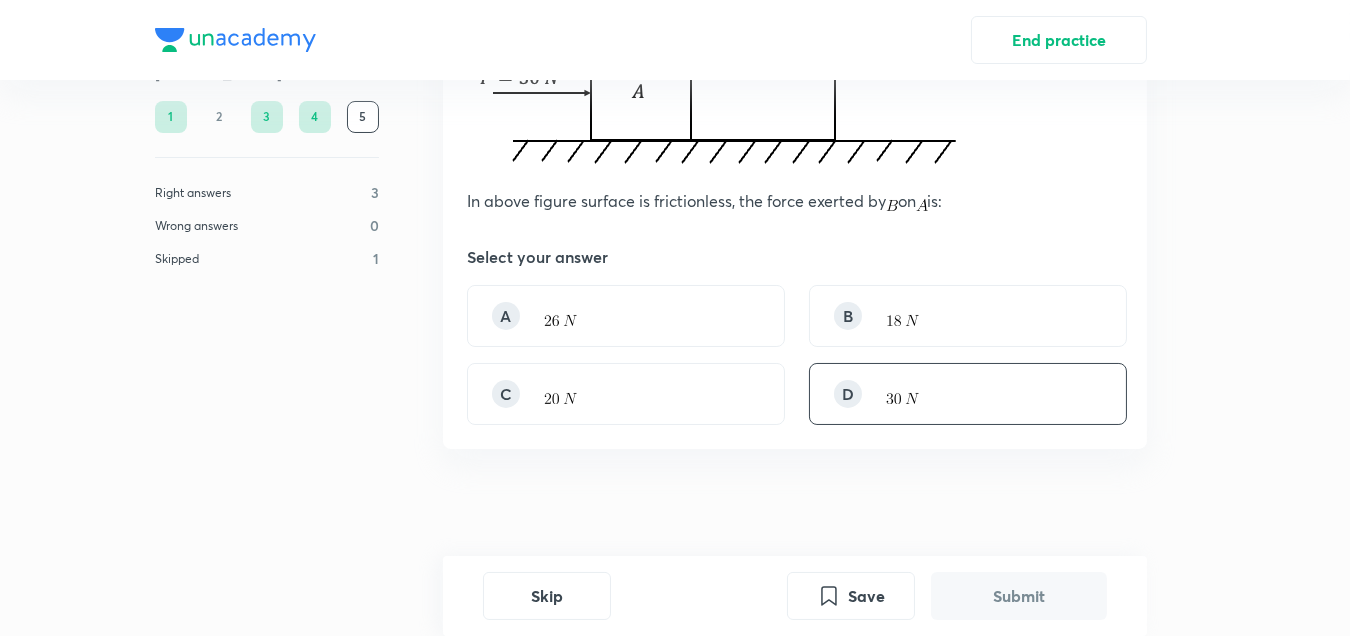 click on "D" at bounding box center [968, 394] 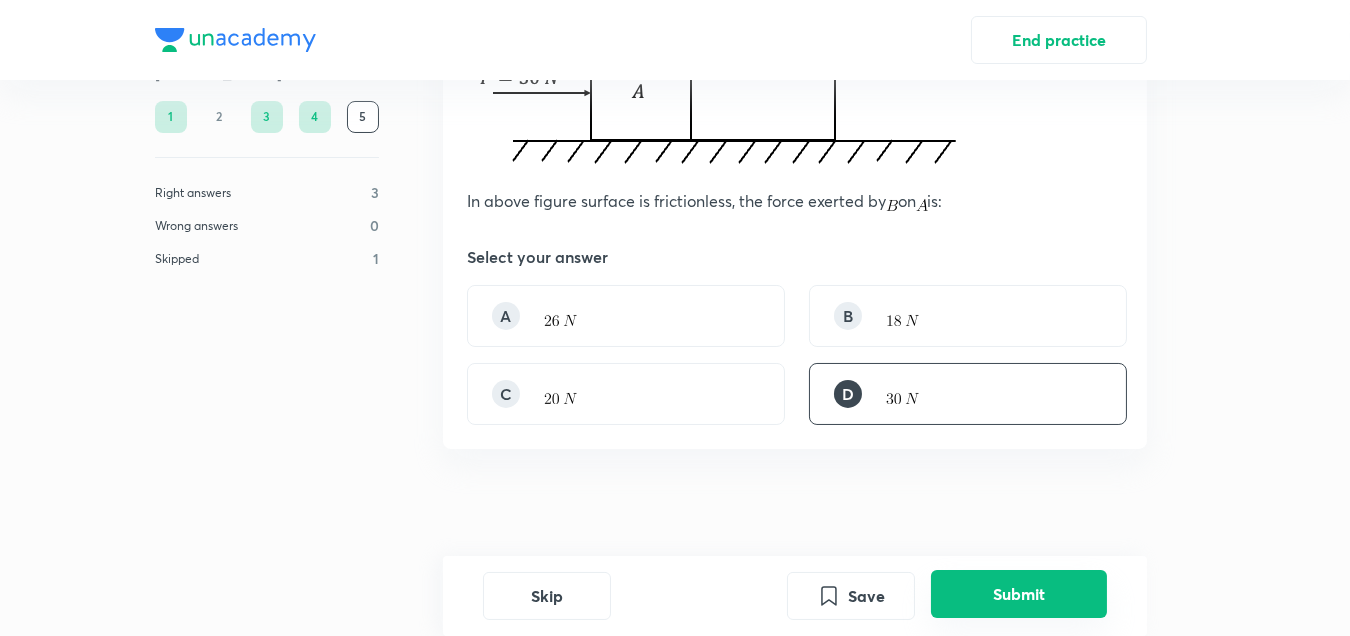 click on "Submit" at bounding box center (1019, 594) 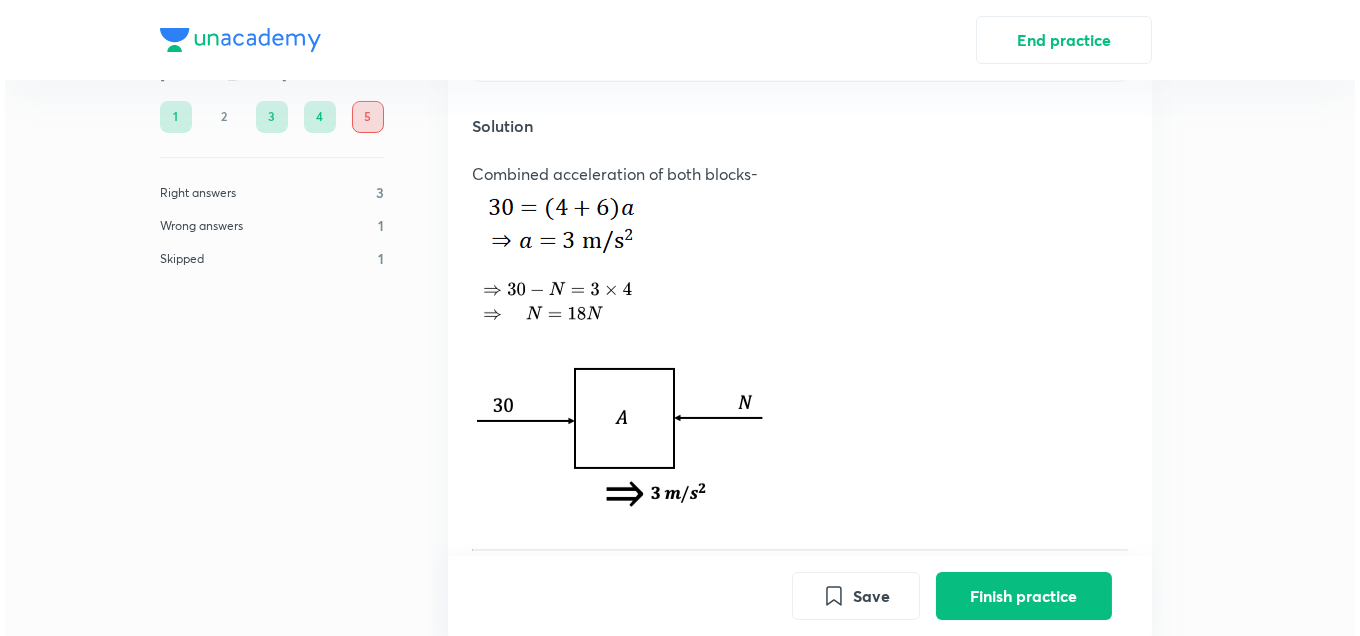 scroll, scrollTop: 817, scrollLeft: 0, axis: vertical 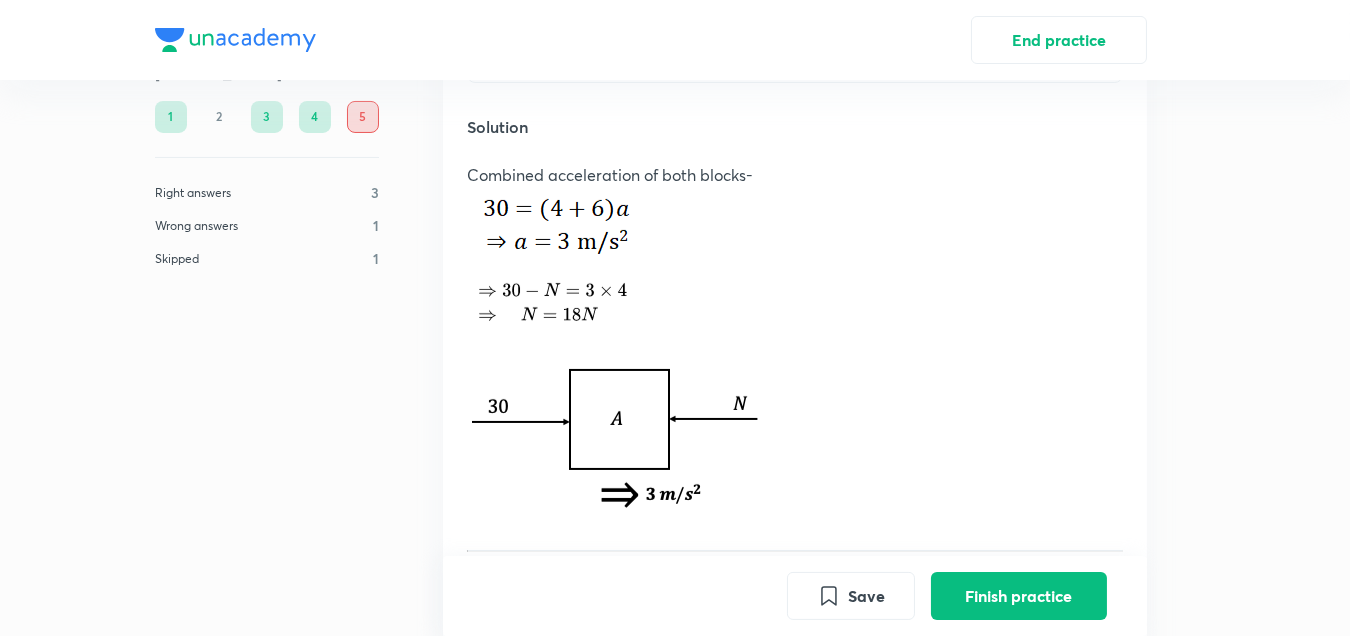 click on "Practice [PERSON_NAME] 1 2 3 4 5 Right answers 3 Wrong answers 1 Skipped 1" at bounding box center [267, 140] 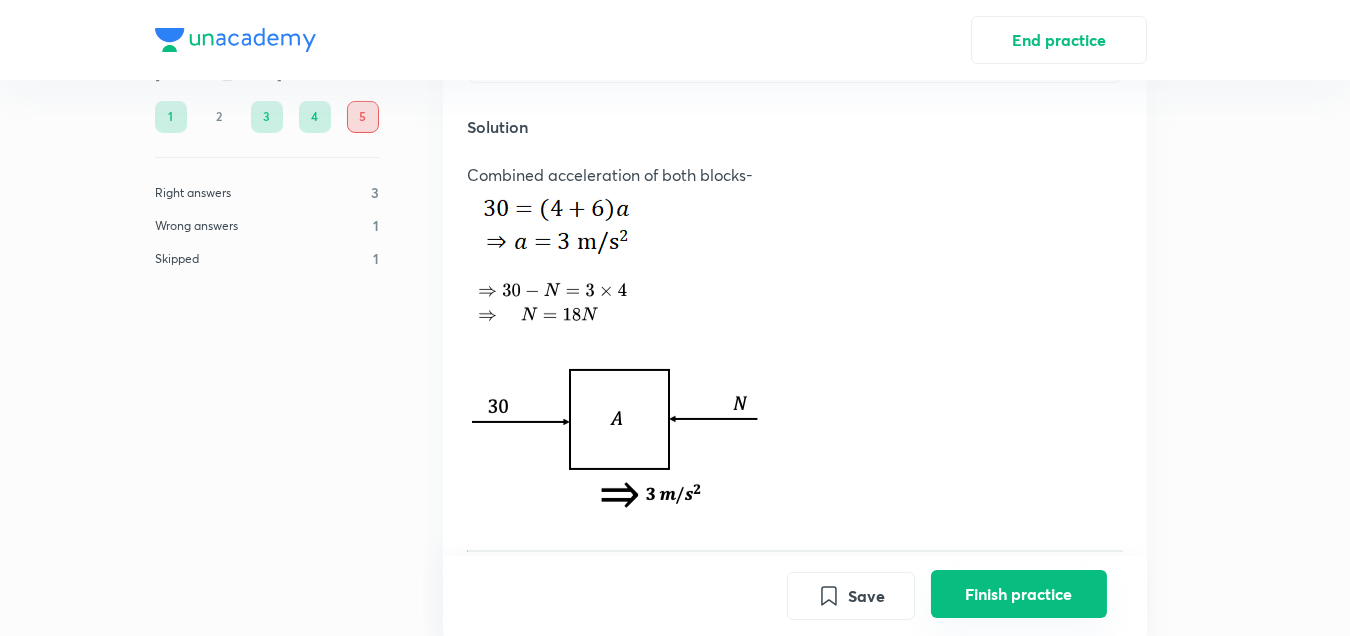 click on "Finish practice" at bounding box center (1019, 594) 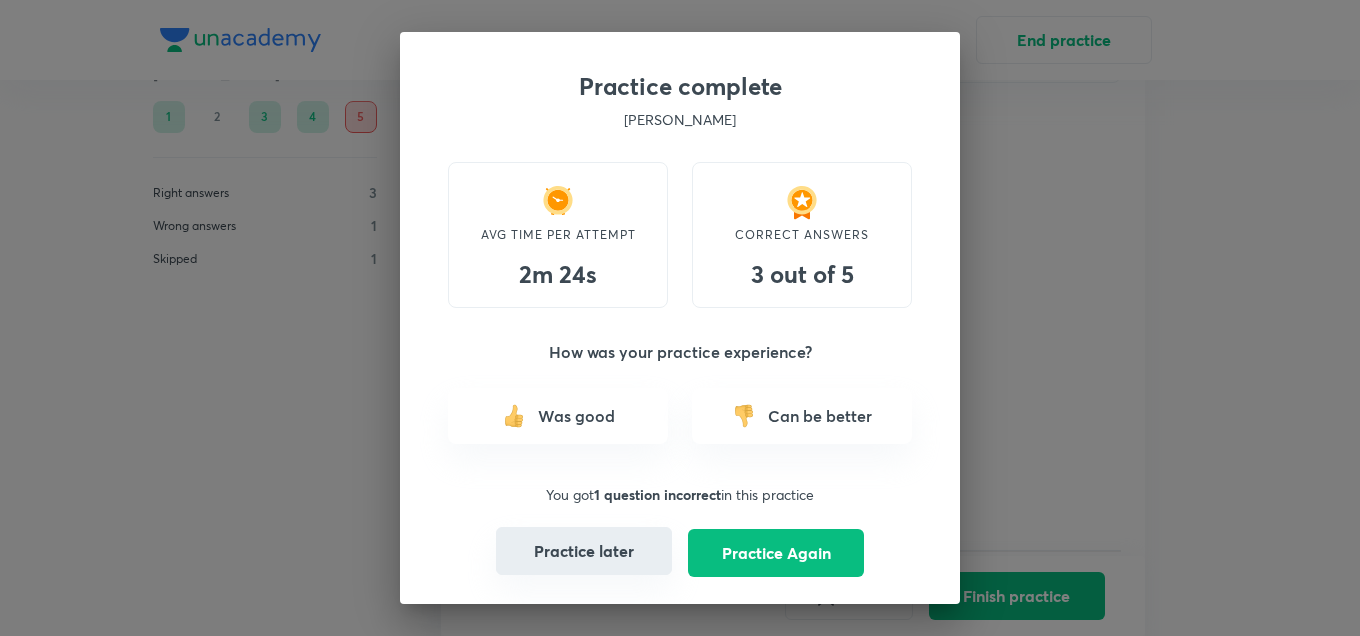 click on "Practice later" at bounding box center [584, 551] 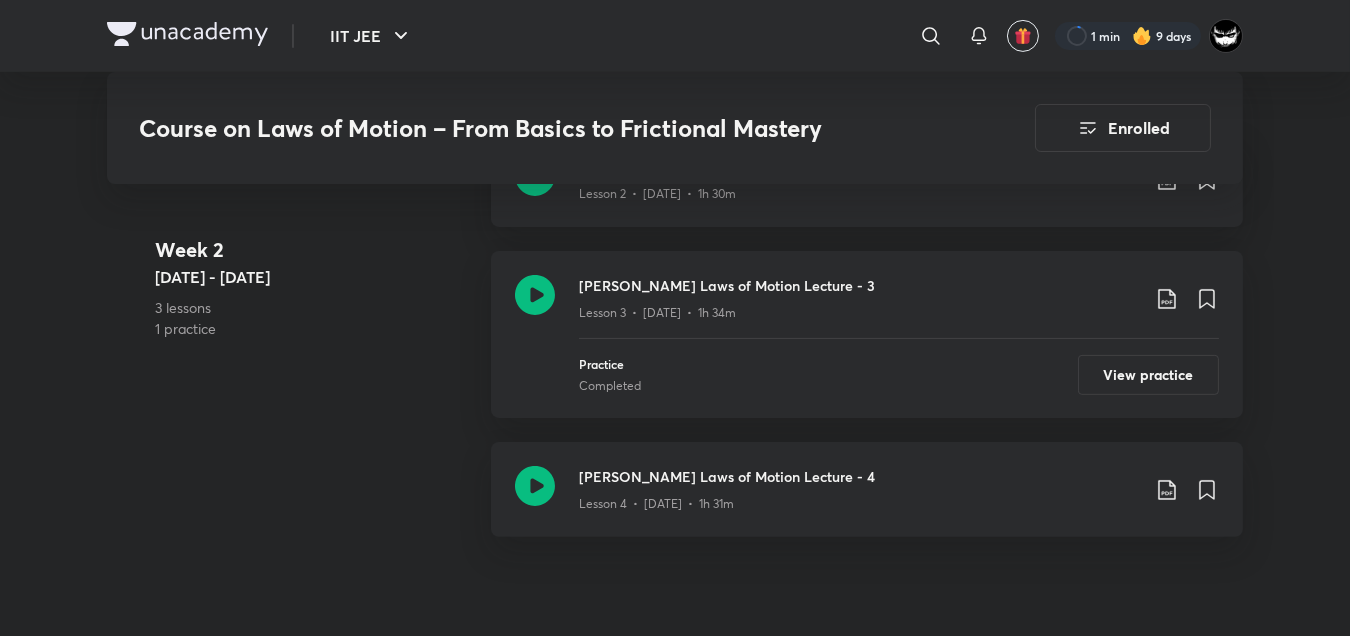 scroll, scrollTop: 1381, scrollLeft: 0, axis: vertical 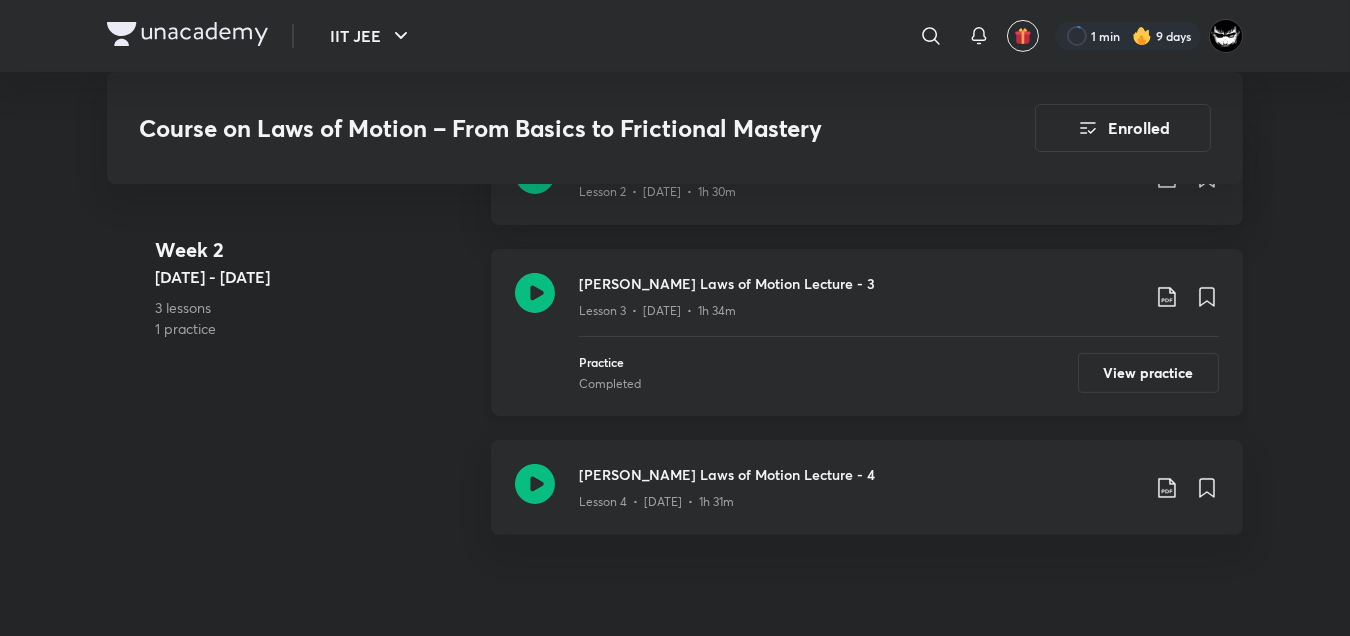 click on "Practice Completed View practice" at bounding box center (899, 364) 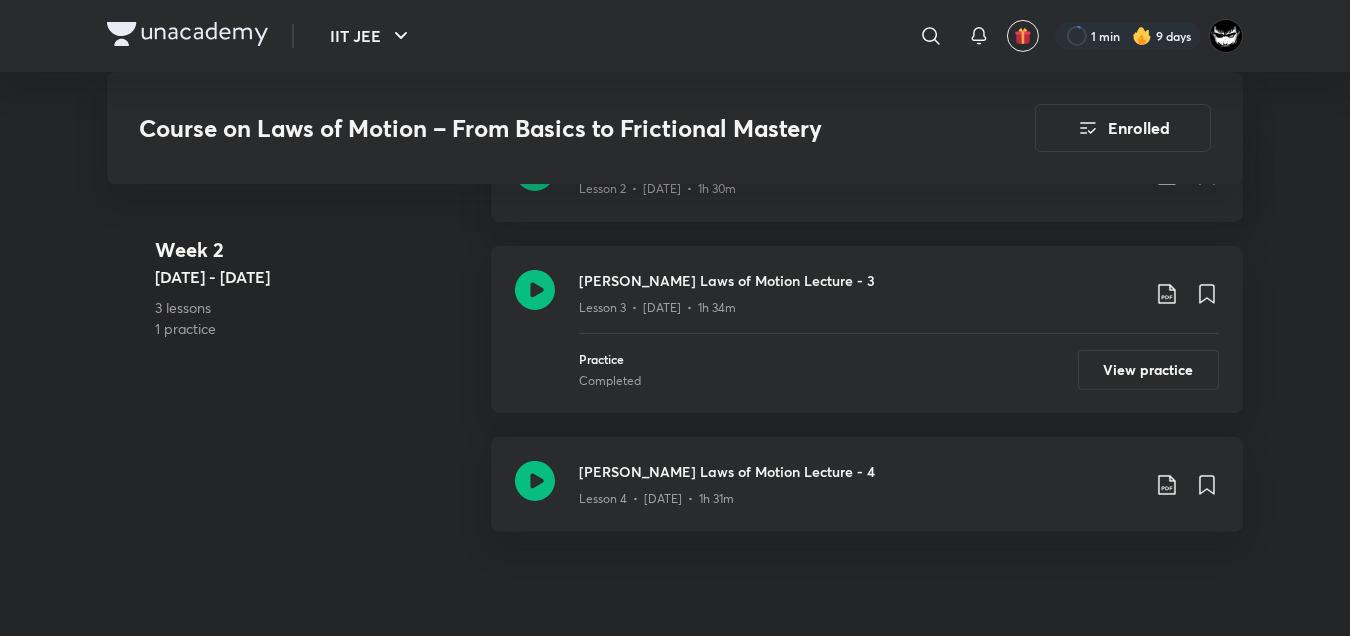 scroll, scrollTop: 1391, scrollLeft: 0, axis: vertical 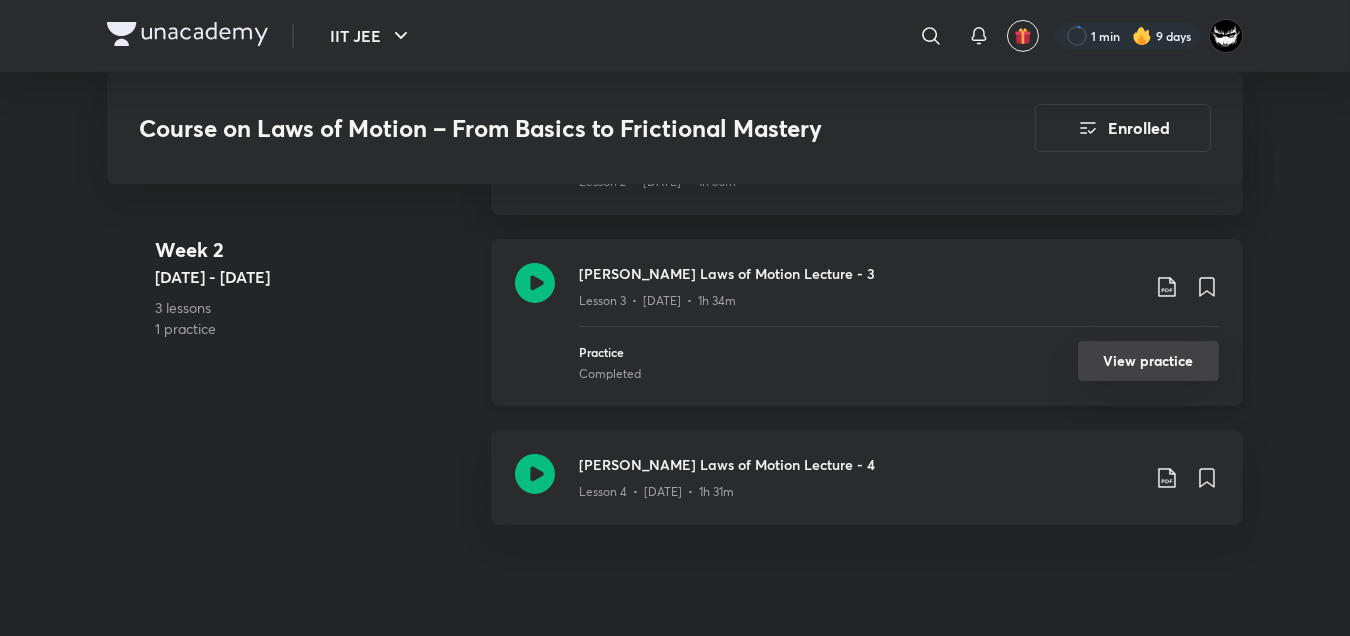 click on "View practice" at bounding box center [1148, 361] 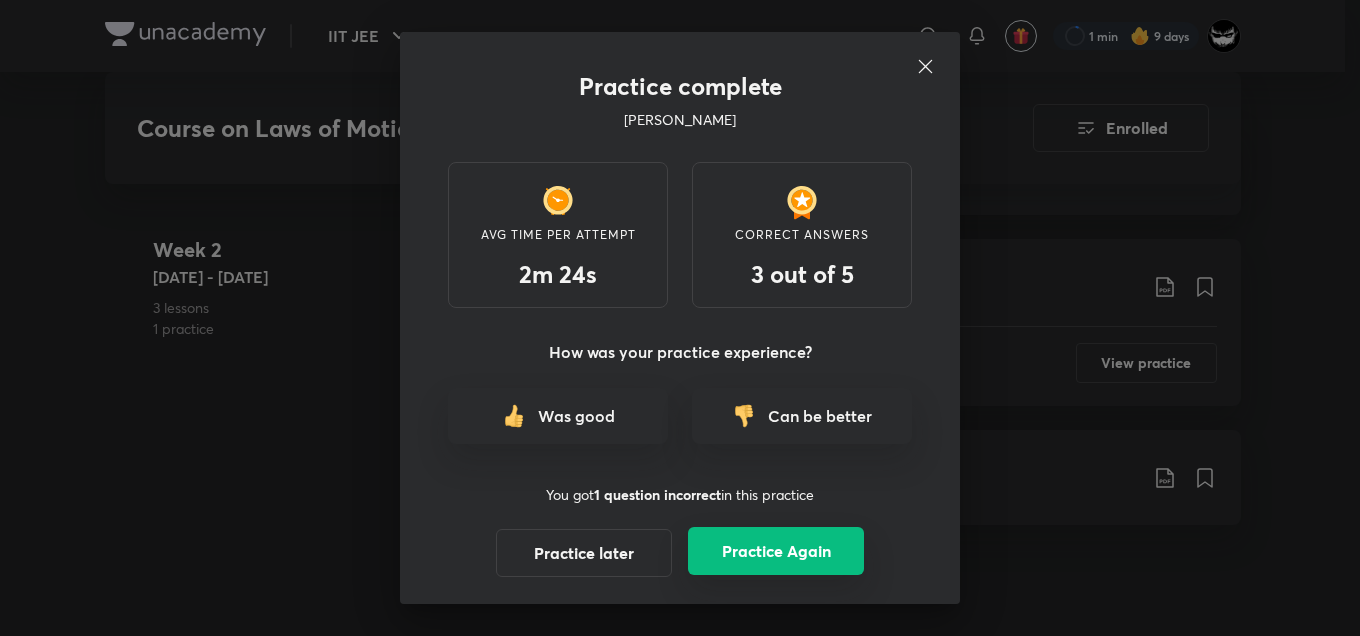 click on "Practice Again" at bounding box center (776, 551) 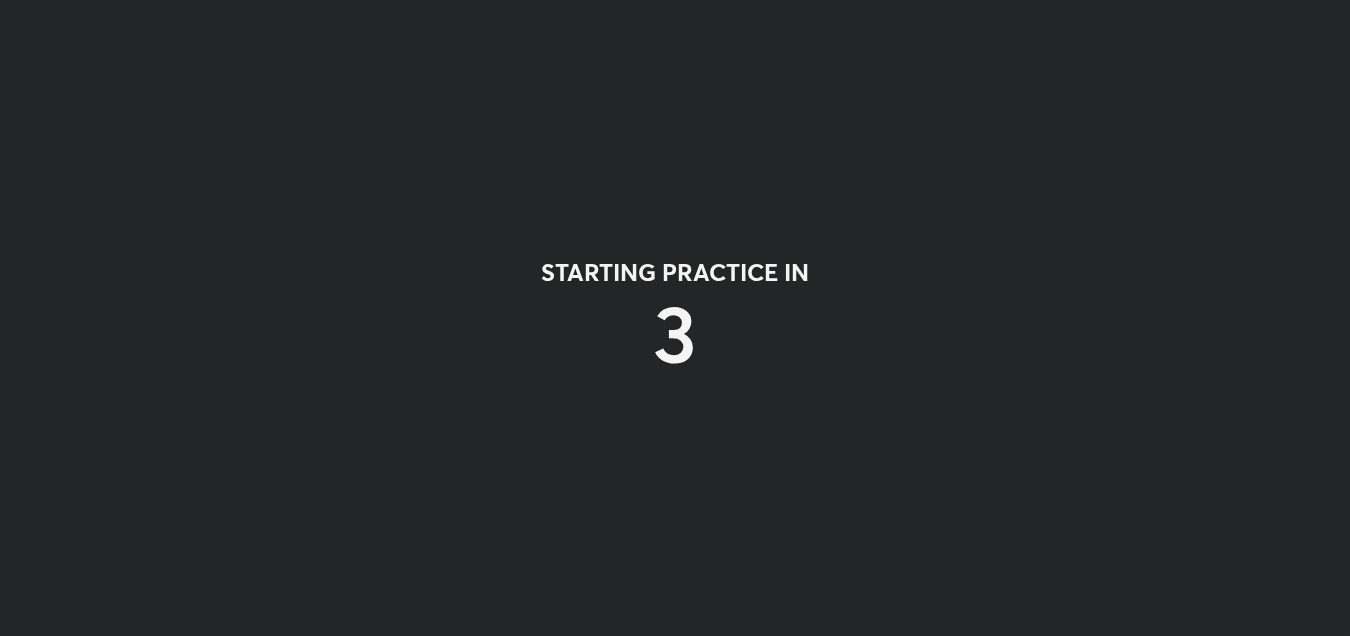 scroll, scrollTop: 0, scrollLeft: 0, axis: both 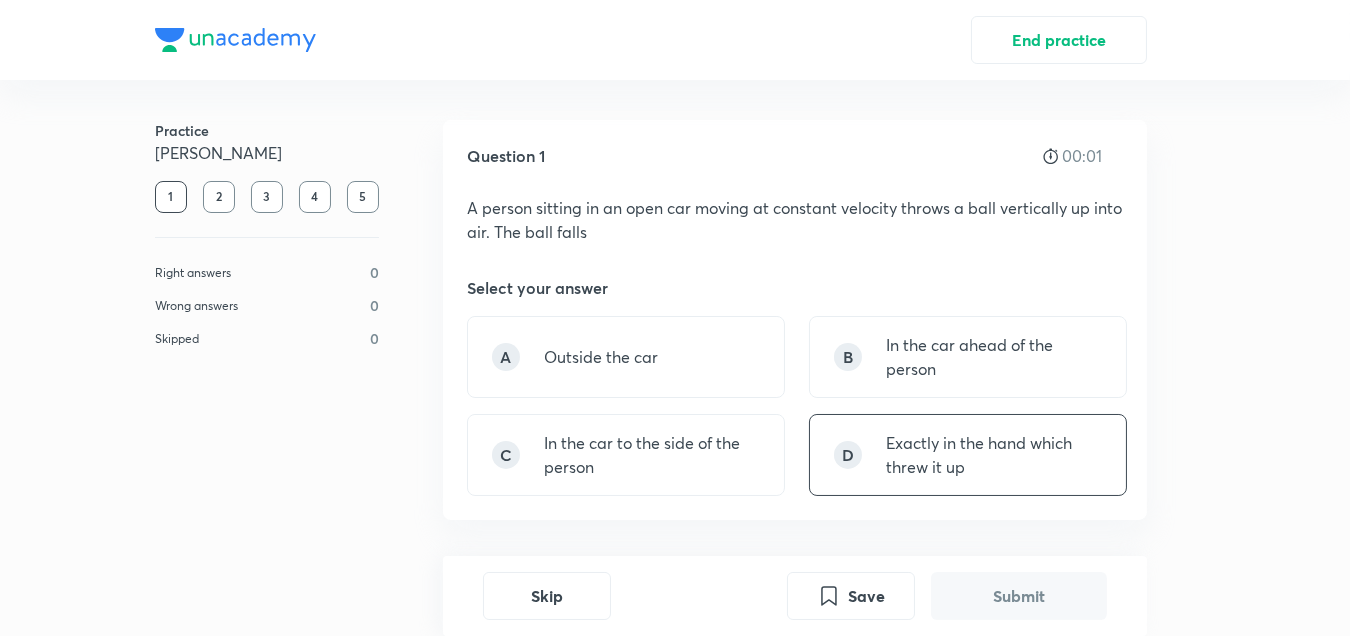 click on "D Exactly in the hand which threw it up" at bounding box center [968, 455] 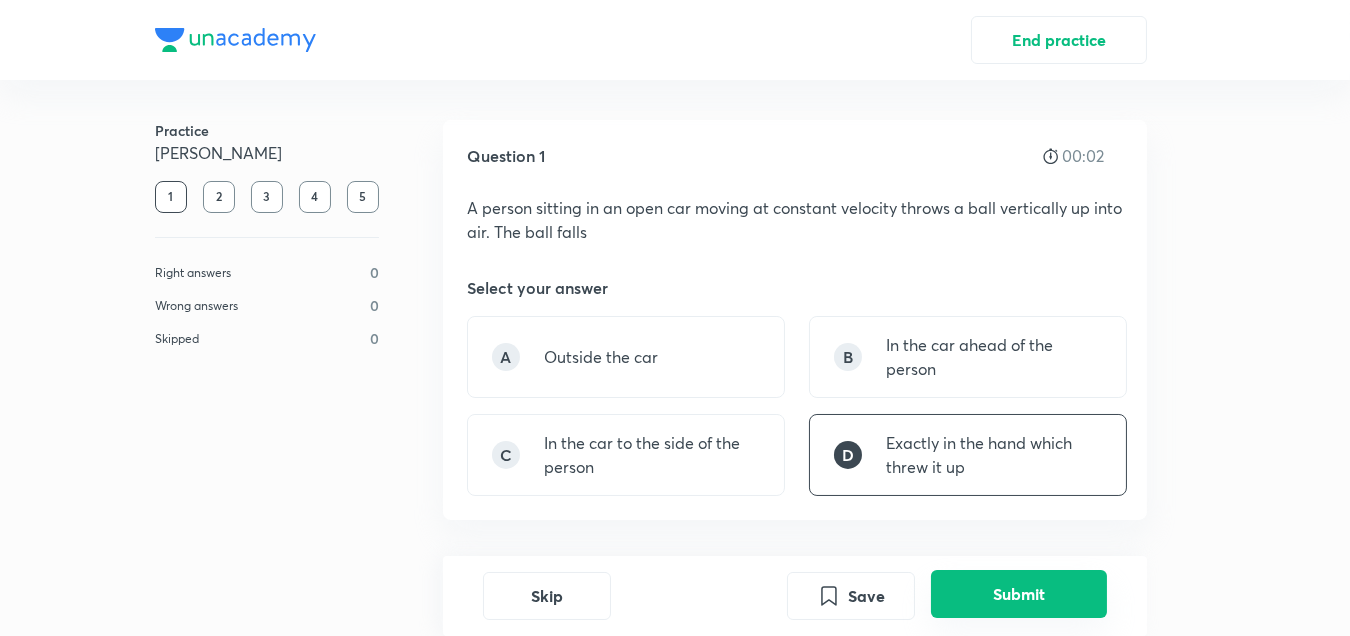 click on "Submit" at bounding box center [1019, 594] 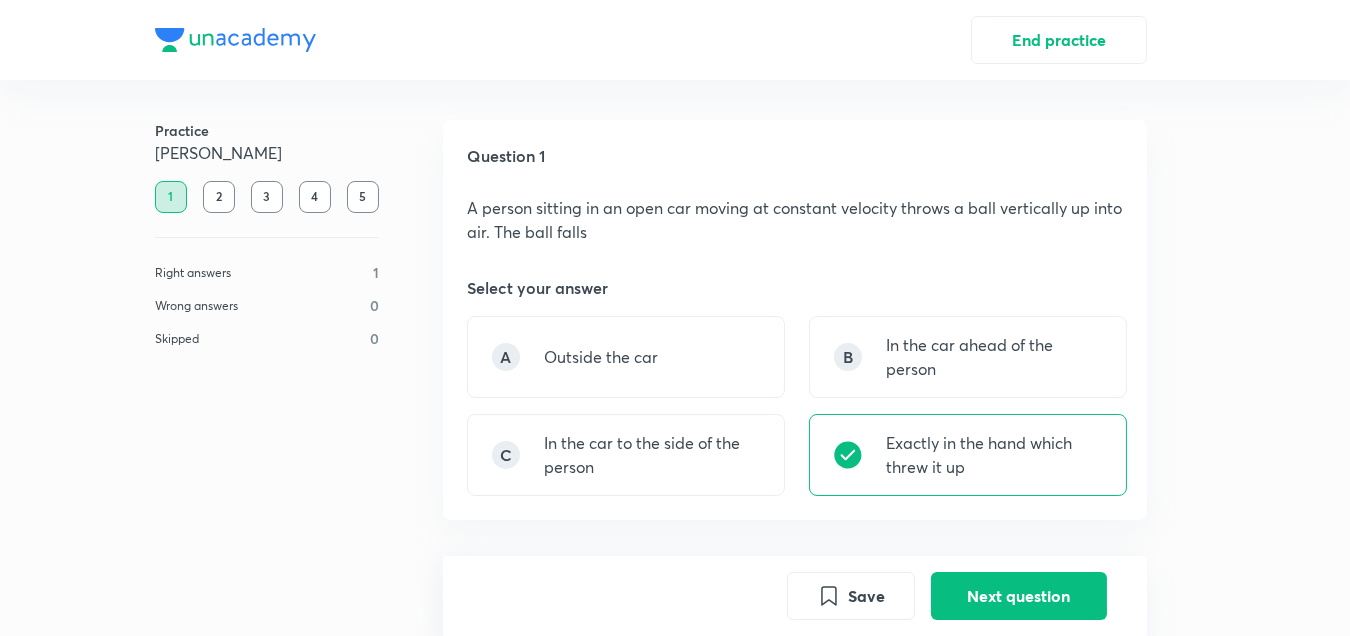 scroll, scrollTop: 558, scrollLeft: 0, axis: vertical 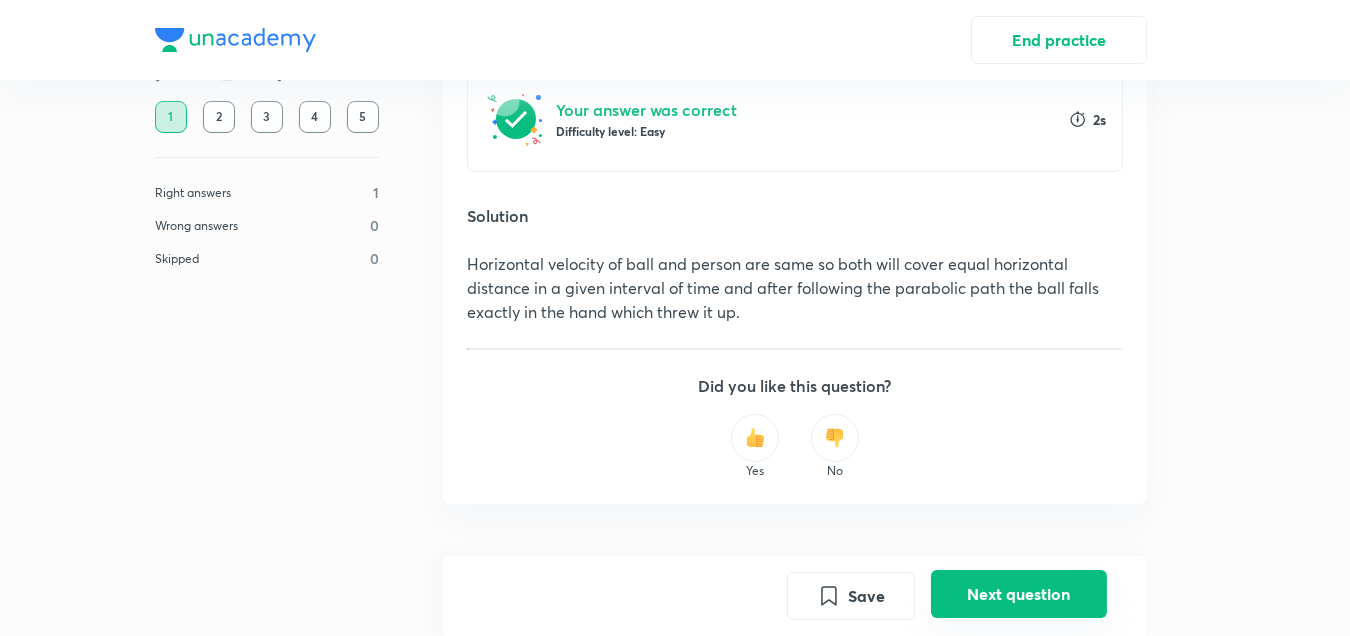 click on "Next question" at bounding box center (1019, 594) 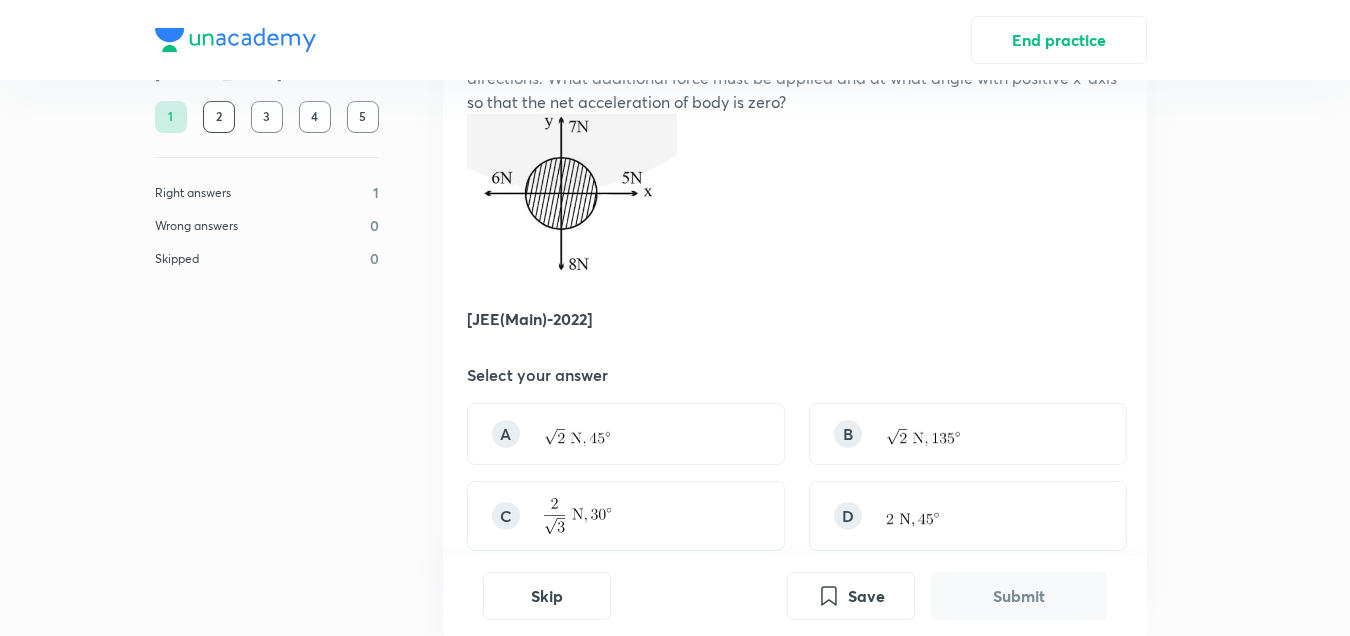scroll, scrollTop: 155, scrollLeft: 0, axis: vertical 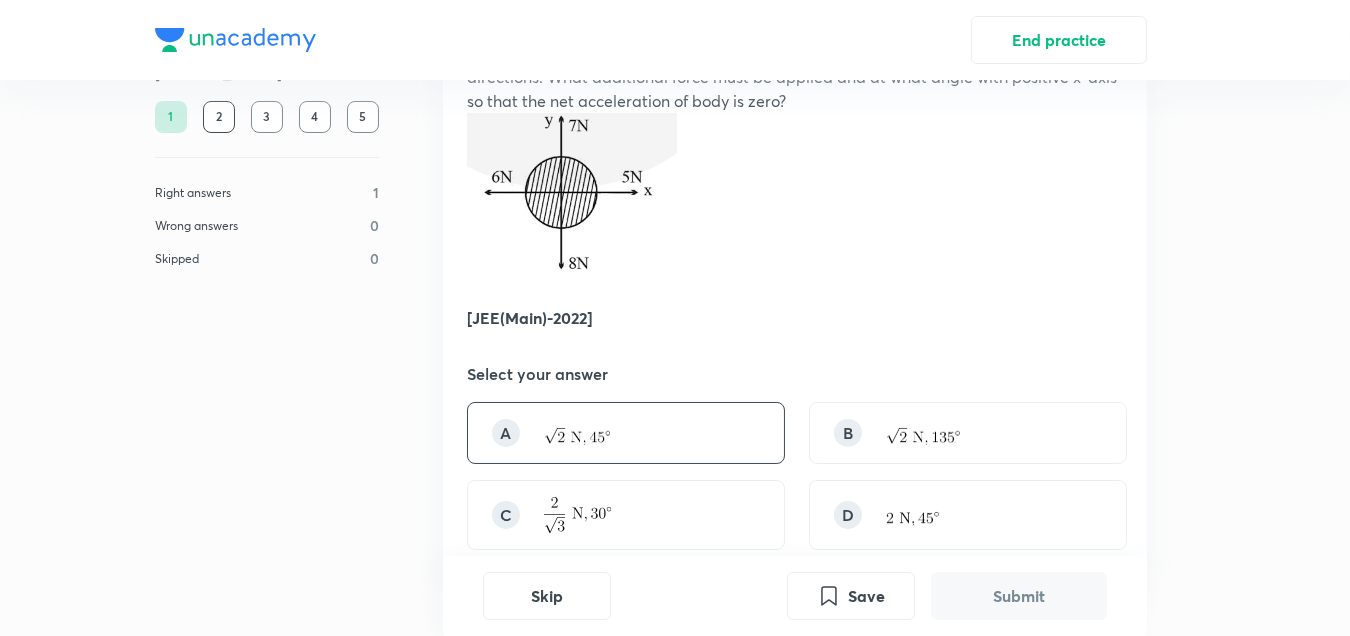 click on "A" at bounding box center (626, 433) 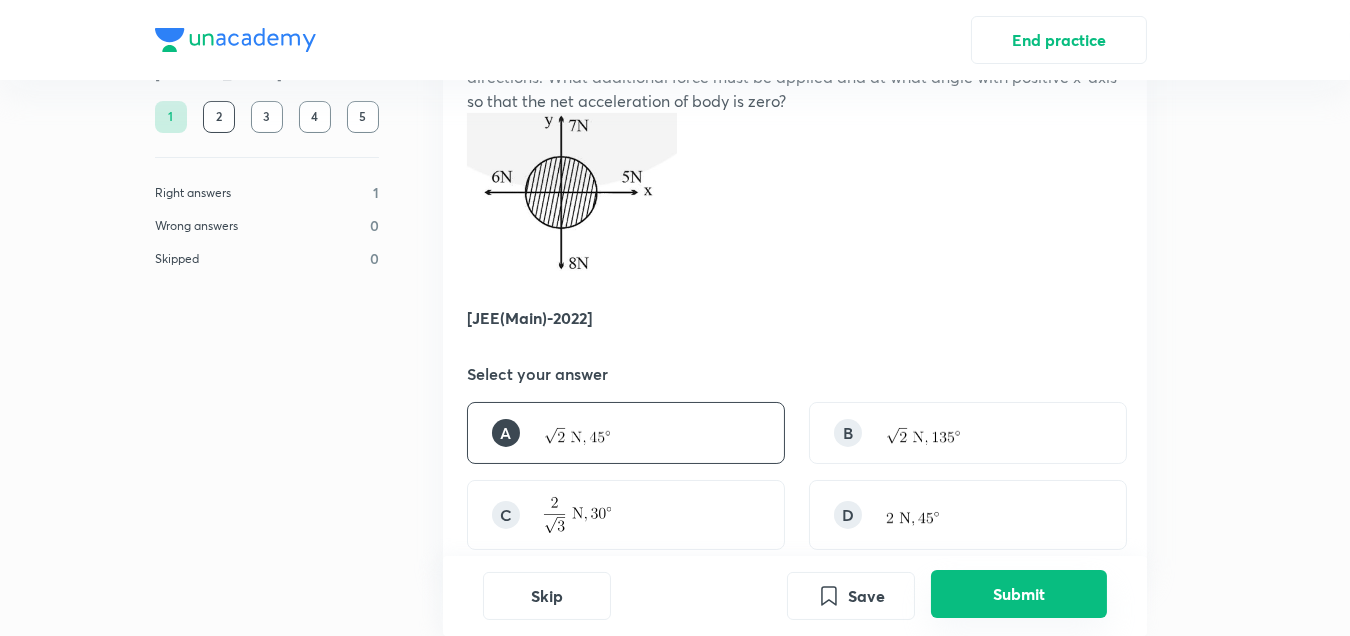 click on "Submit" at bounding box center (1019, 594) 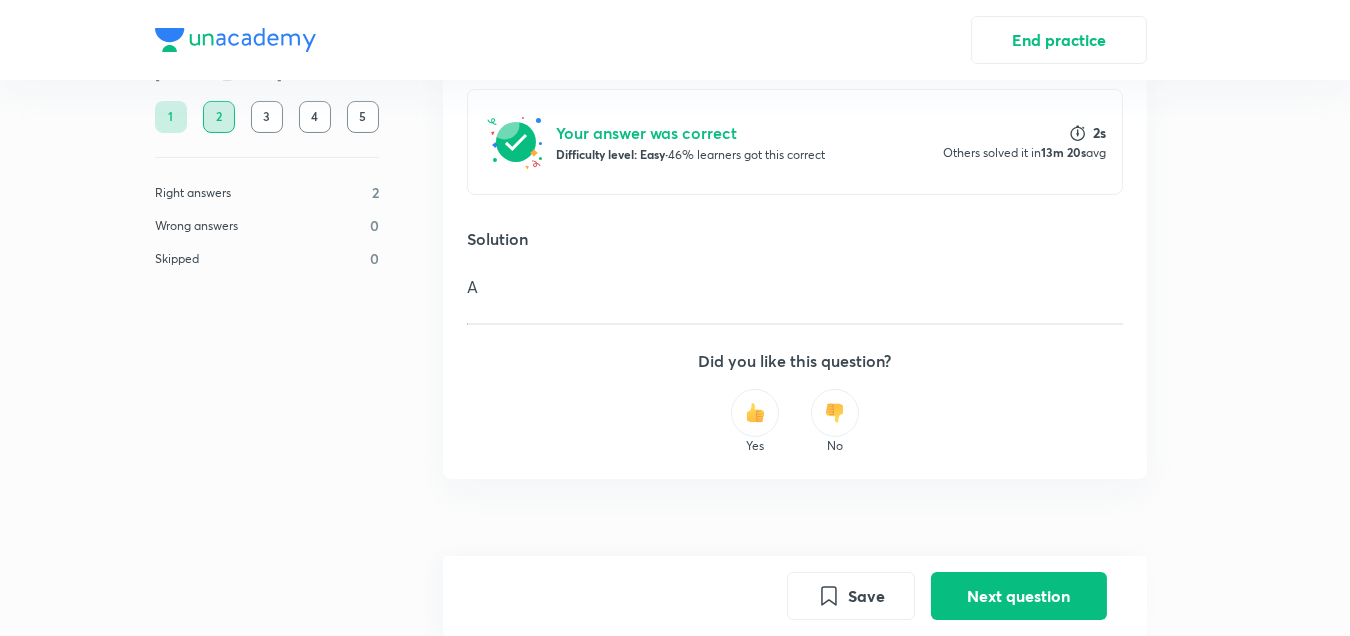 scroll, scrollTop: 744, scrollLeft: 0, axis: vertical 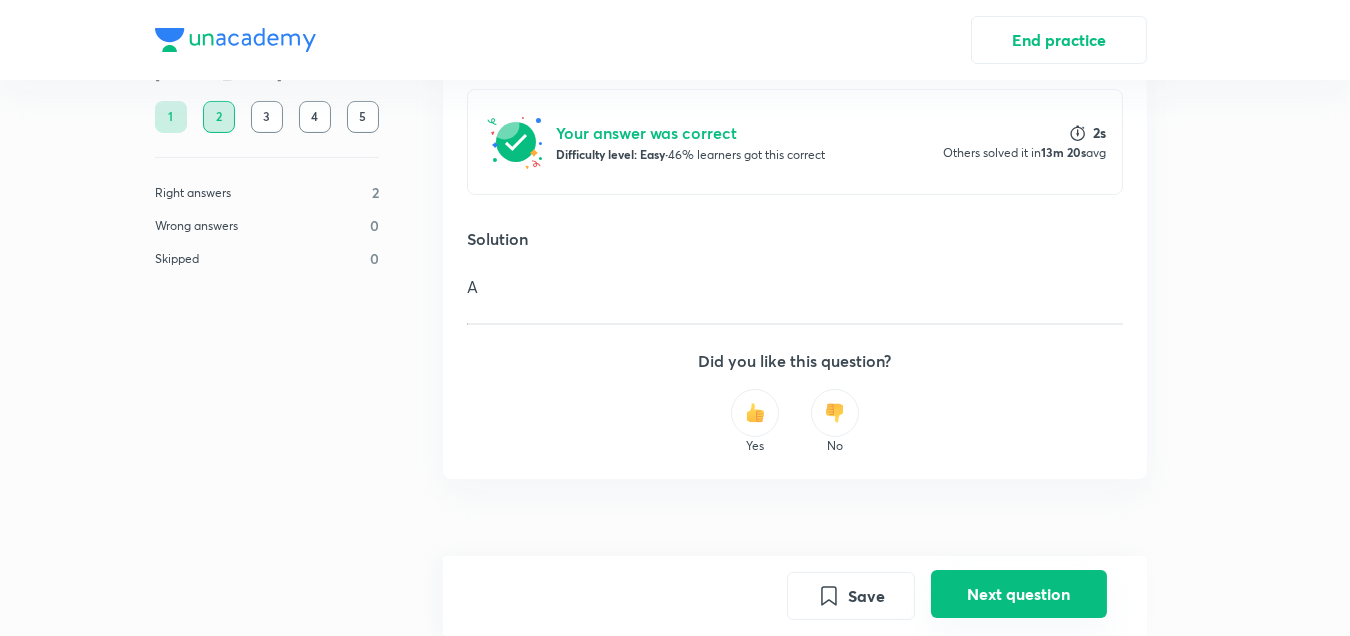 click on "Next question" at bounding box center (1019, 594) 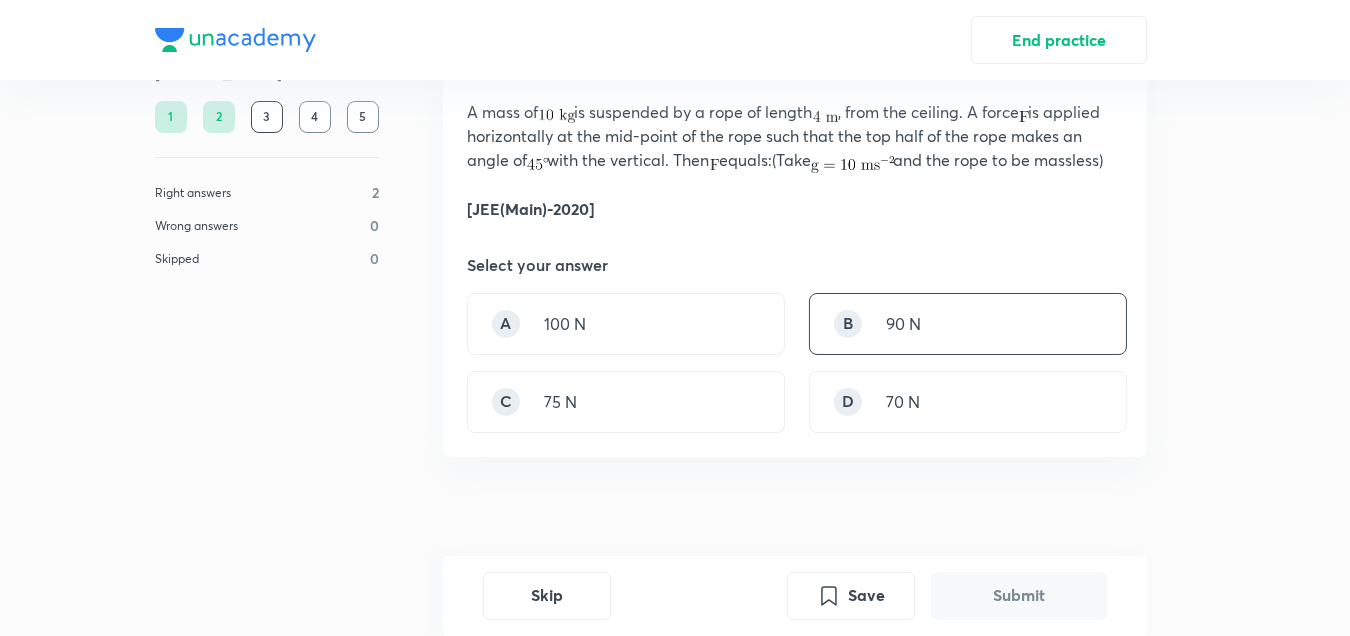 scroll, scrollTop: 101, scrollLeft: 0, axis: vertical 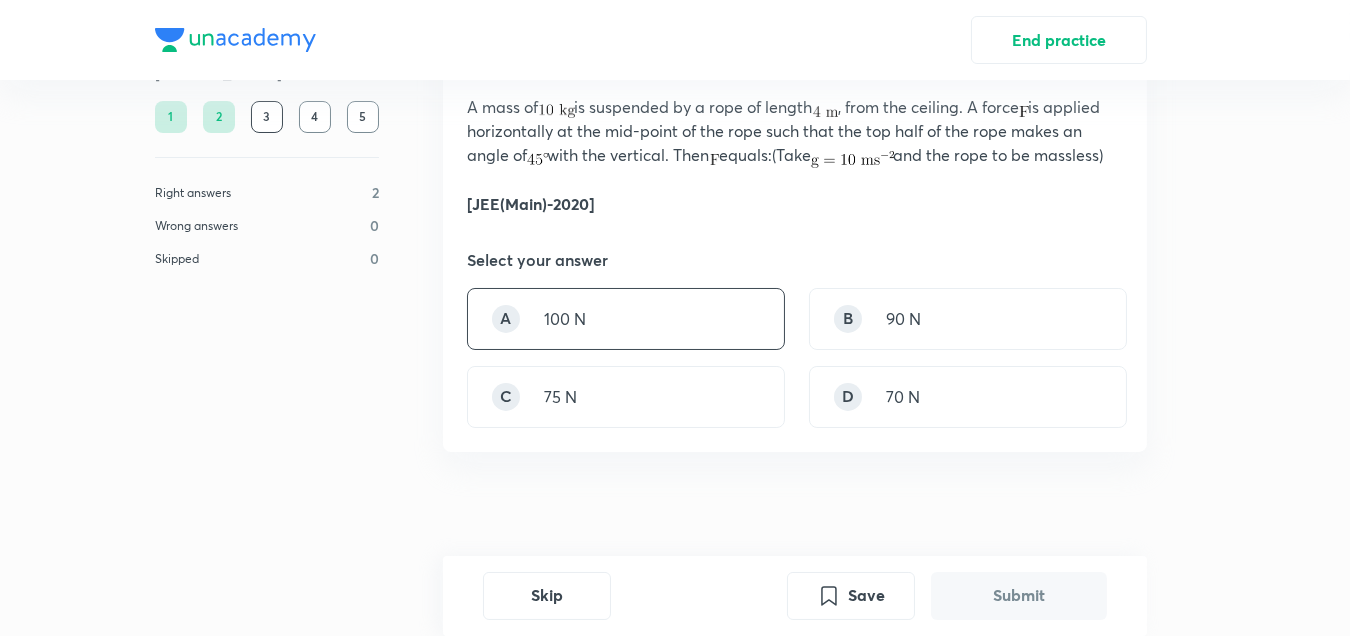 click on "100 N" at bounding box center [565, 319] 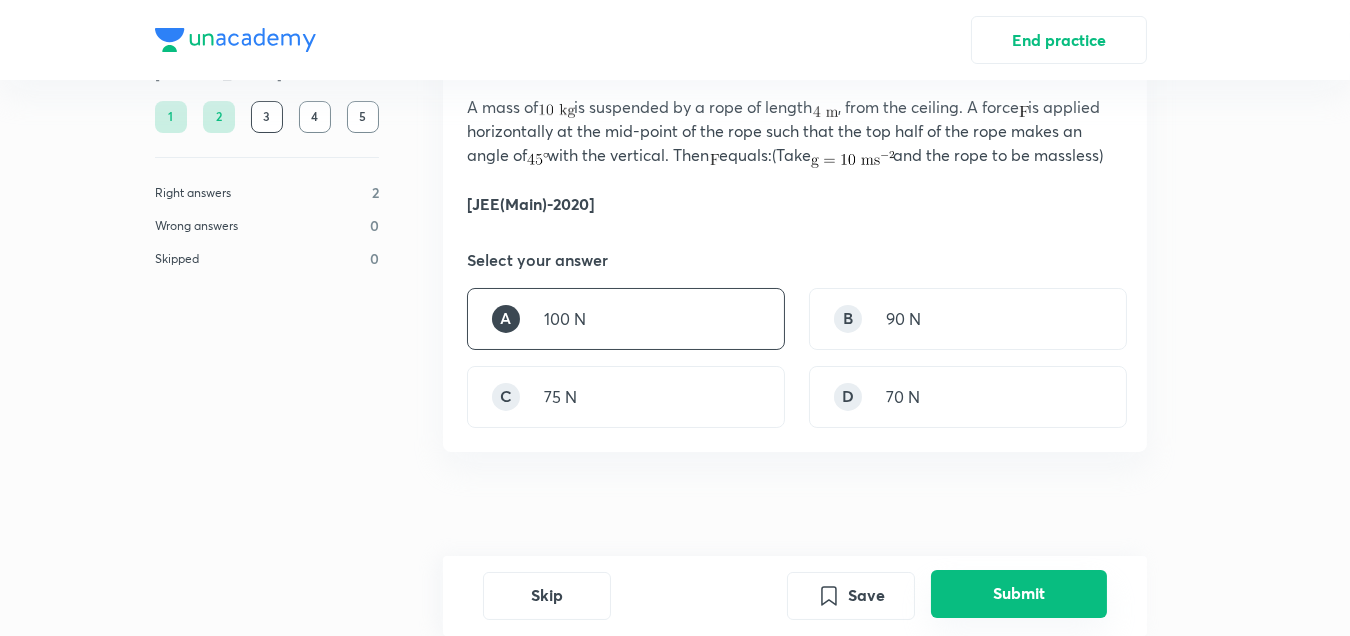 click on "Submit" at bounding box center (1019, 594) 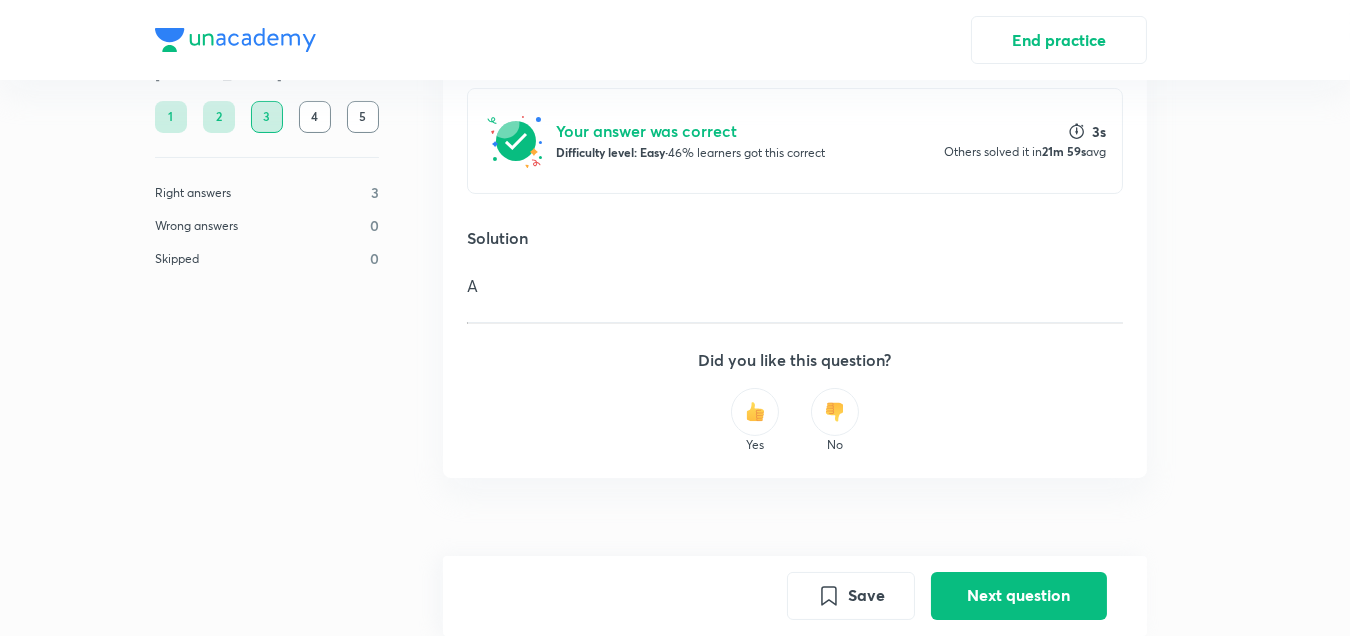 scroll, scrollTop: 591, scrollLeft: 0, axis: vertical 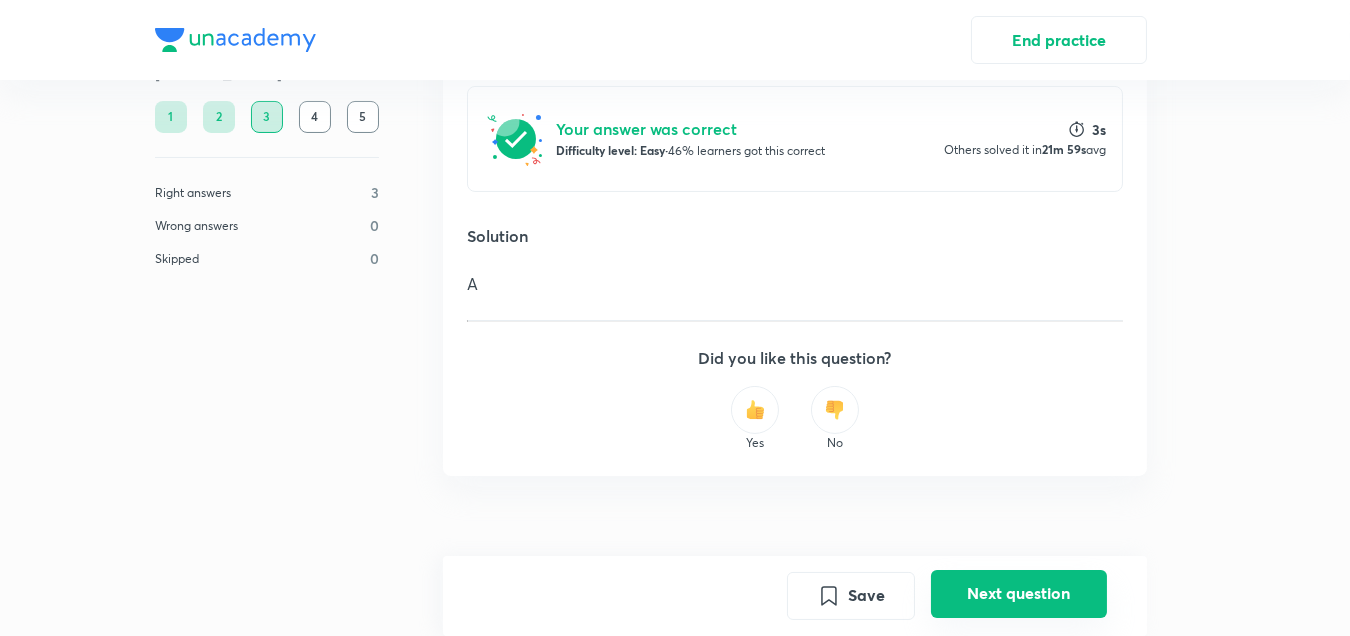 click on "Next question" at bounding box center [1019, 594] 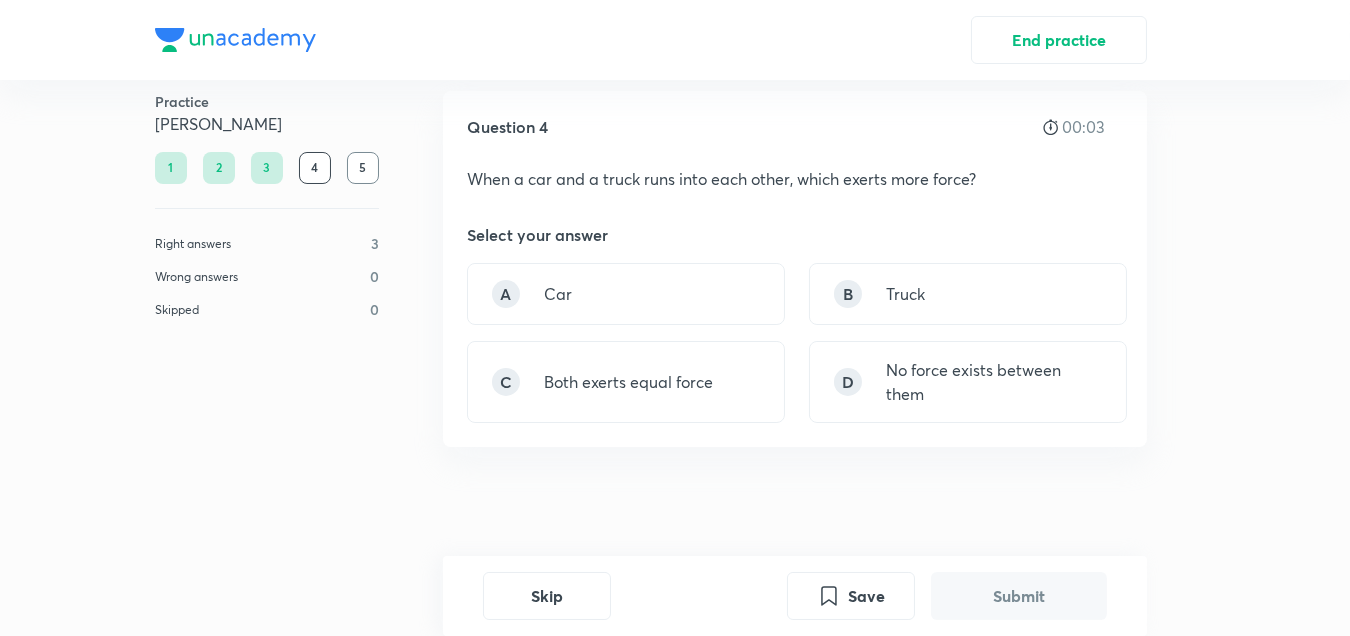 scroll, scrollTop: 31, scrollLeft: 0, axis: vertical 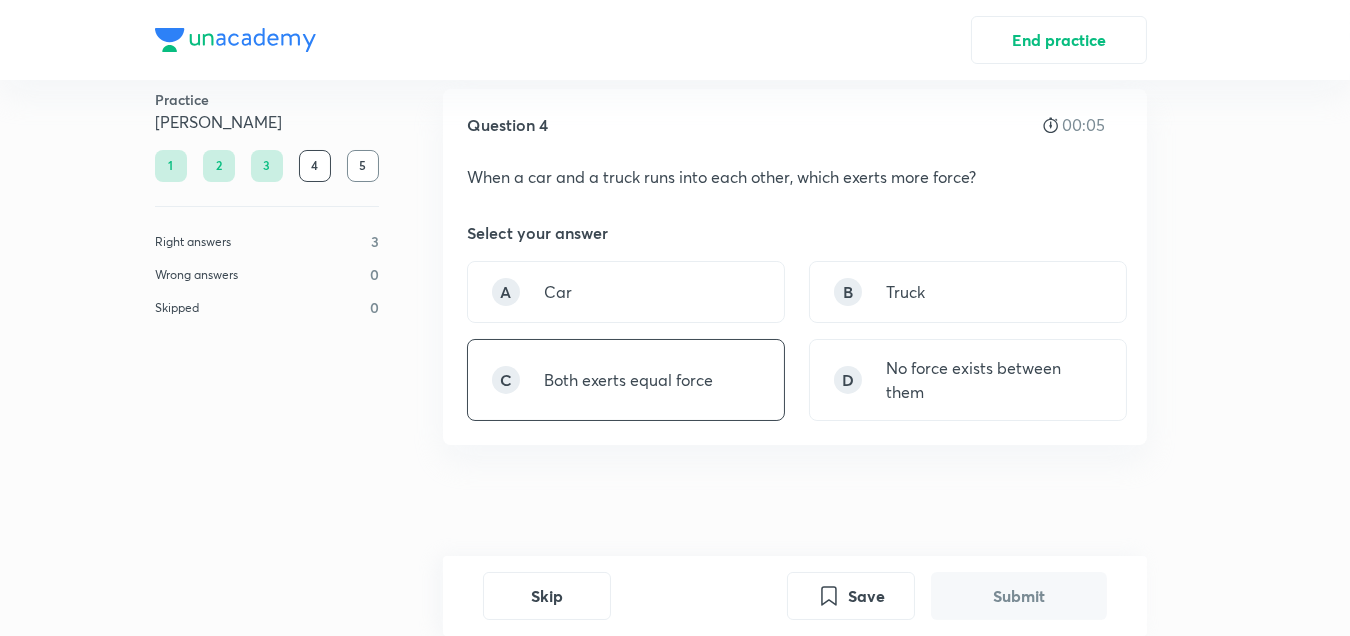 click on "C Both exerts equal force" at bounding box center [626, 380] 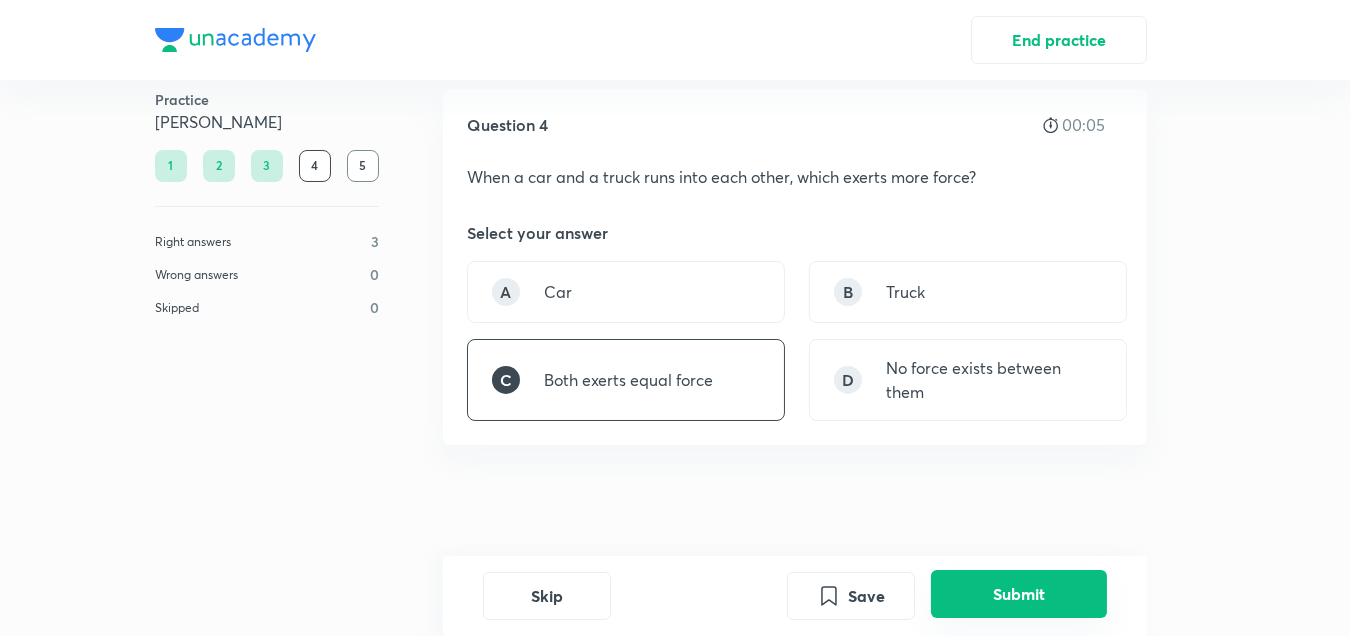 click on "Submit" at bounding box center (1019, 594) 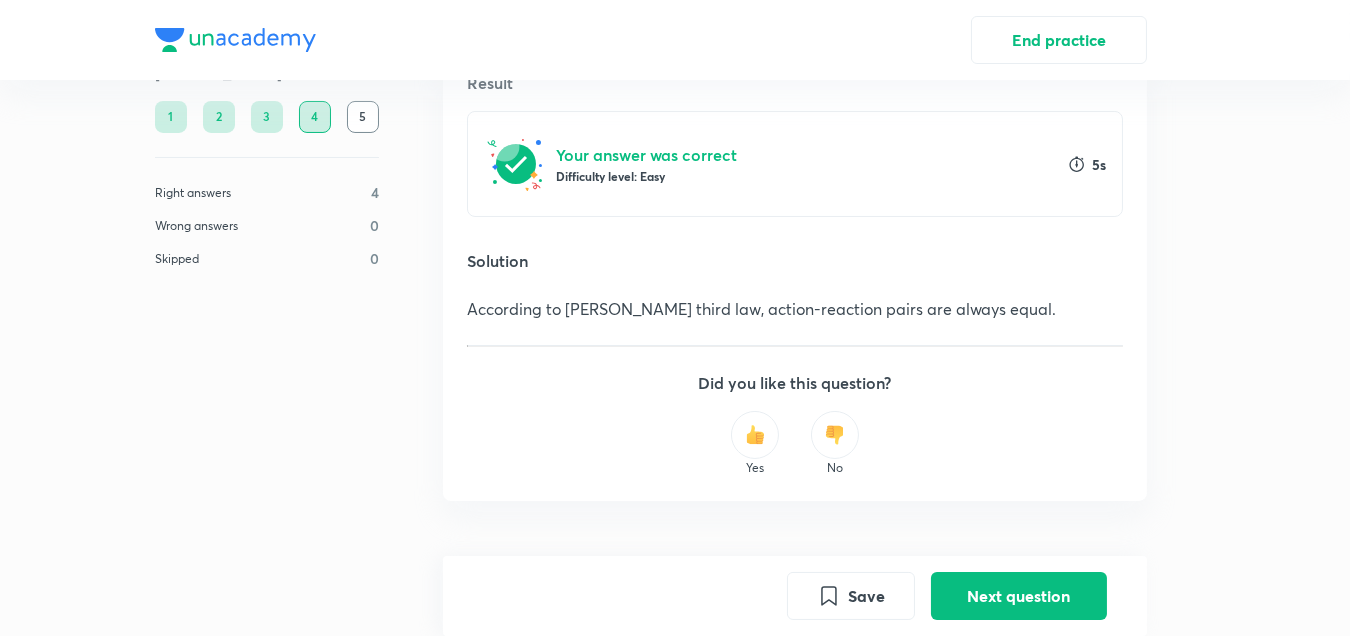 scroll, scrollTop: 491, scrollLeft: 0, axis: vertical 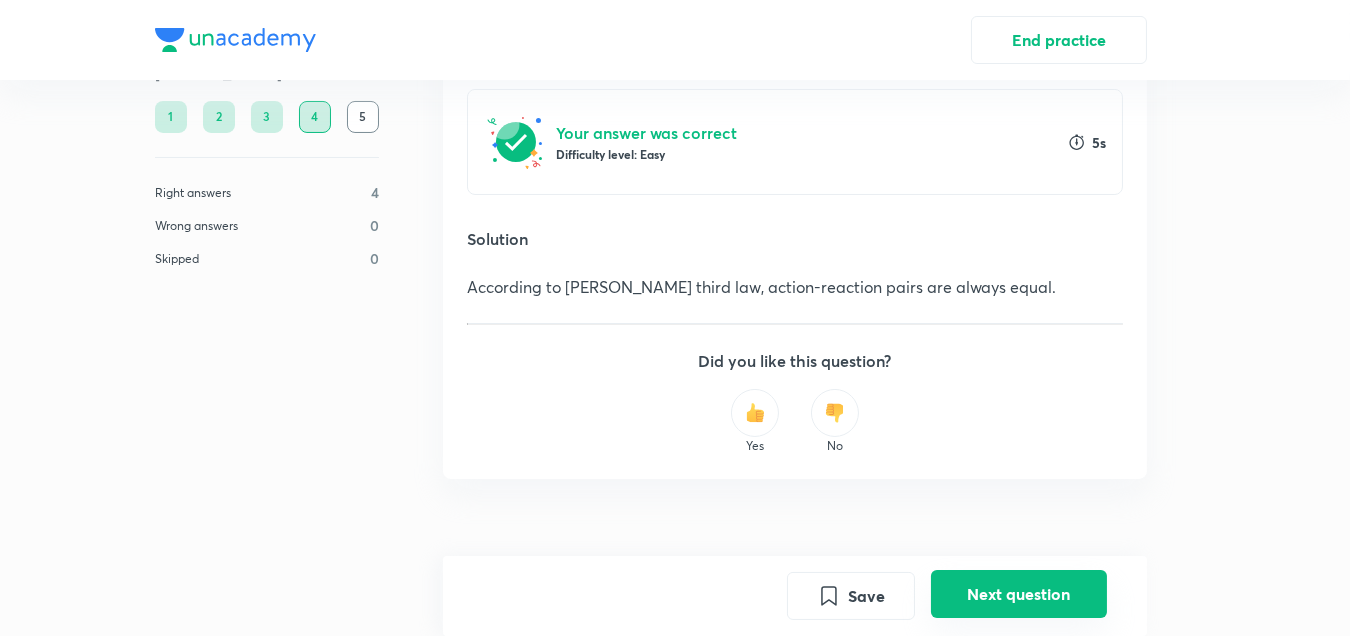 click on "Next question" at bounding box center (1019, 594) 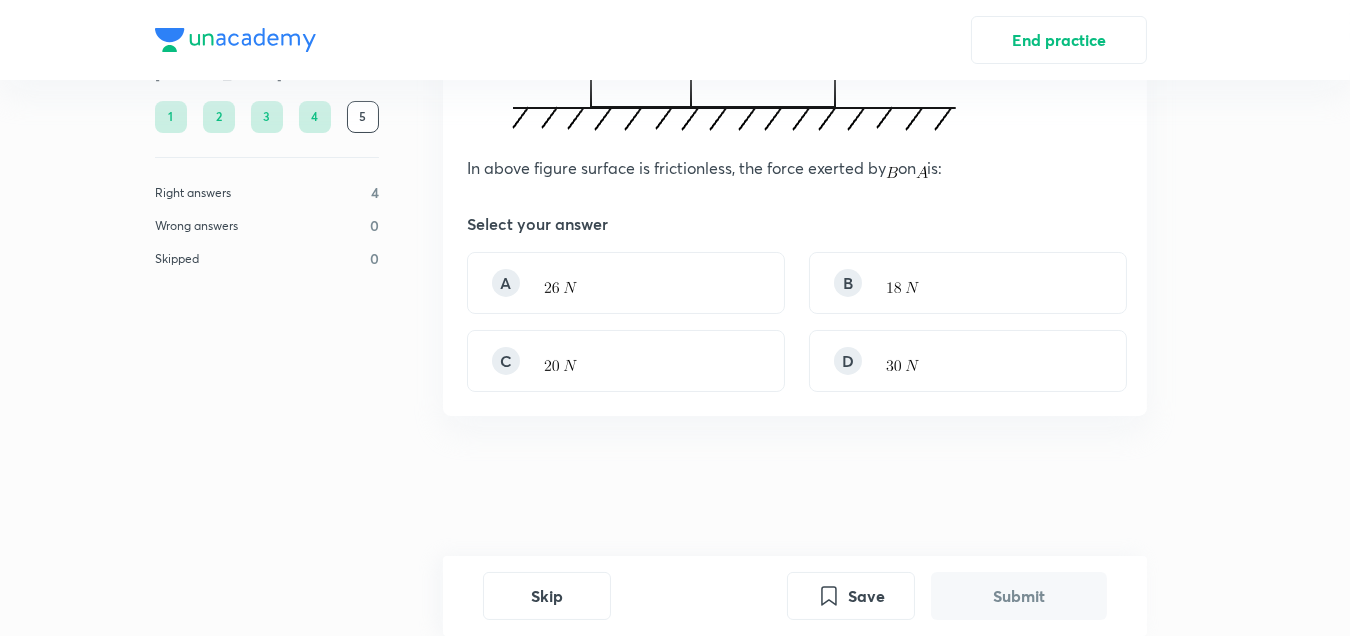 scroll, scrollTop: 113, scrollLeft: 0, axis: vertical 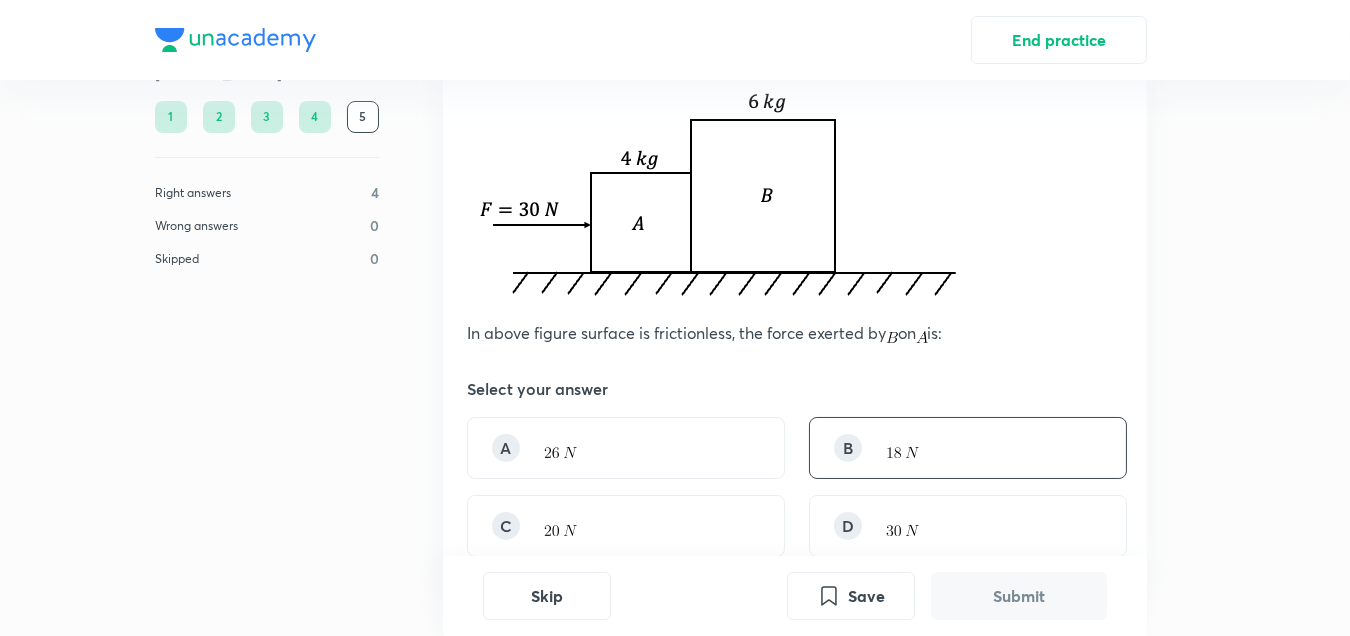 click on "B" at bounding box center (968, 448) 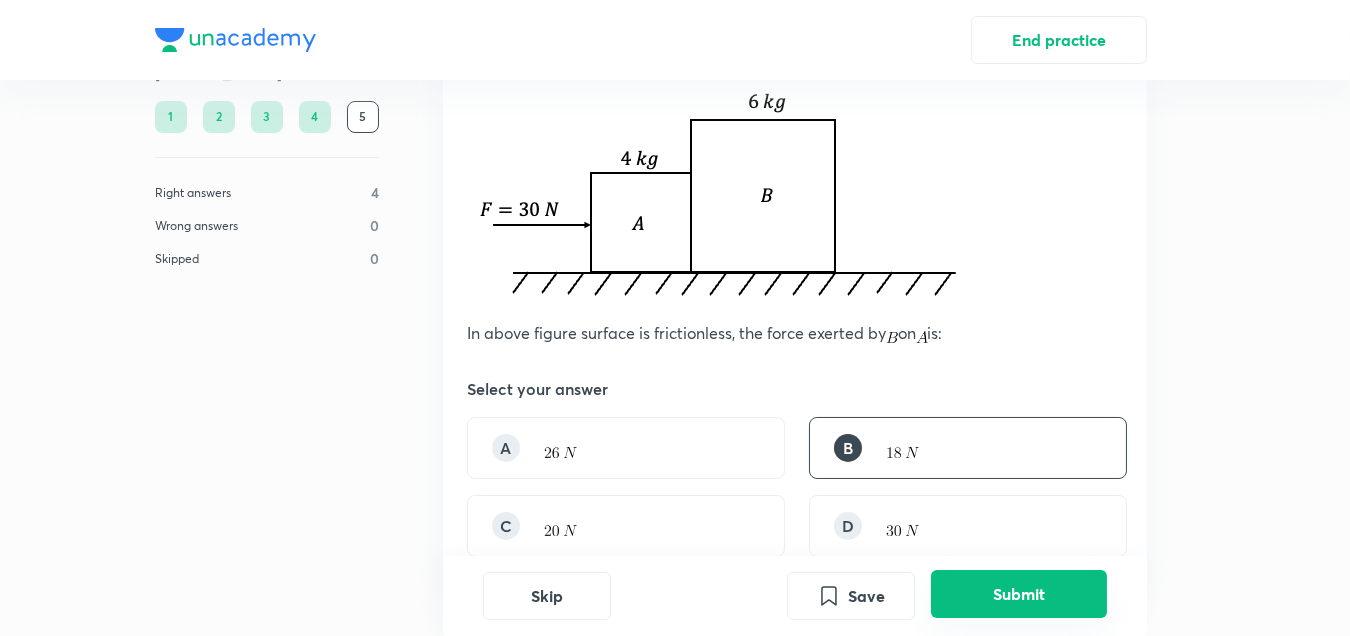 click on "Submit" at bounding box center (1019, 594) 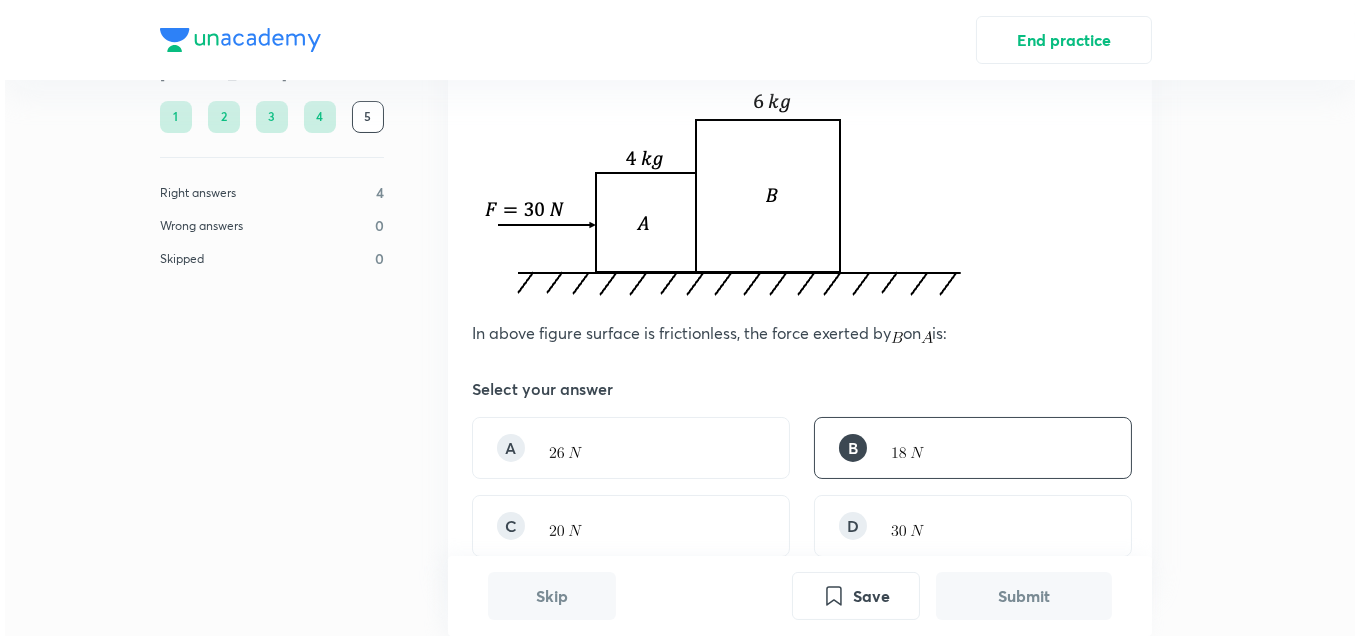 scroll, scrollTop: 732, scrollLeft: 0, axis: vertical 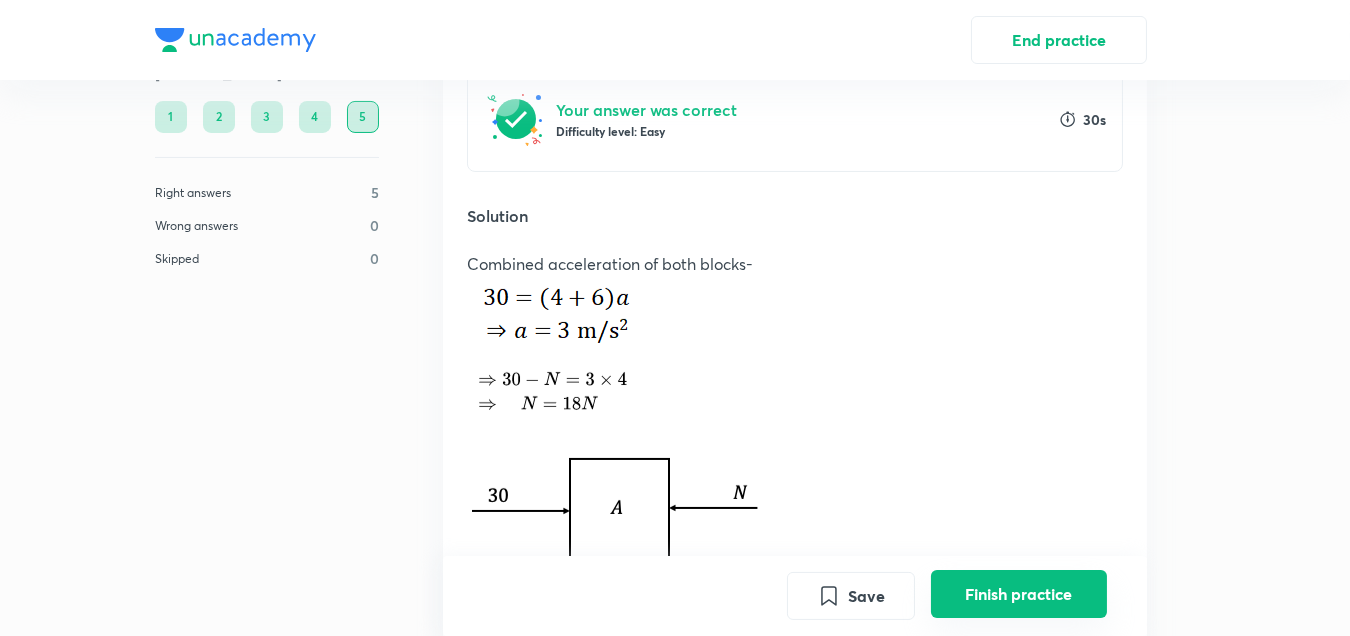 click on "Finish practice" at bounding box center (1019, 594) 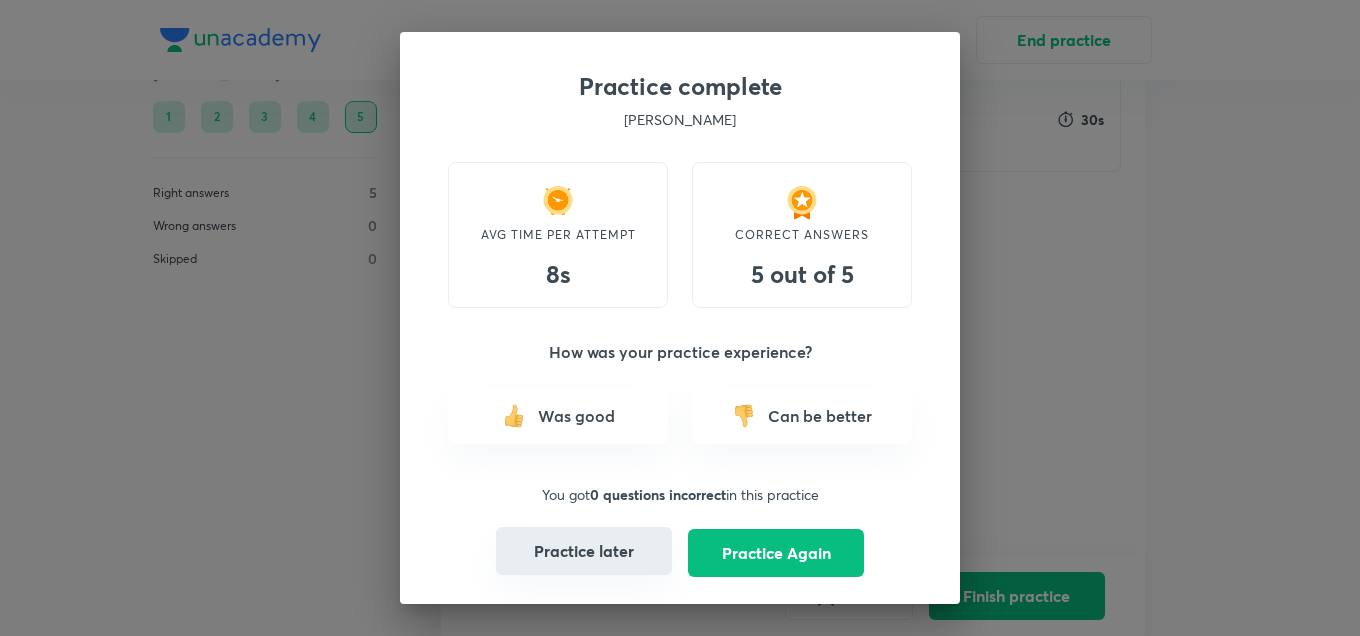 click on "Practice later" at bounding box center (584, 551) 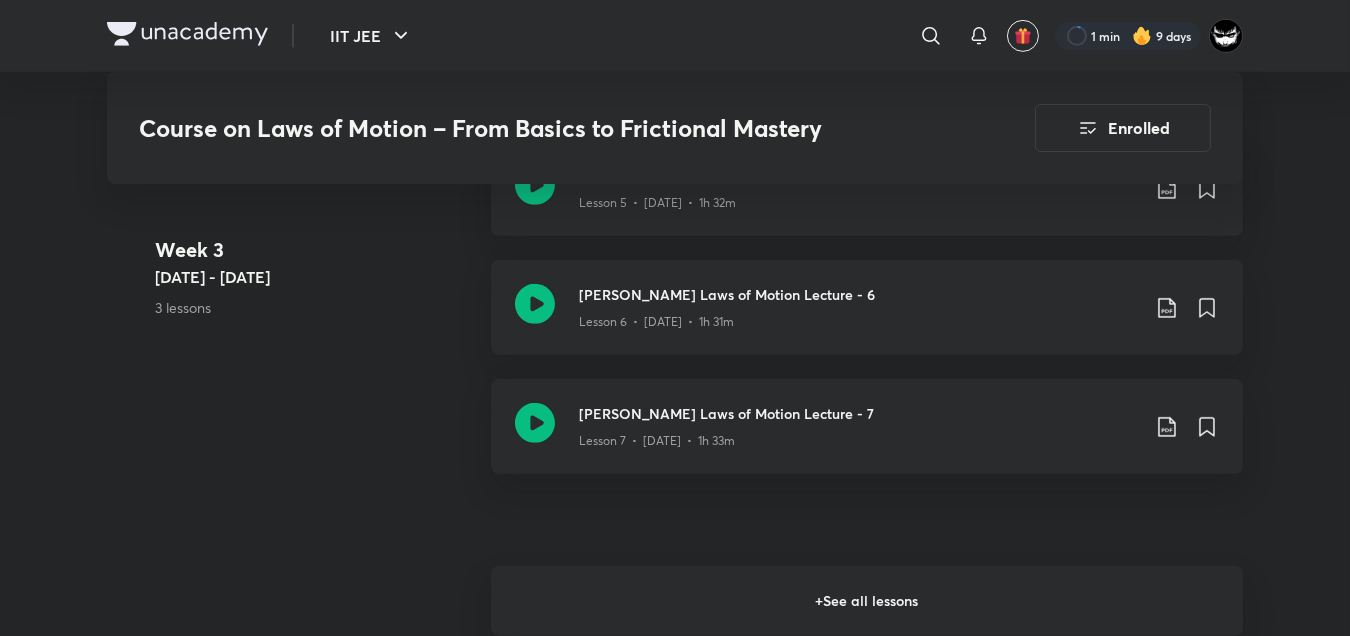 scroll, scrollTop: 1900, scrollLeft: 0, axis: vertical 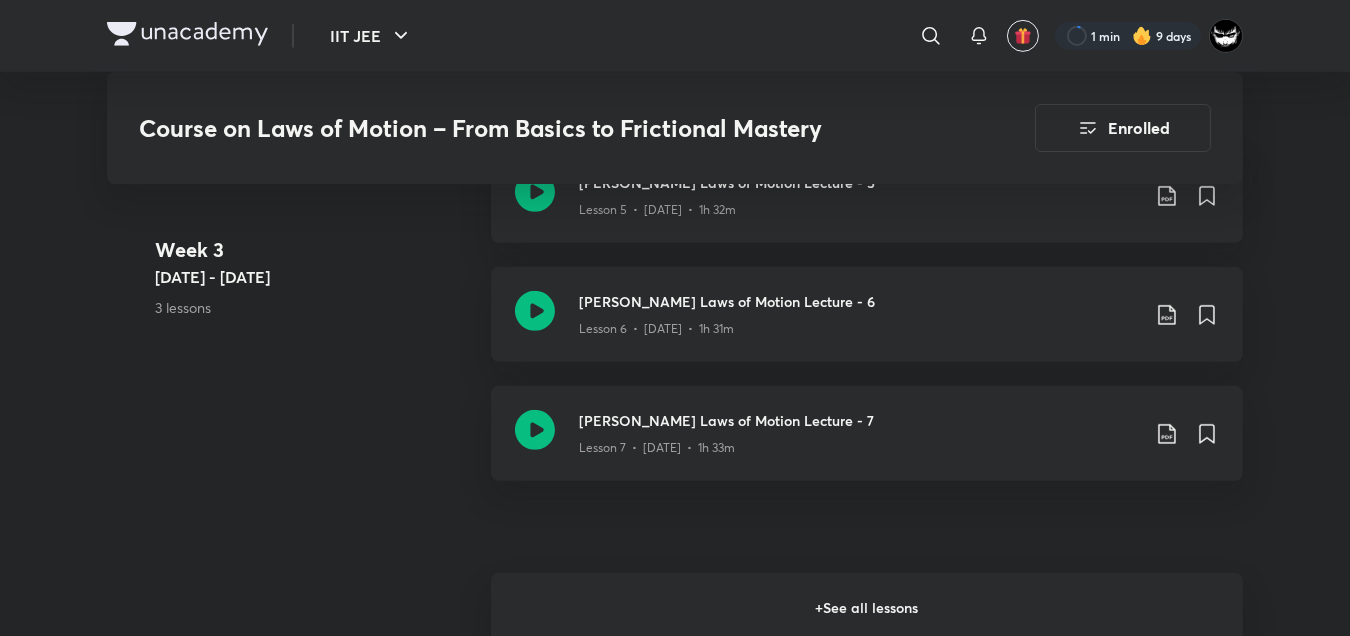 click on "+  See all lessons" at bounding box center (867, 608) 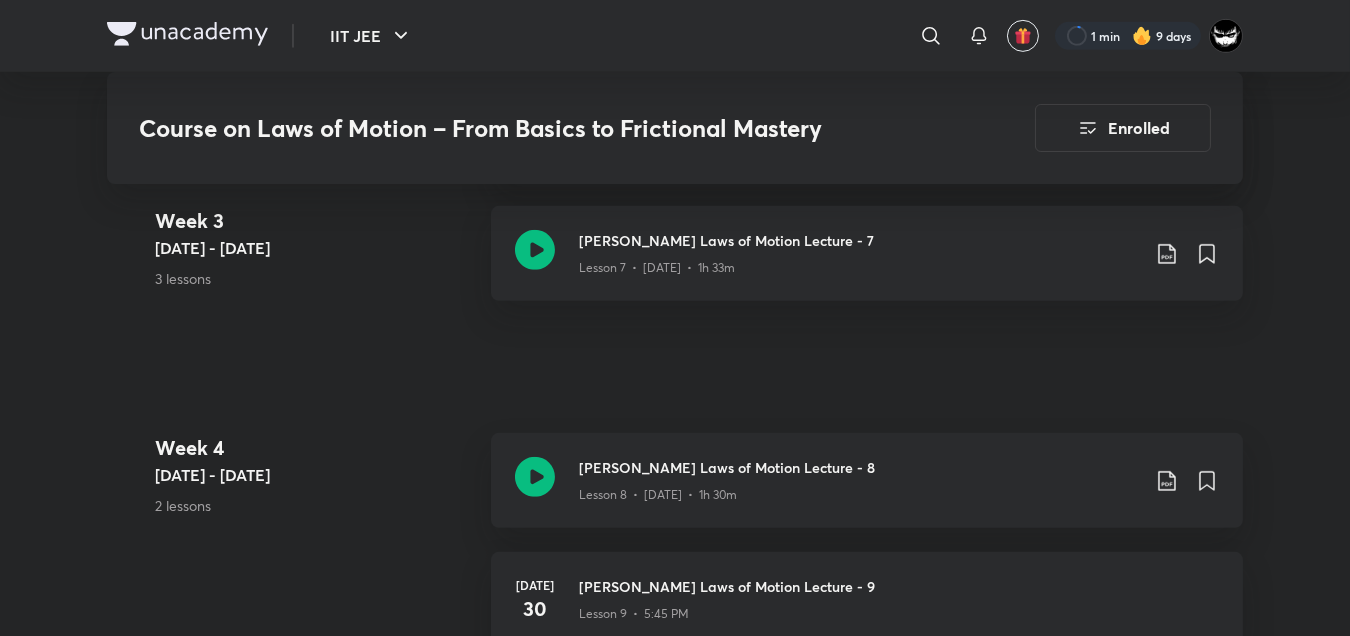 scroll, scrollTop: 2084, scrollLeft: 0, axis: vertical 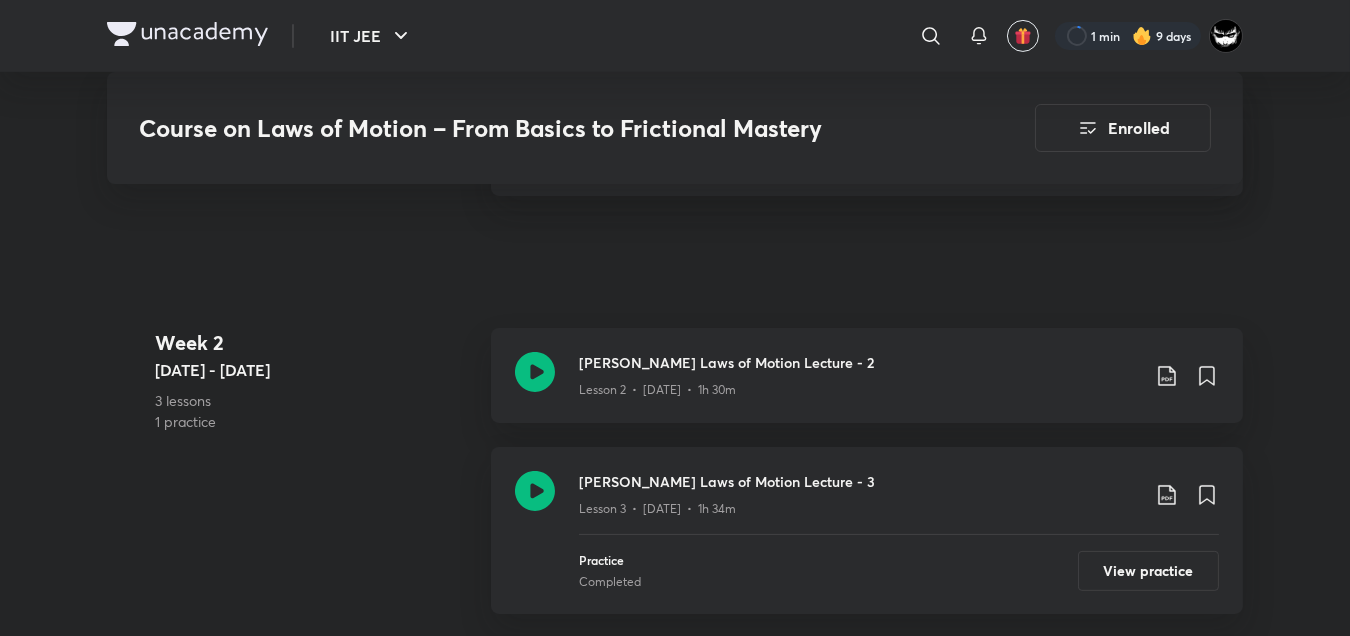 click 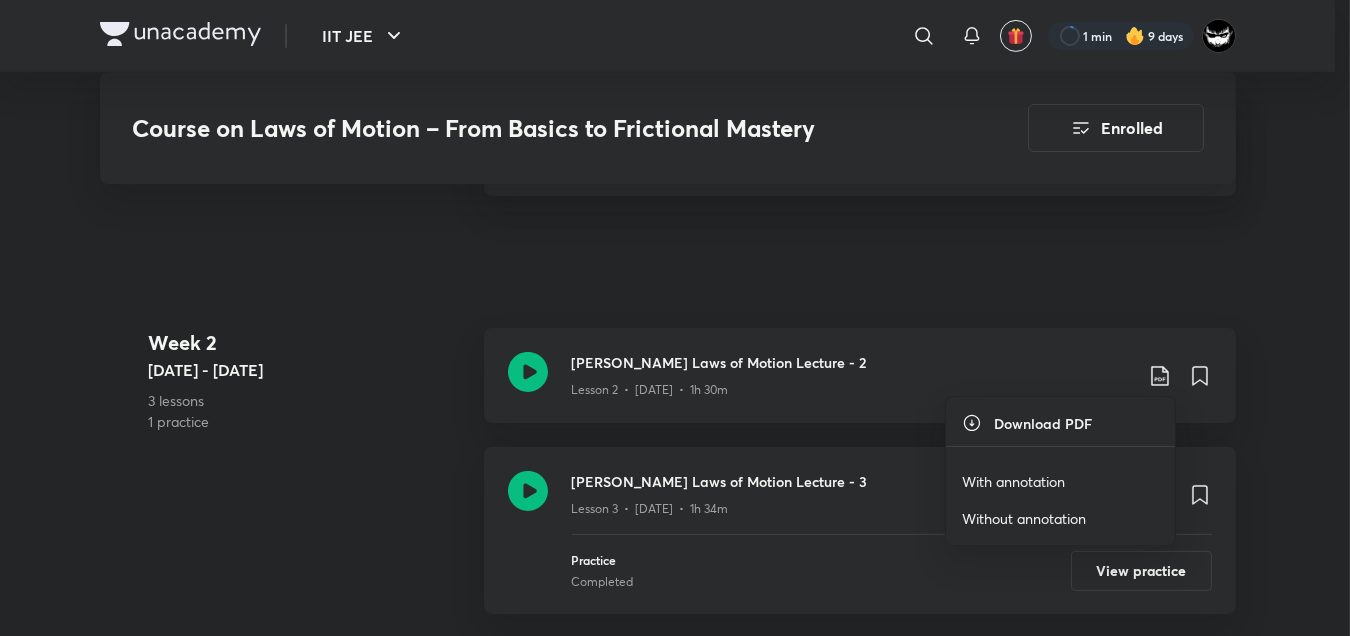 scroll, scrollTop: 1255, scrollLeft: 0, axis: vertical 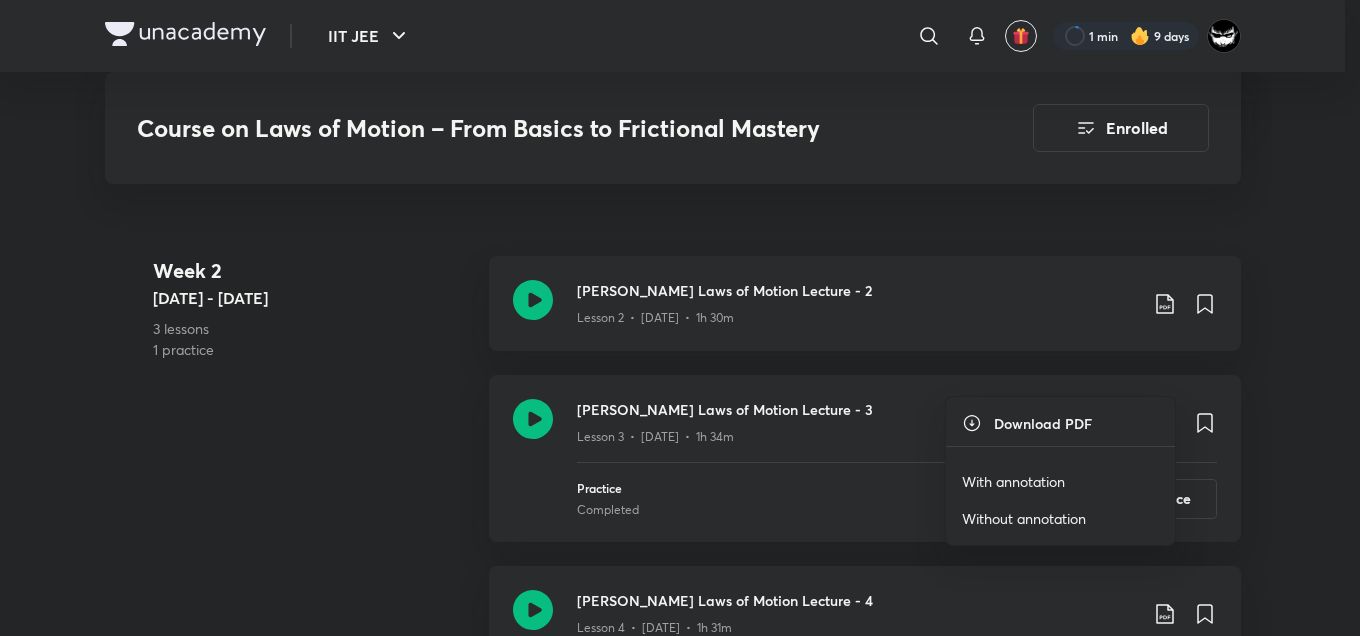 click at bounding box center (680, 318) 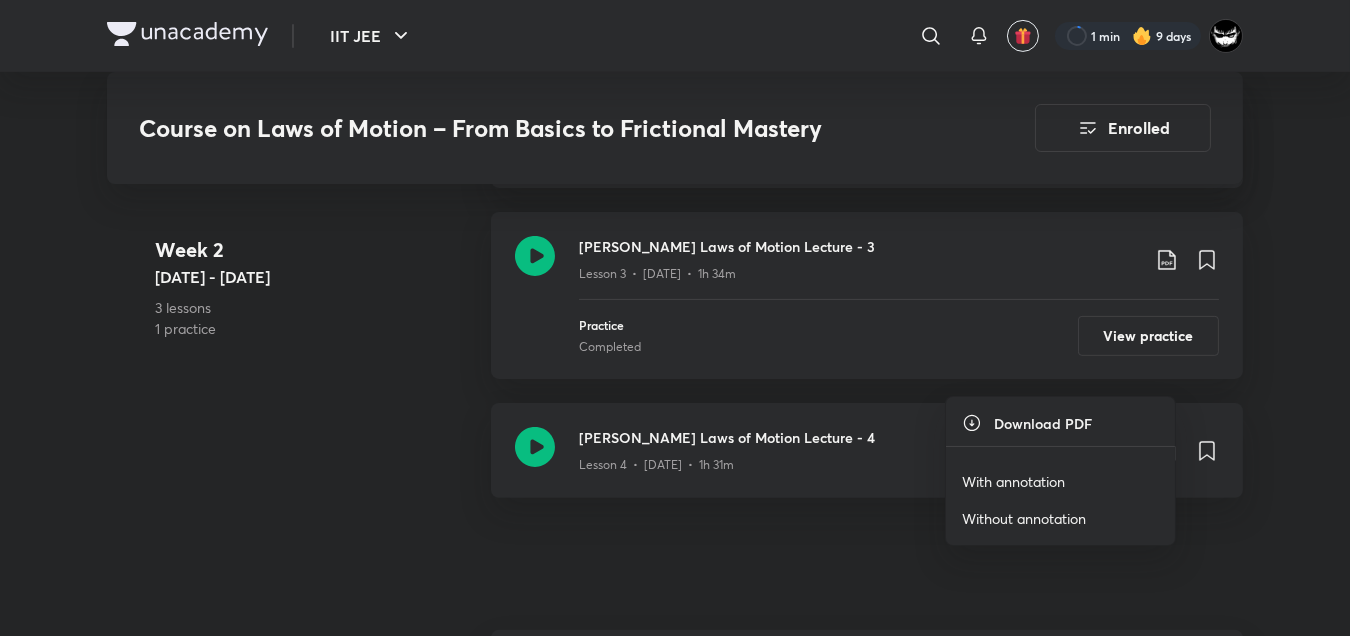 scroll, scrollTop: 1486, scrollLeft: 0, axis: vertical 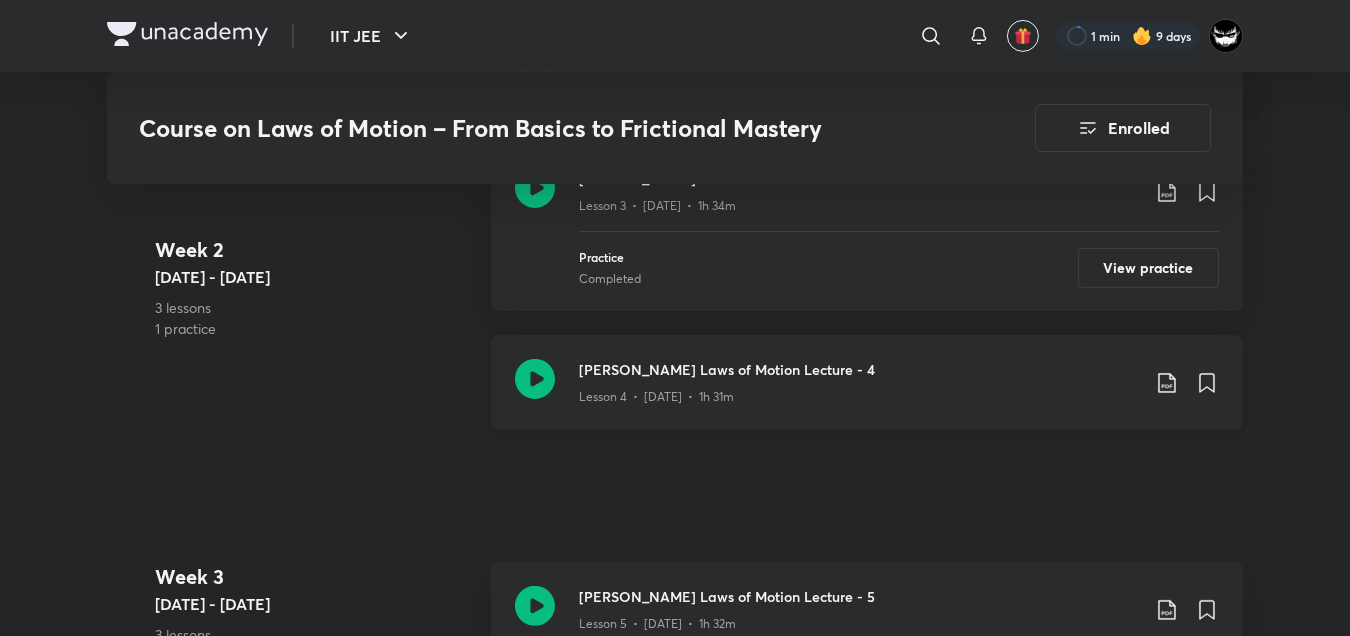click 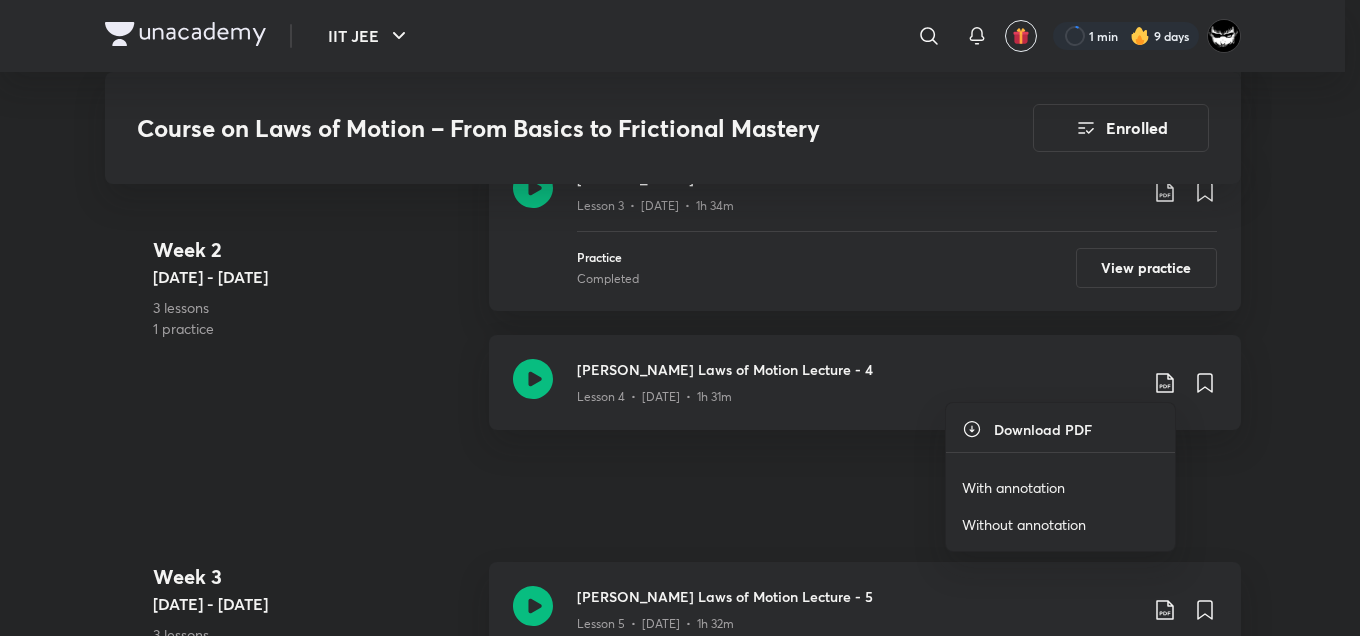 click on "With annotation" at bounding box center [1060, 487] 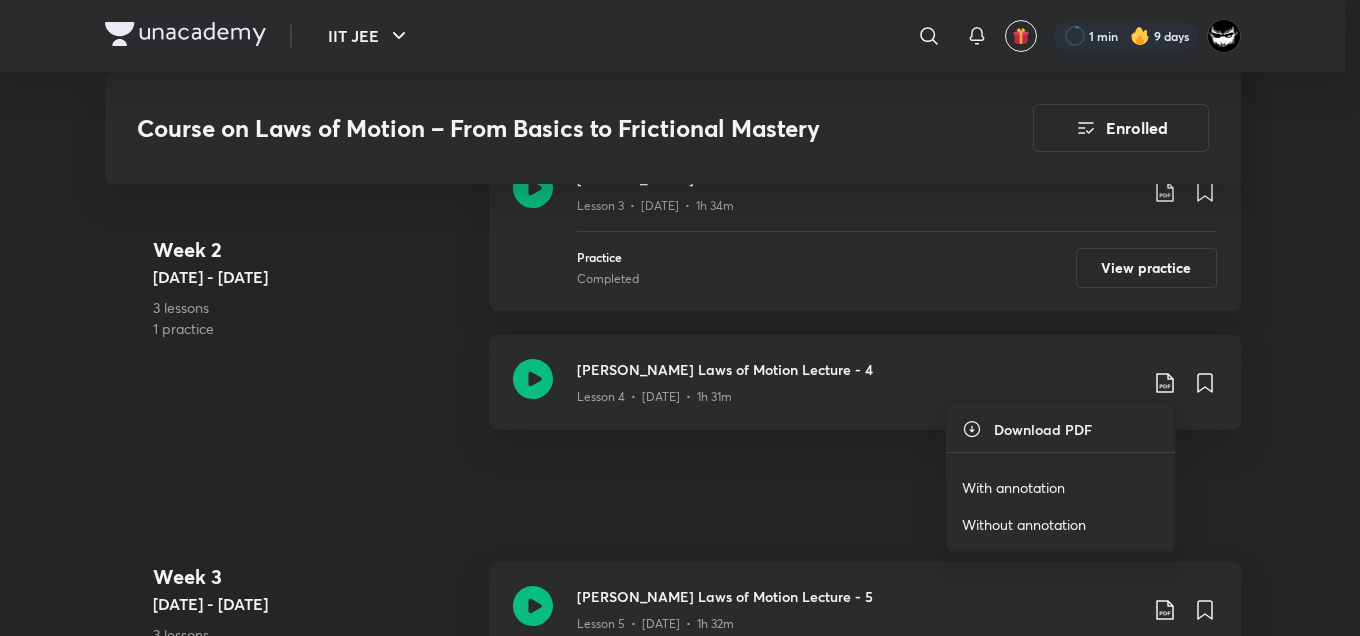 click on "With annotation" at bounding box center [1013, 487] 